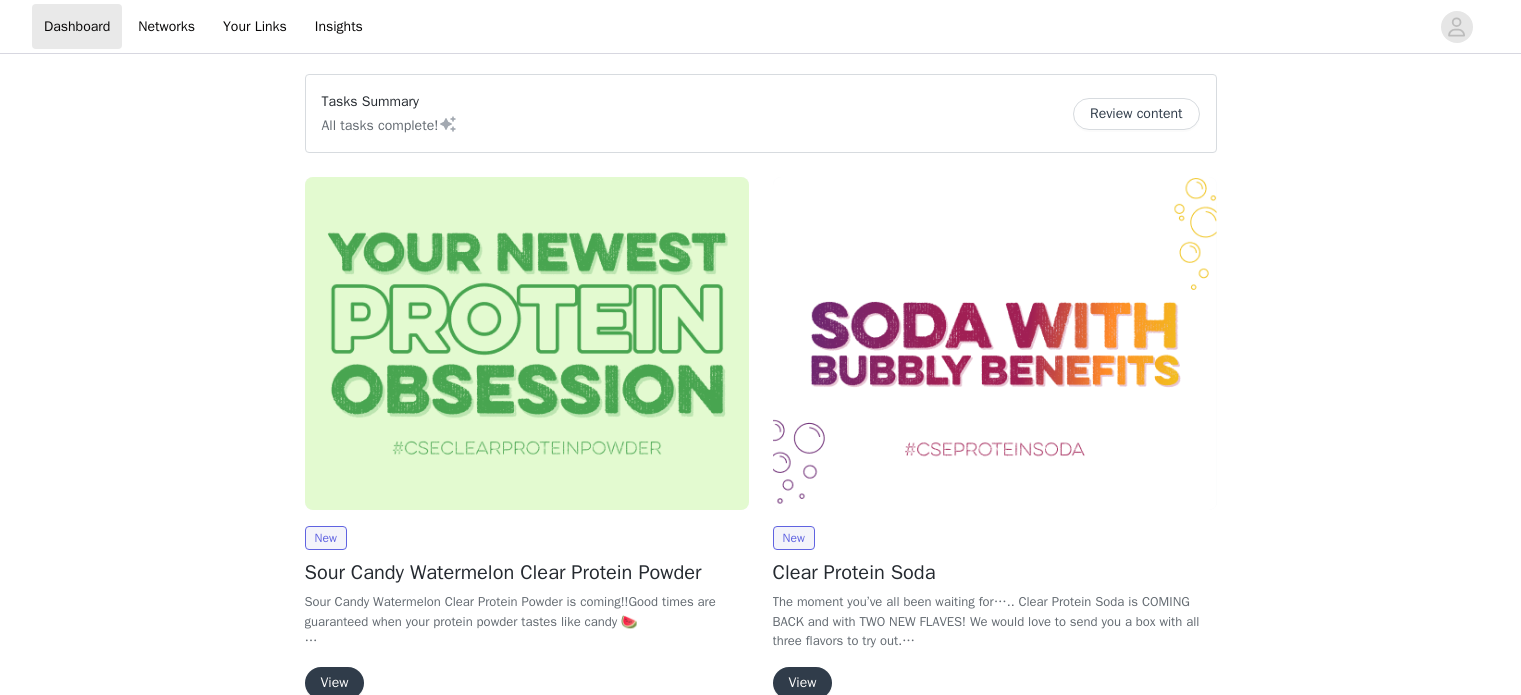 scroll, scrollTop: 0, scrollLeft: 0, axis: both 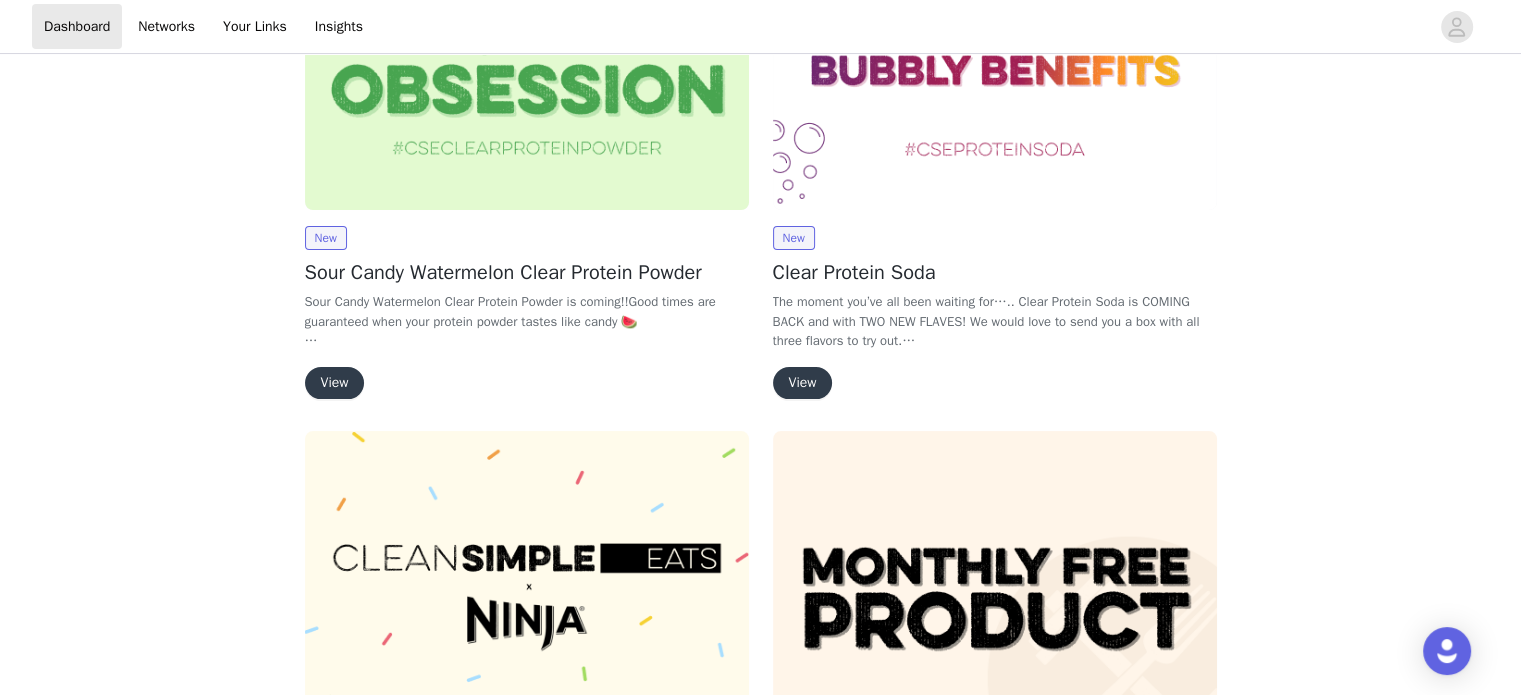 click on "View" at bounding box center (335, 383) 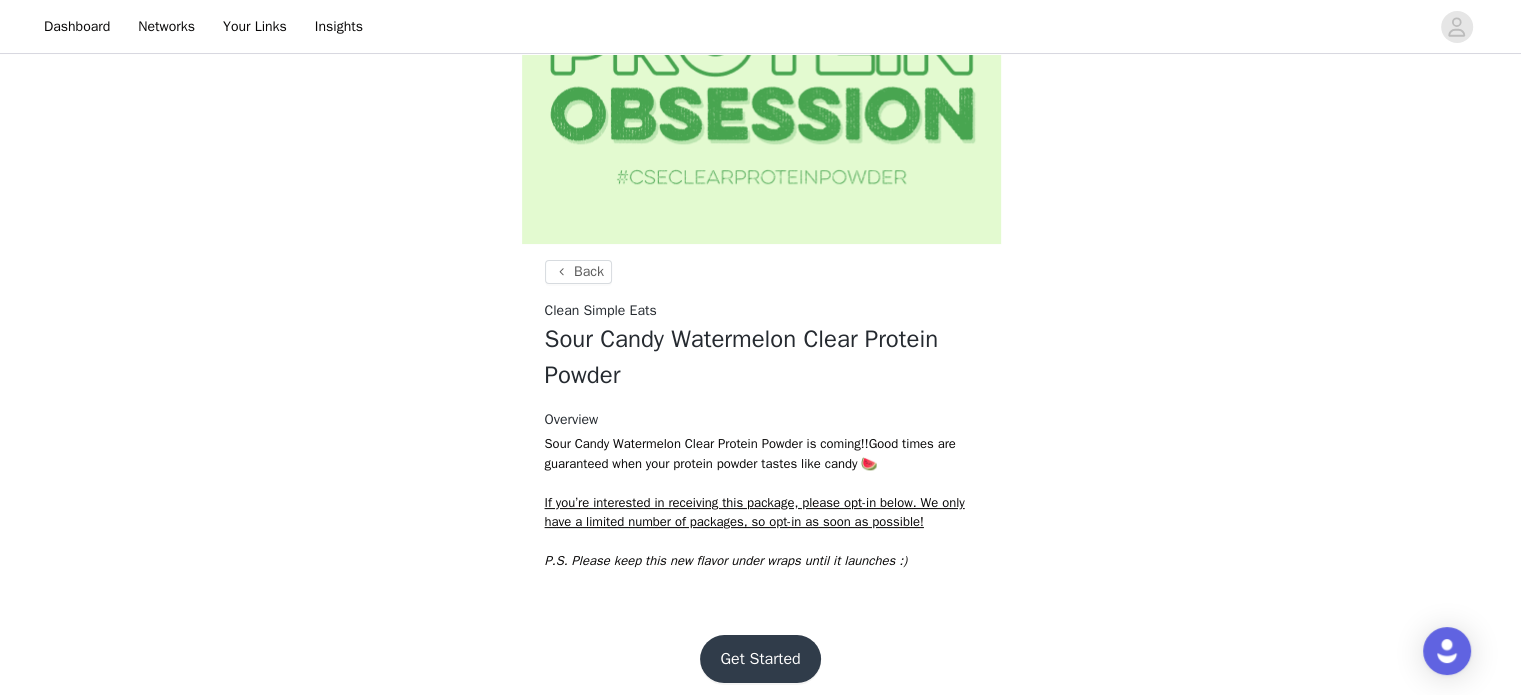 scroll, scrollTop: 184, scrollLeft: 0, axis: vertical 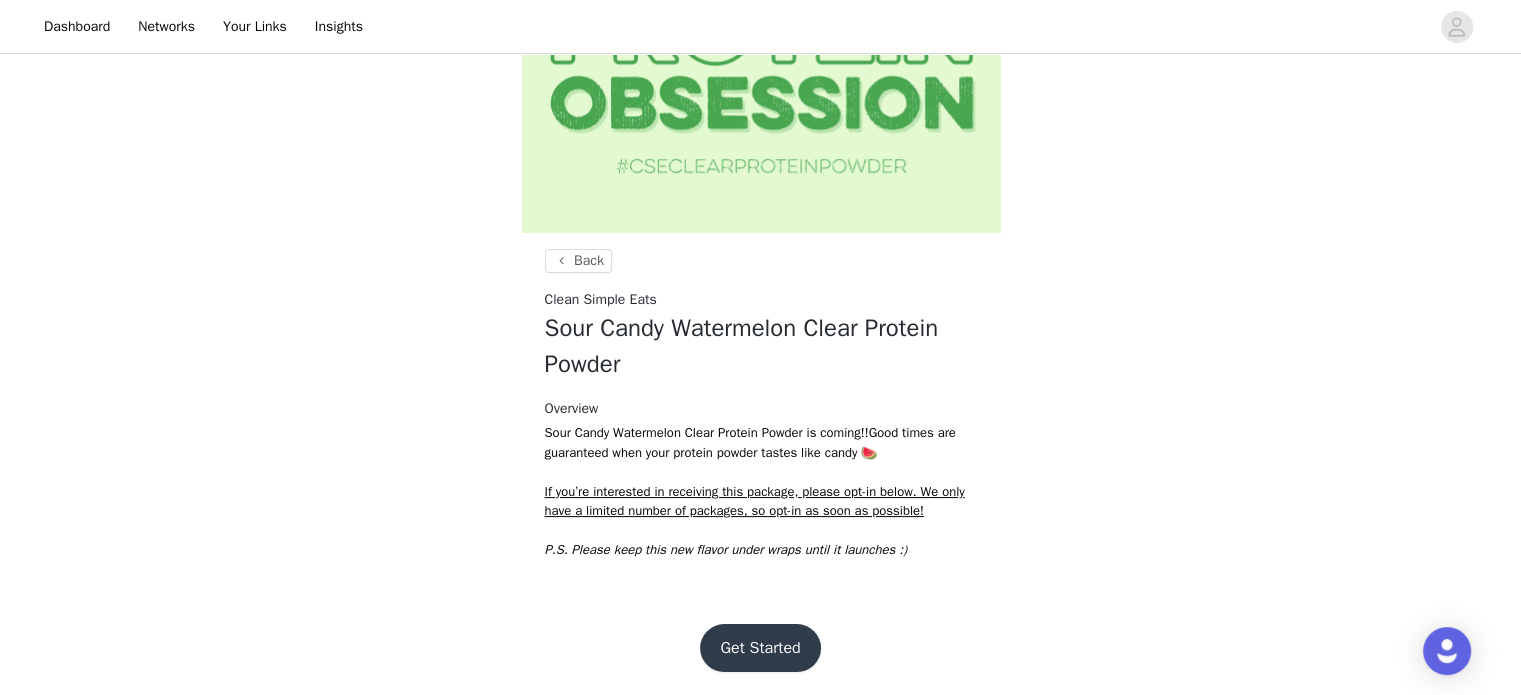 click on "Get Started" at bounding box center (760, 648) 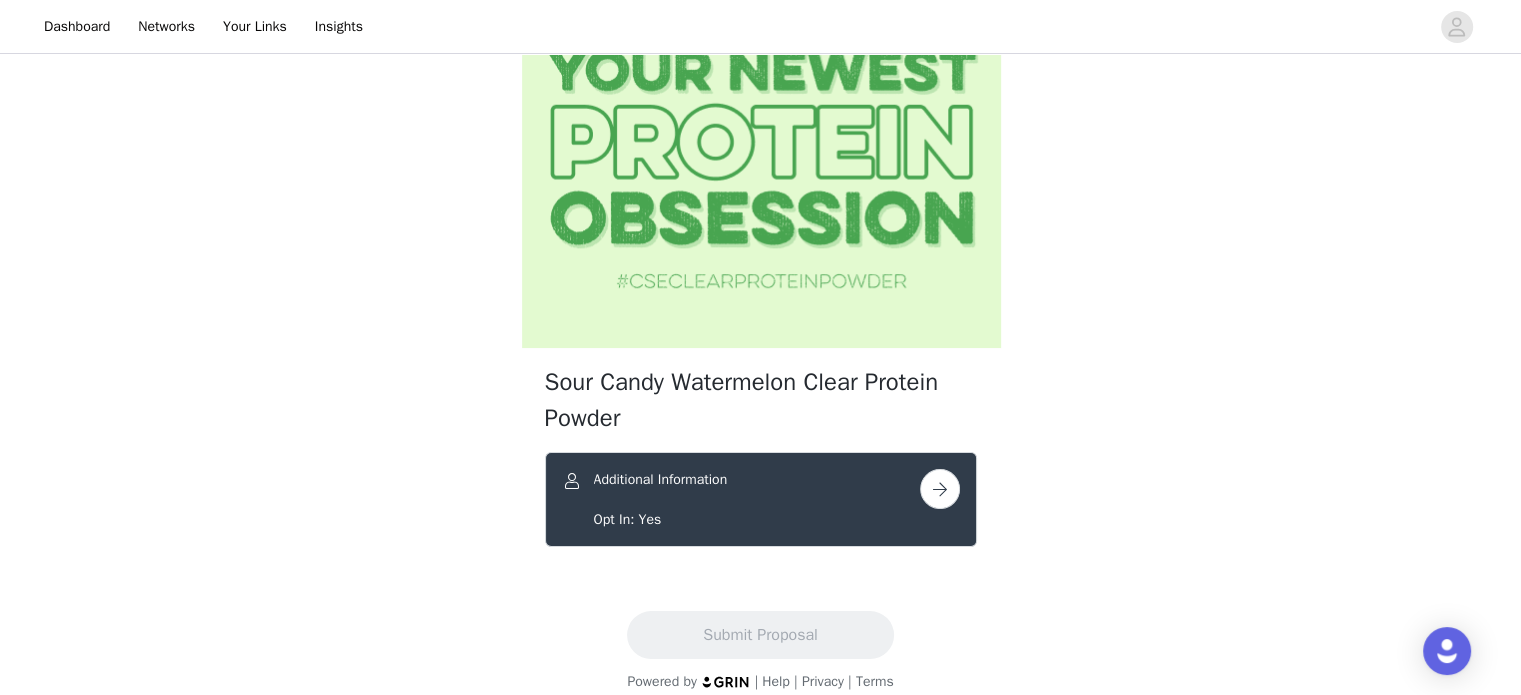 scroll, scrollTop: 89, scrollLeft: 0, axis: vertical 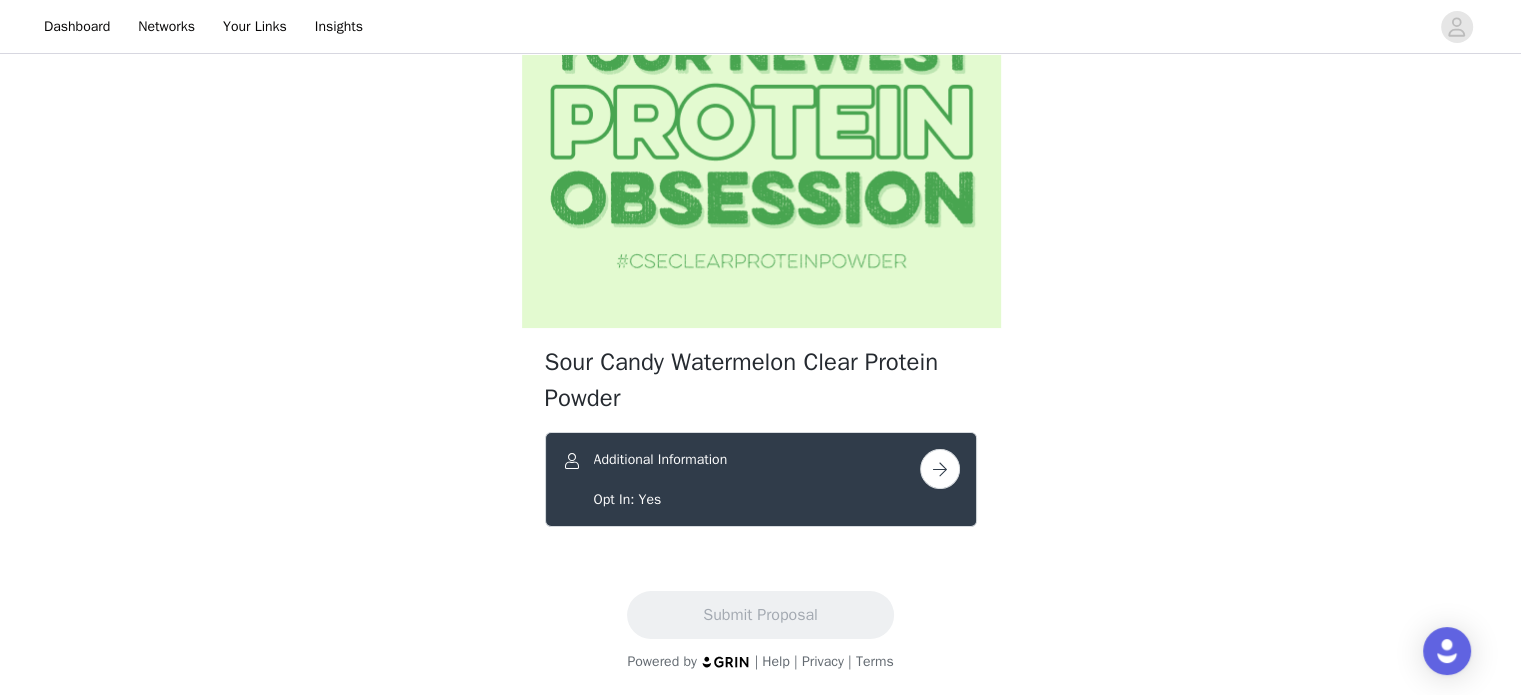 click at bounding box center (940, 469) 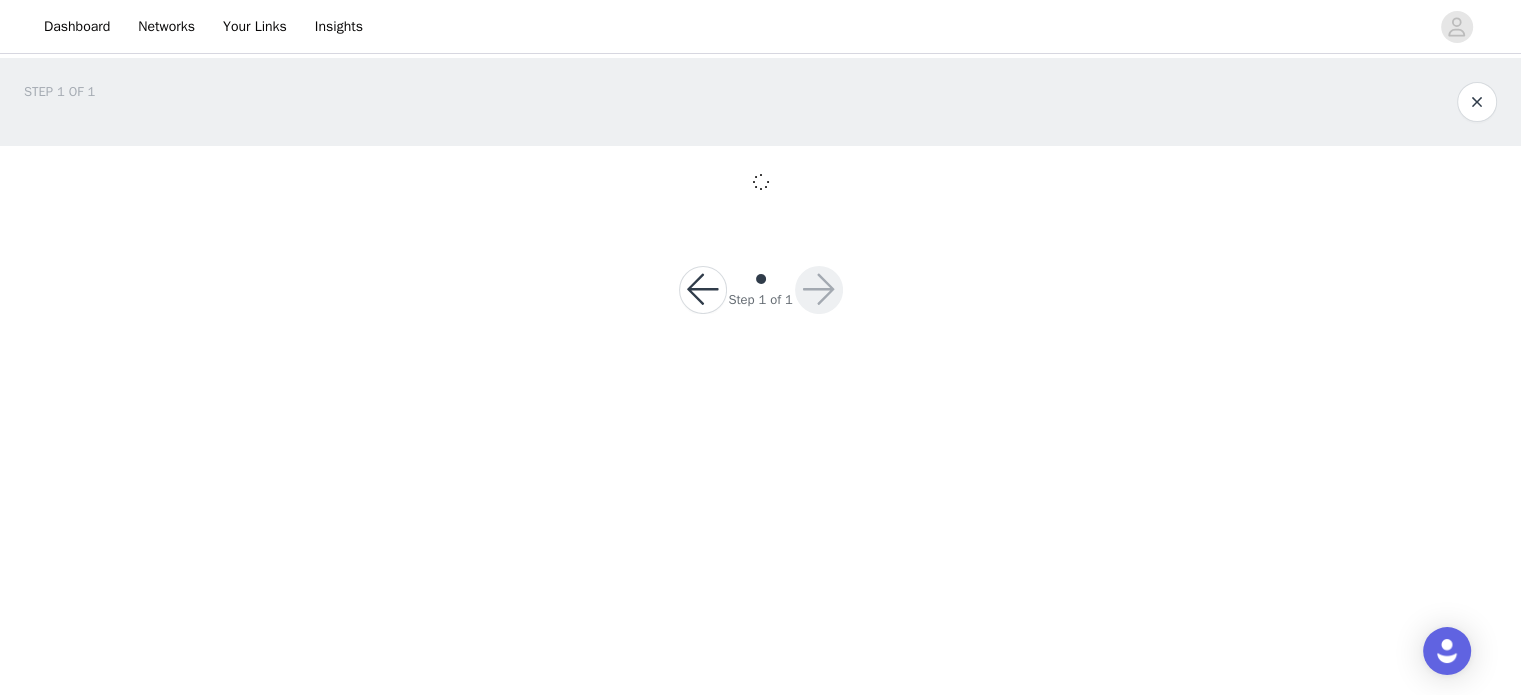 scroll, scrollTop: 0, scrollLeft: 0, axis: both 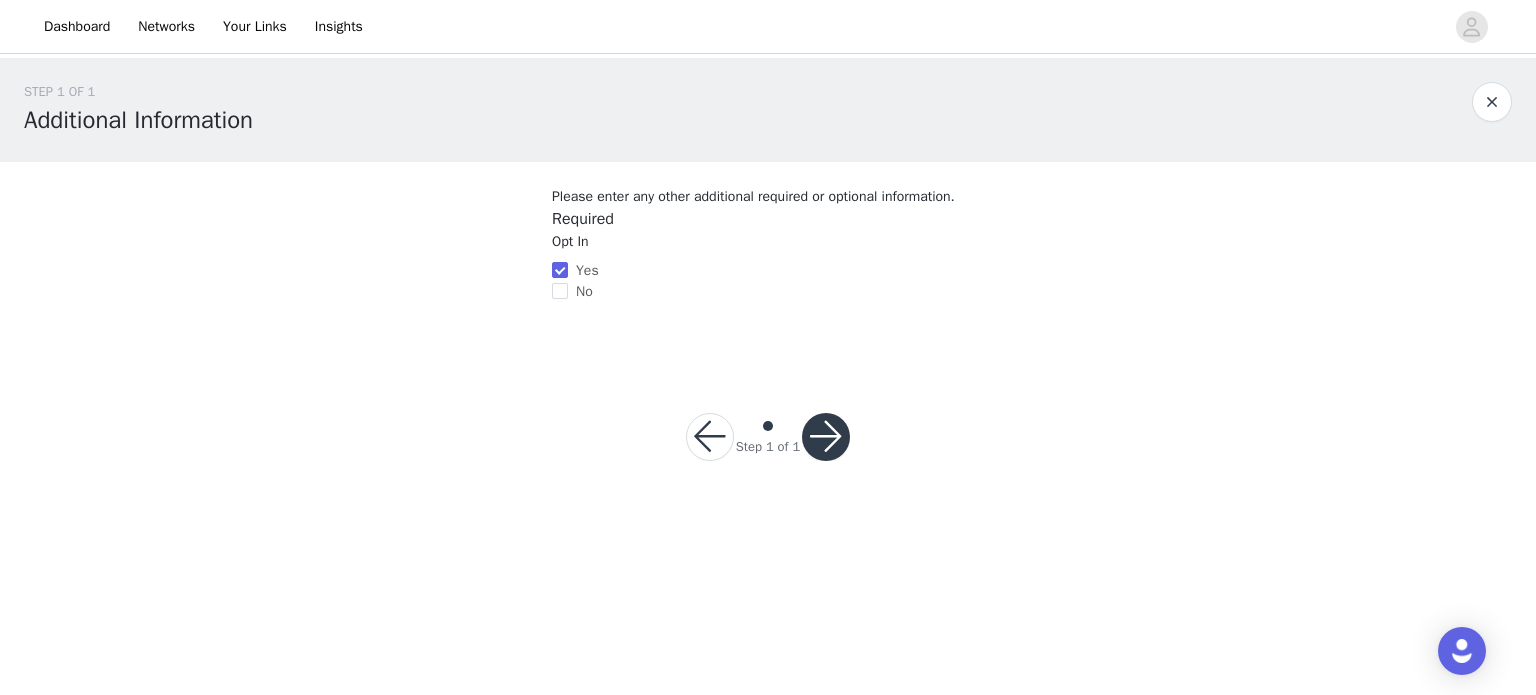 click at bounding box center (826, 437) 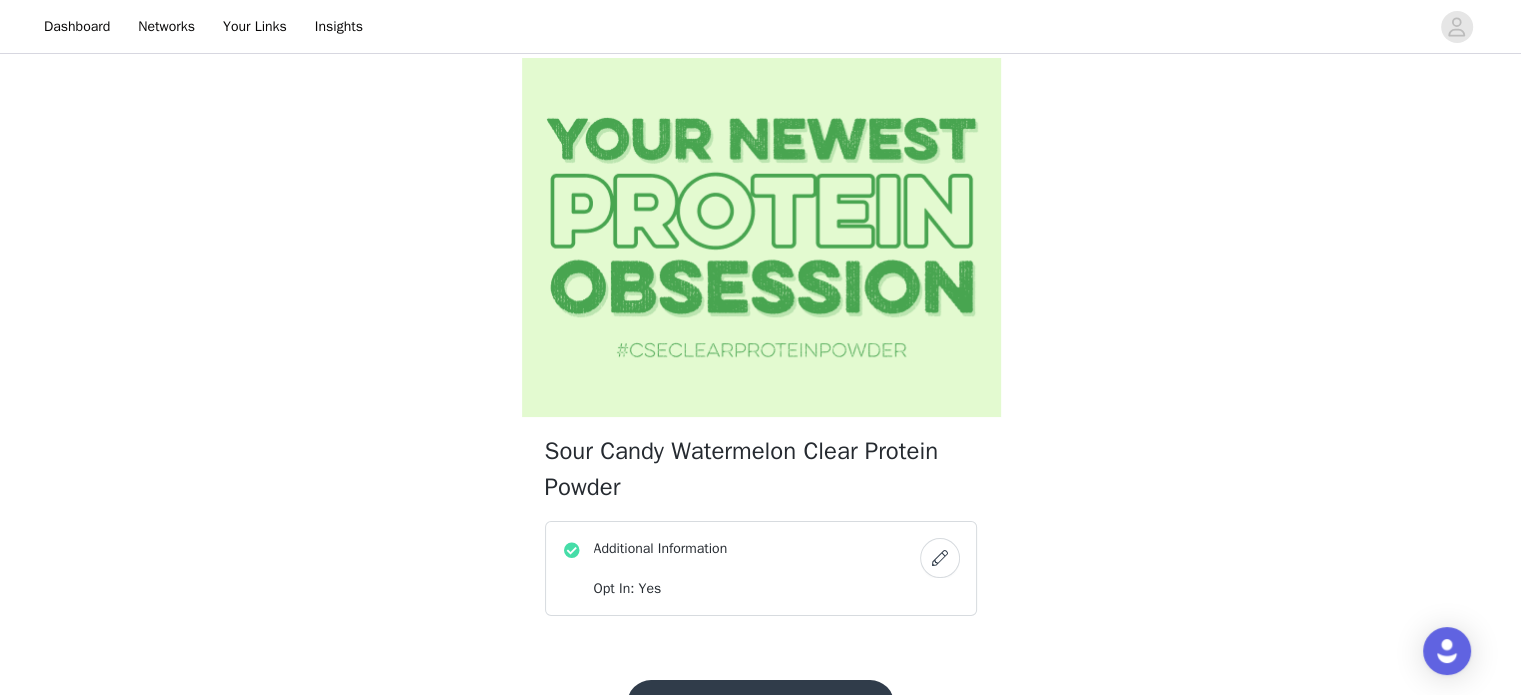 scroll, scrollTop: 89, scrollLeft: 0, axis: vertical 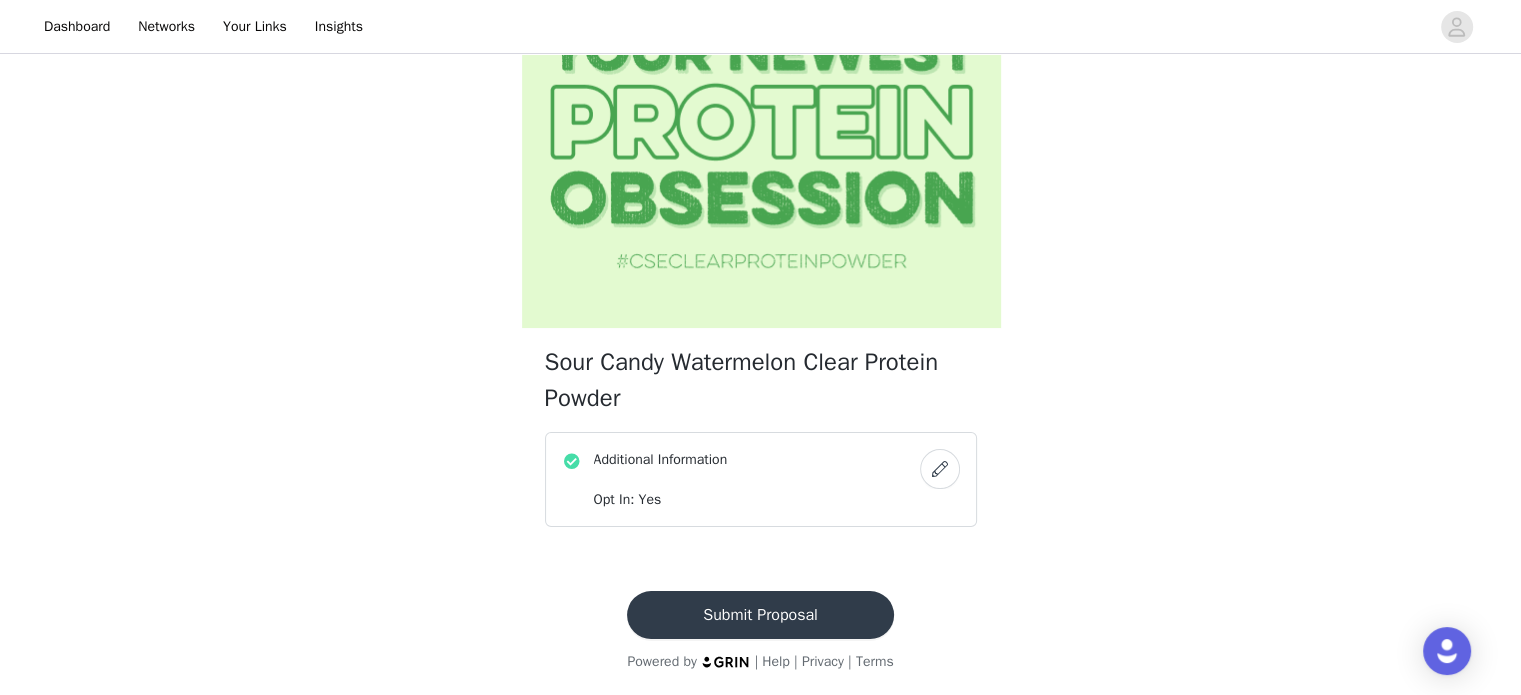 click on "Submit Proposal" at bounding box center [760, 615] 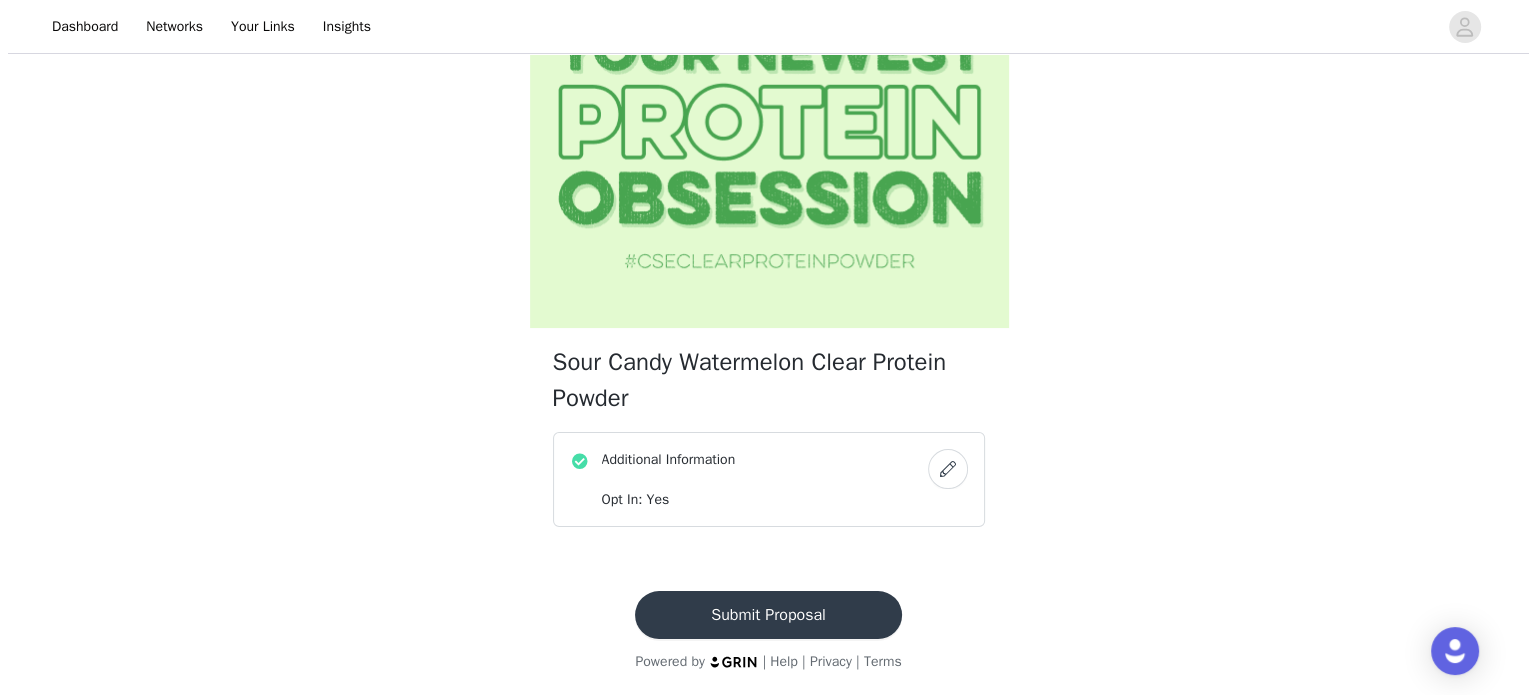 scroll, scrollTop: 0, scrollLeft: 0, axis: both 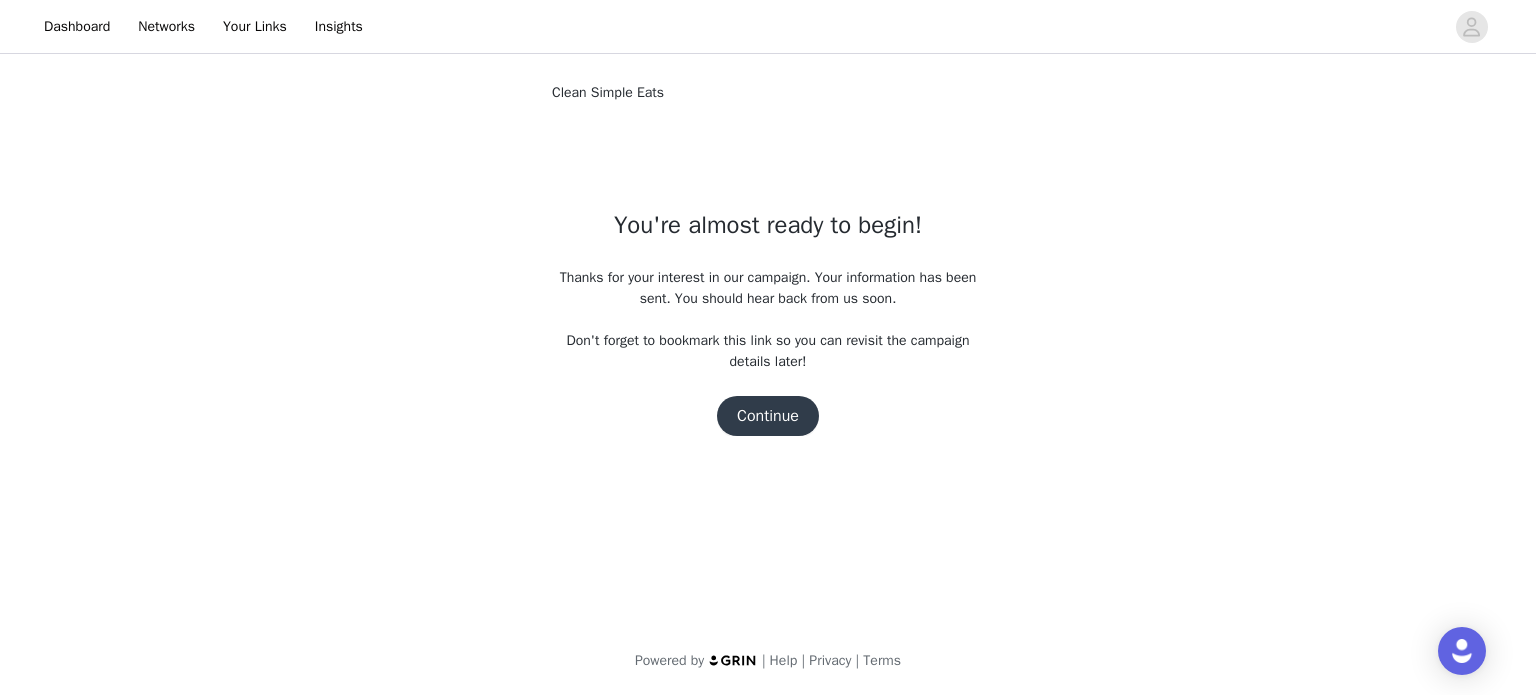 click on "Continue" at bounding box center [768, 416] 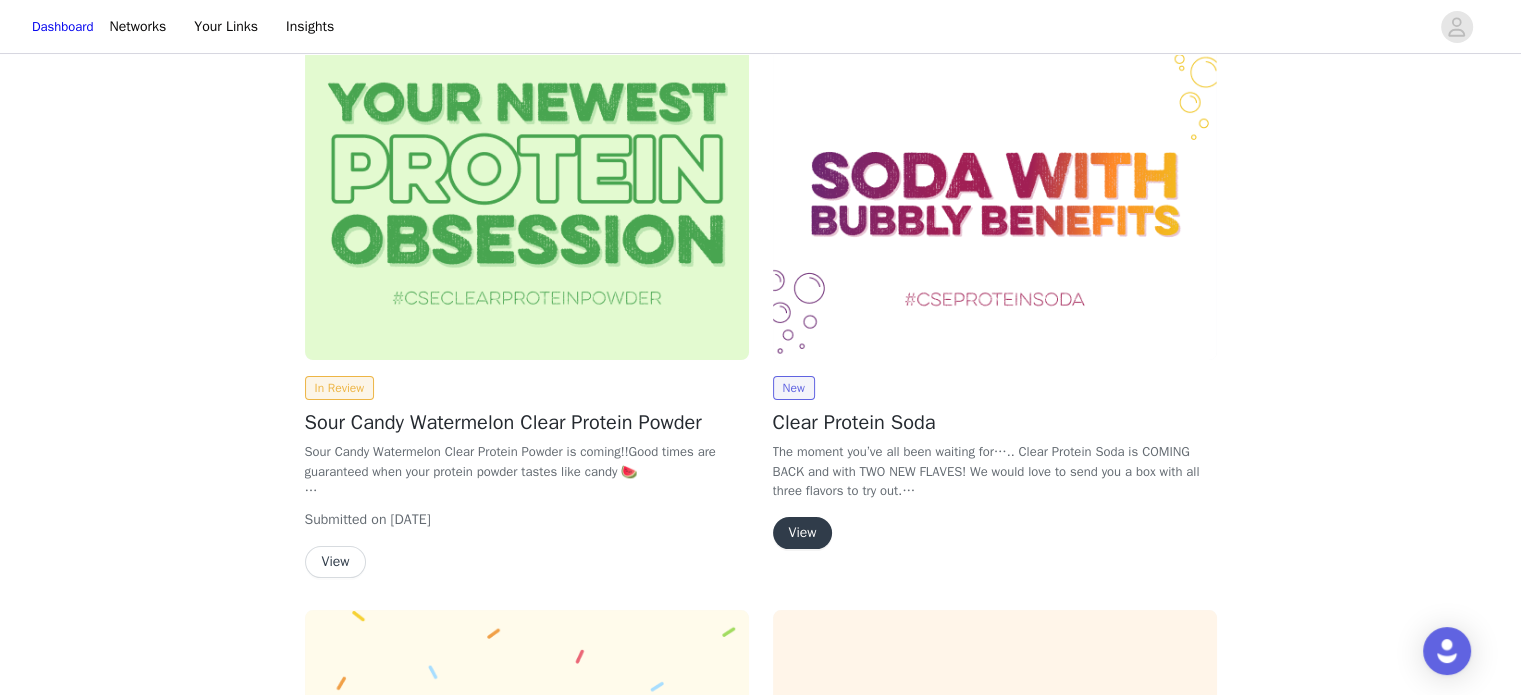 scroll, scrollTop: 400, scrollLeft: 0, axis: vertical 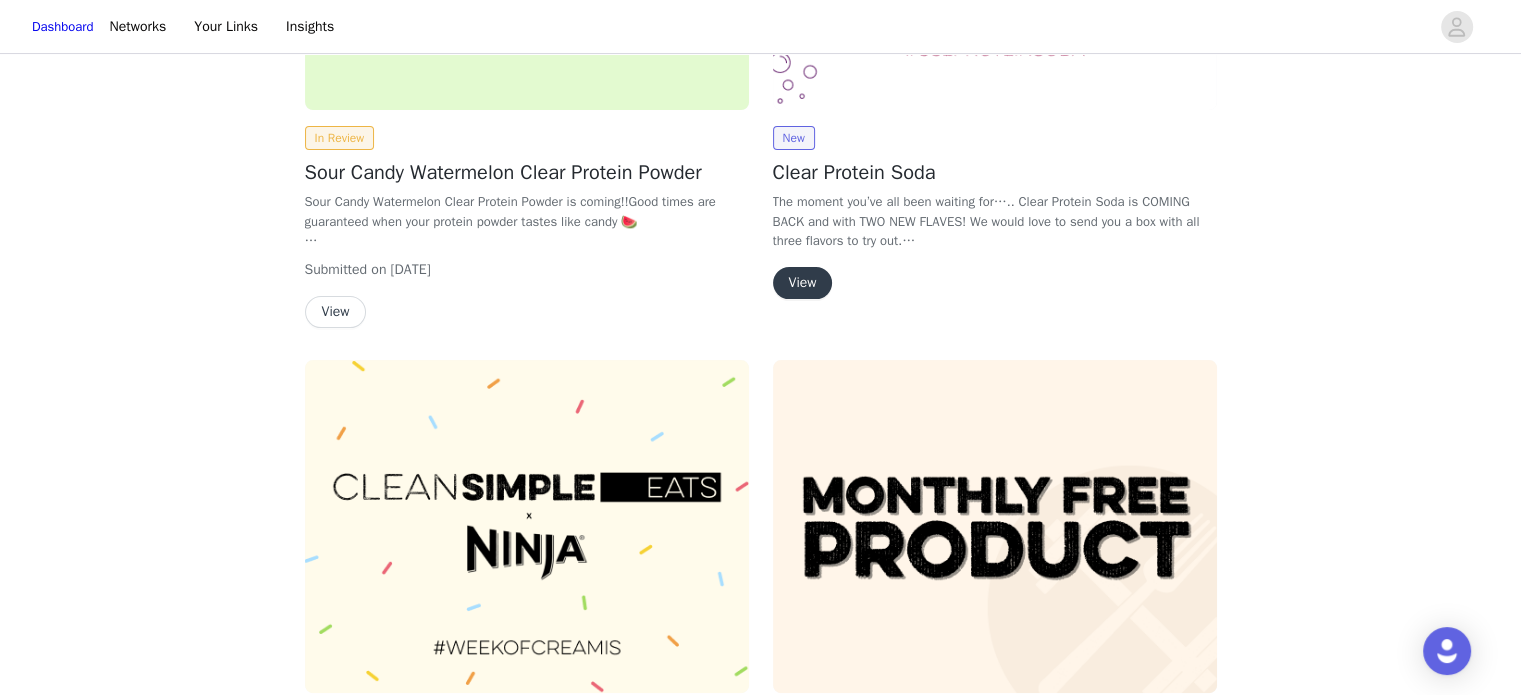 click on "View" at bounding box center (803, 283) 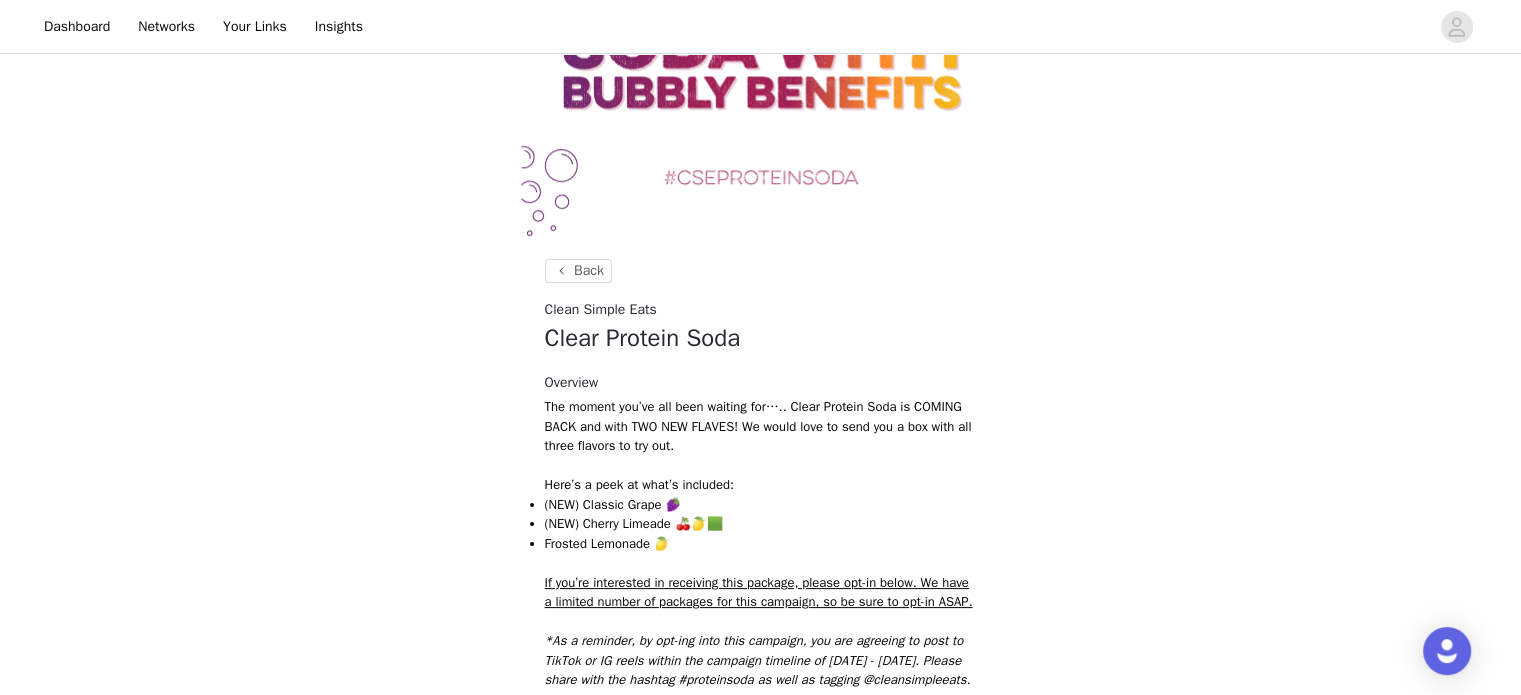 scroll, scrollTop: 363, scrollLeft: 0, axis: vertical 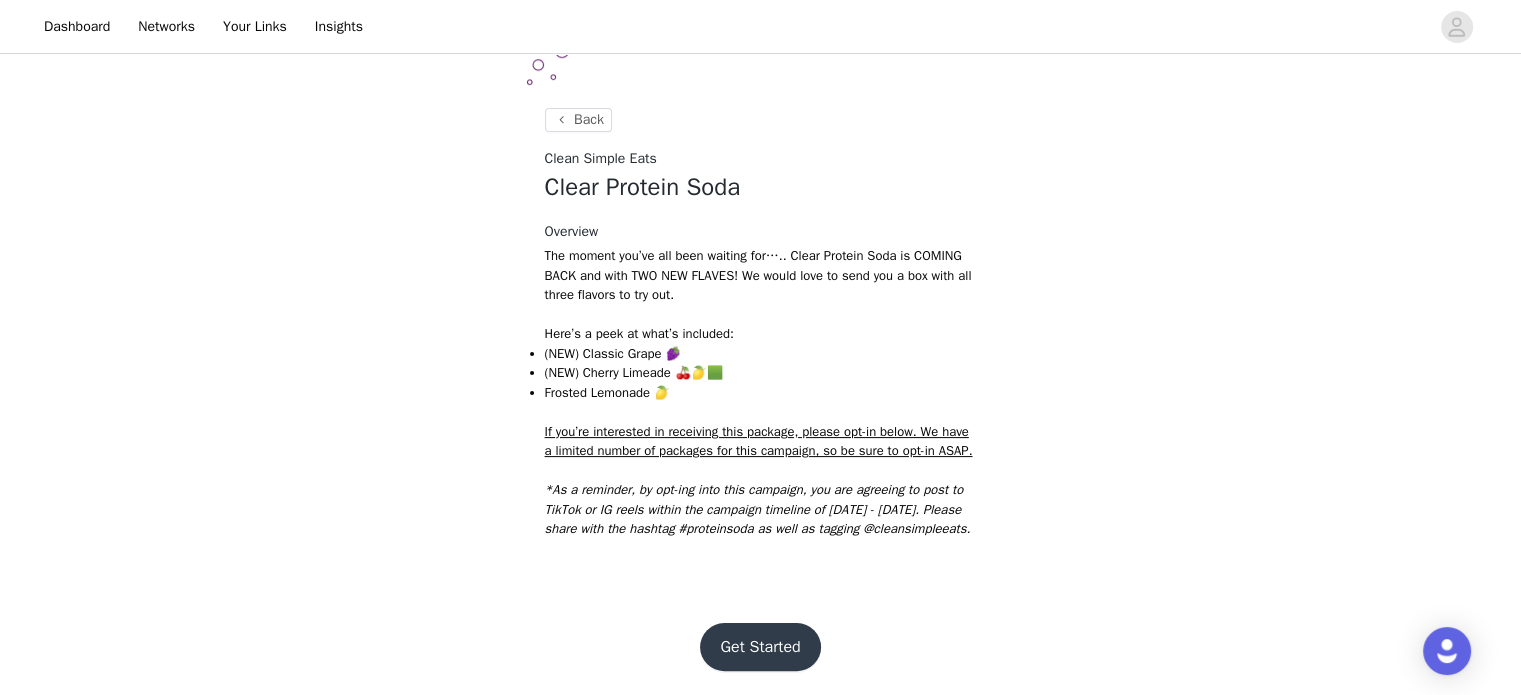 click on "Get Started" at bounding box center (760, 647) 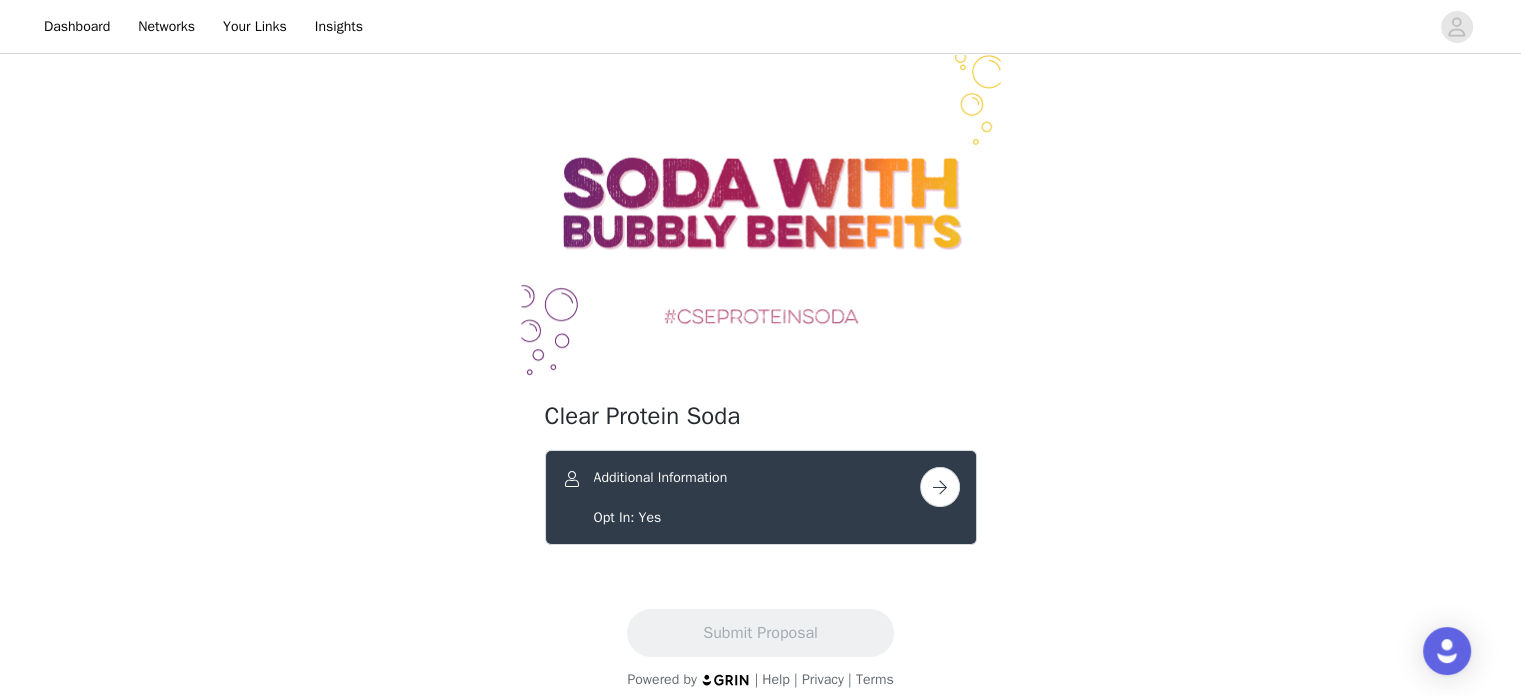 scroll, scrollTop: 53, scrollLeft: 0, axis: vertical 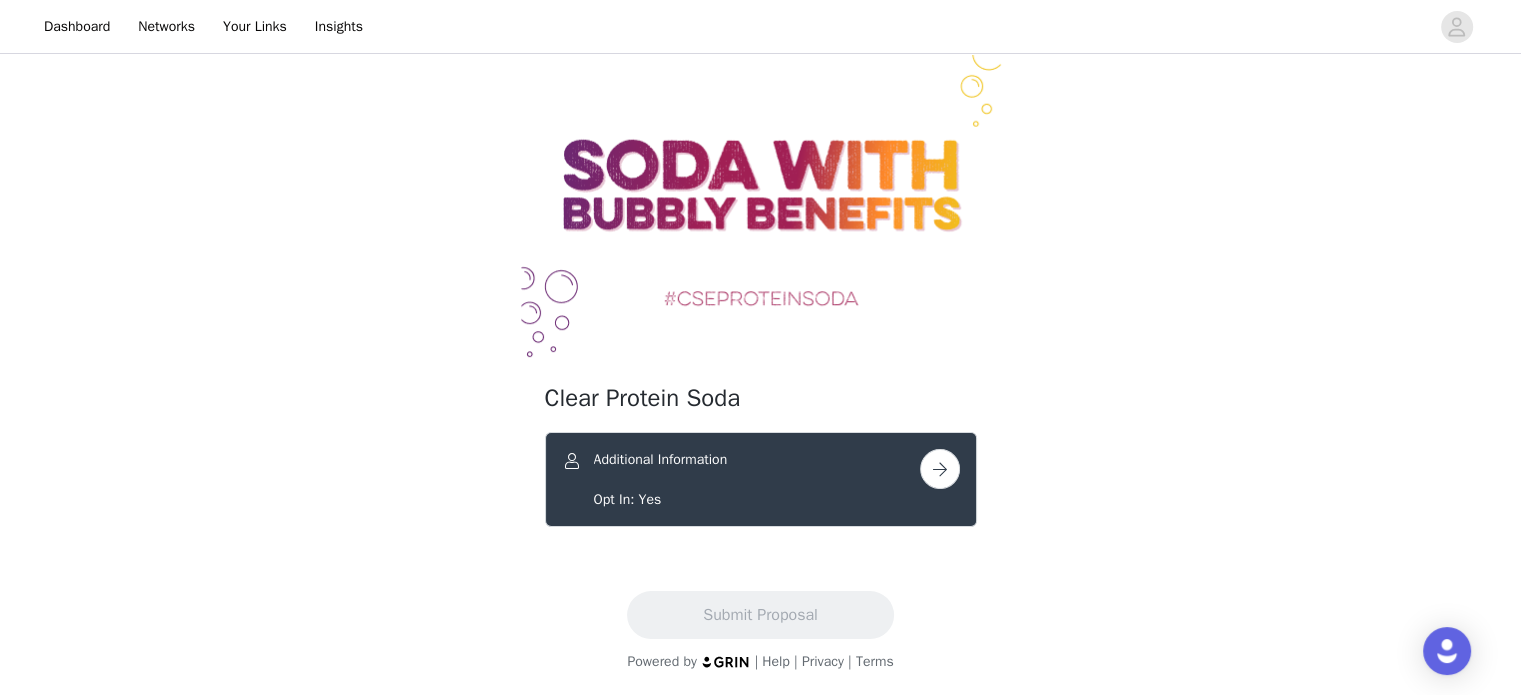 drag, startPoint x: 962, startPoint y: 459, endPoint x: 950, endPoint y: 467, distance: 14.422205 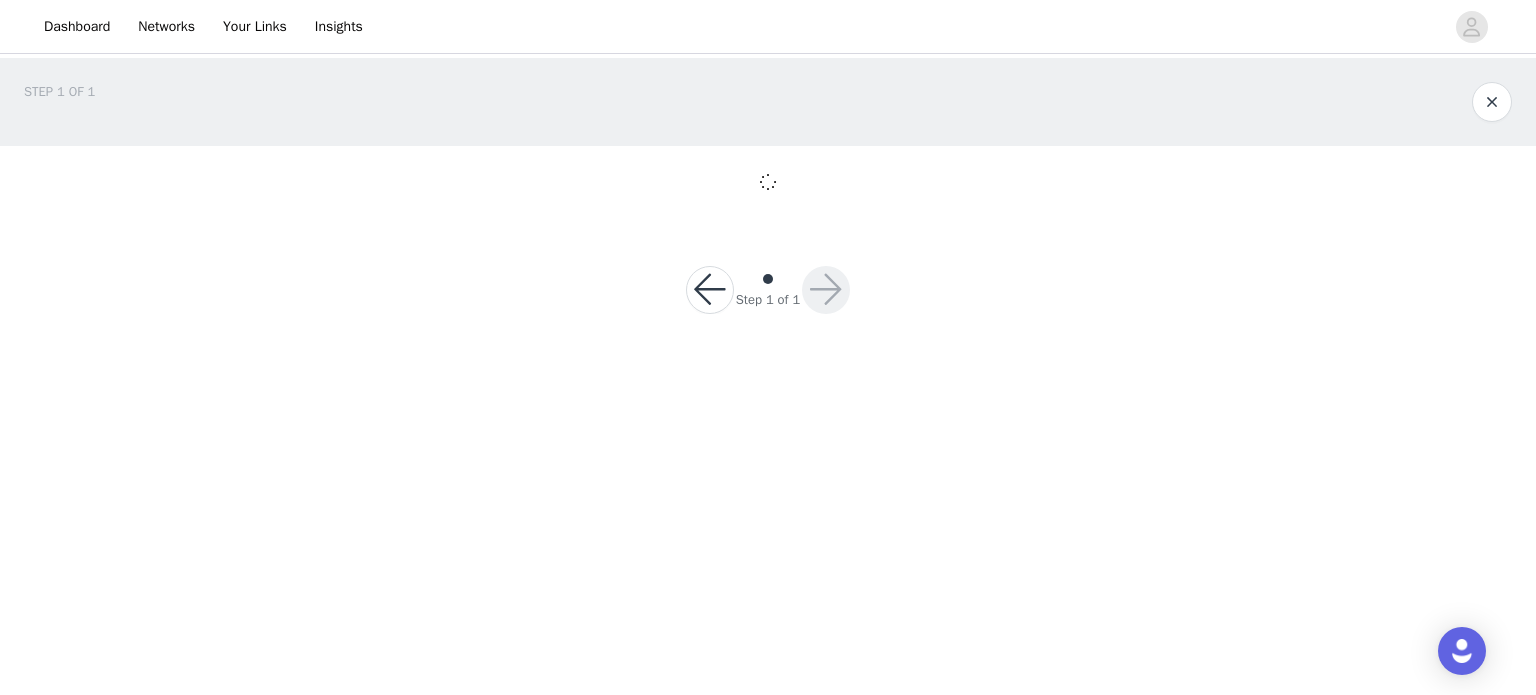 click on "Dashboard Networks Your Links Insights
STEP 1 OF 1
Step 1 of 1" at bounding box center (768, 347) 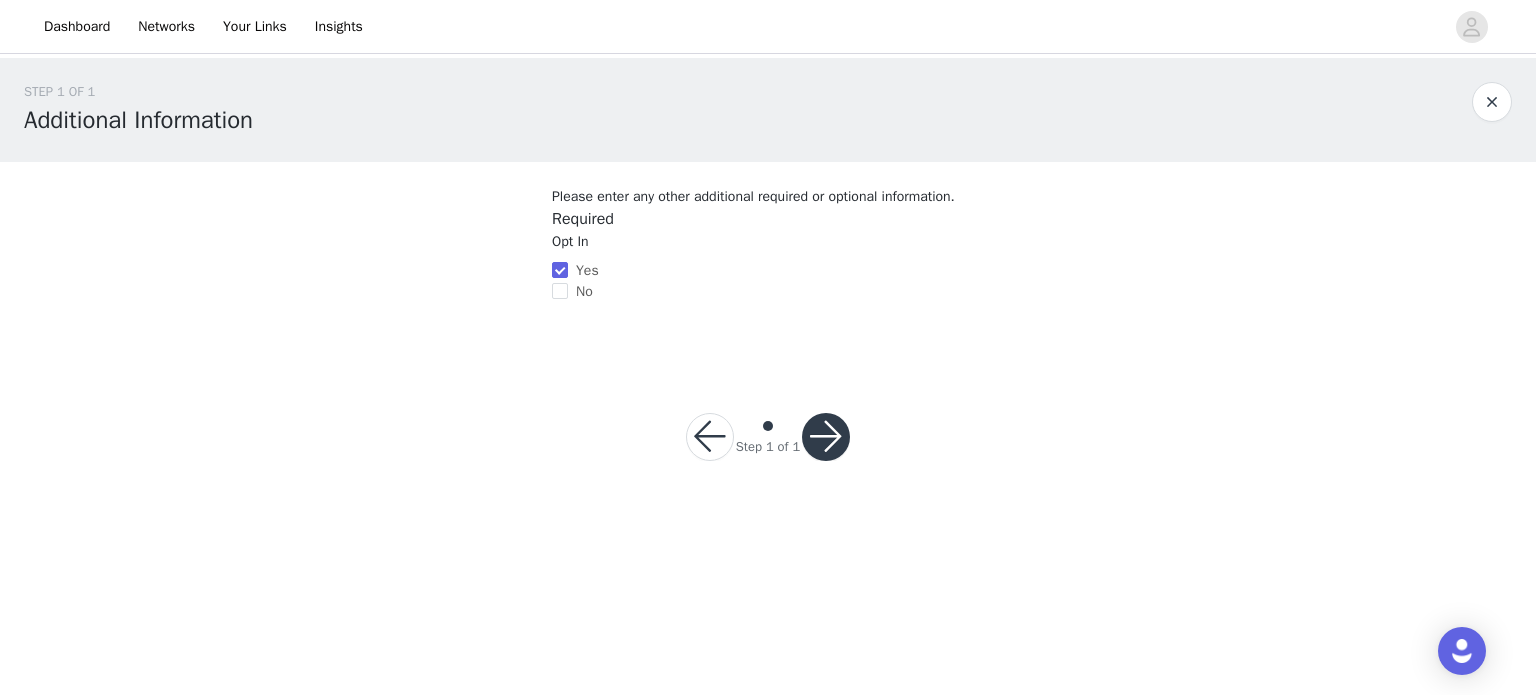 click at bounding box center [826, 437] 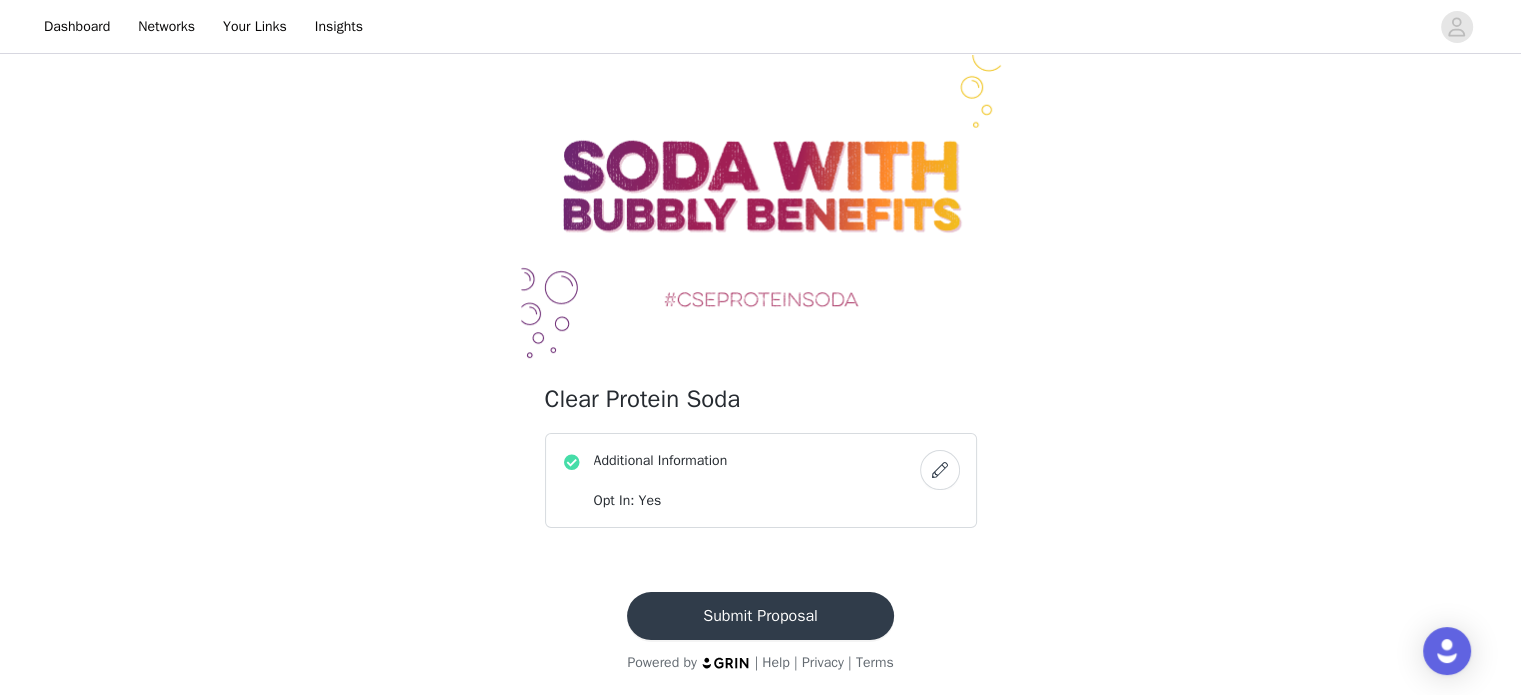 scroll, scrollTop: 53, scrollLeft: 0, axis: vertical 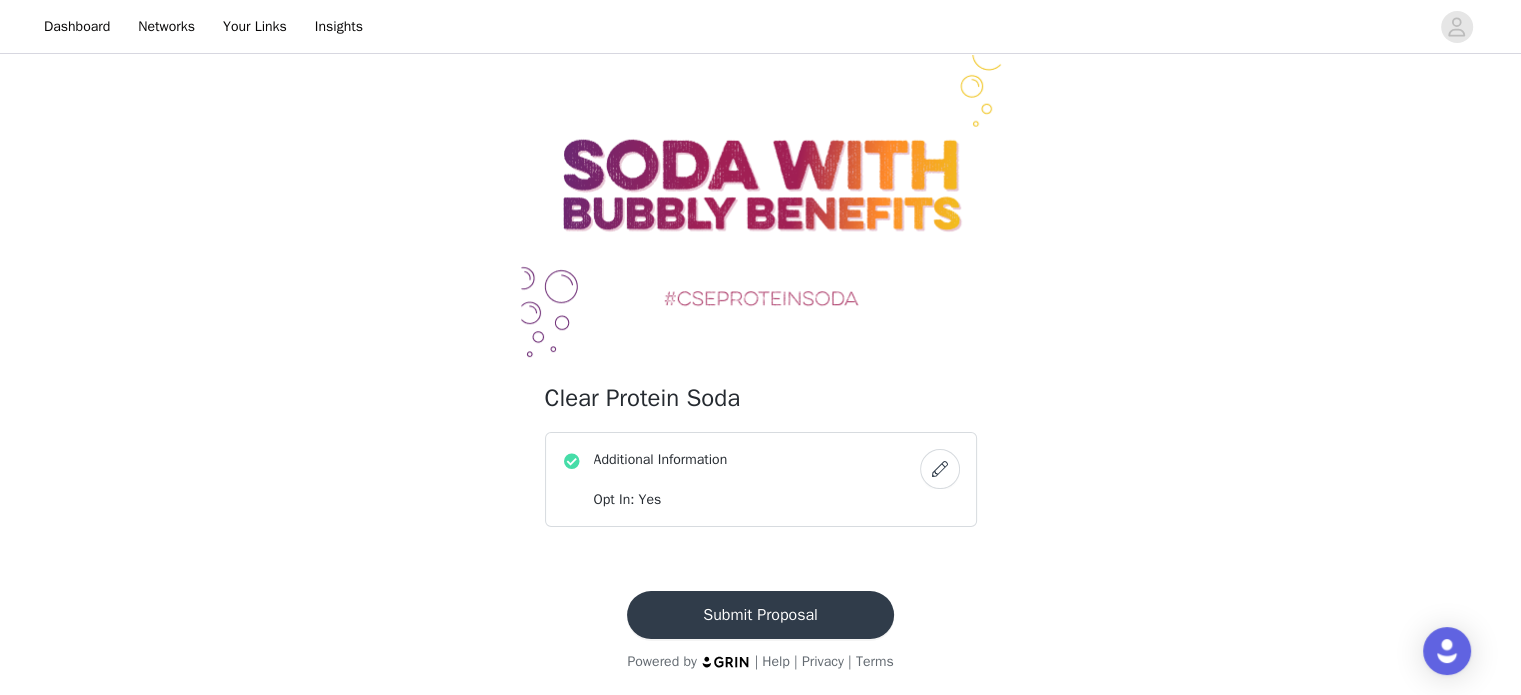 click on "Submit Proposal" at bounding box center (760, 615) 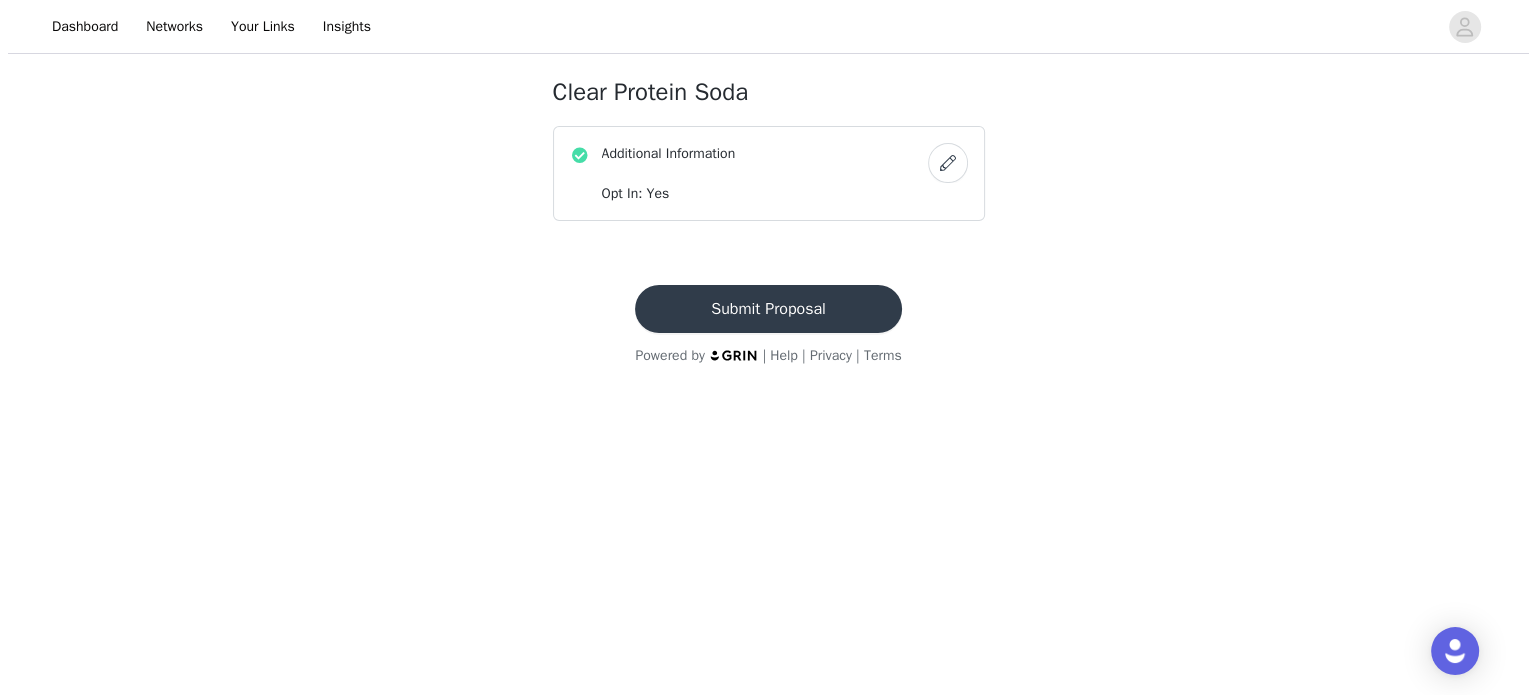 scroll, scrollTop: 0, scrollLeft: 0, axis: both 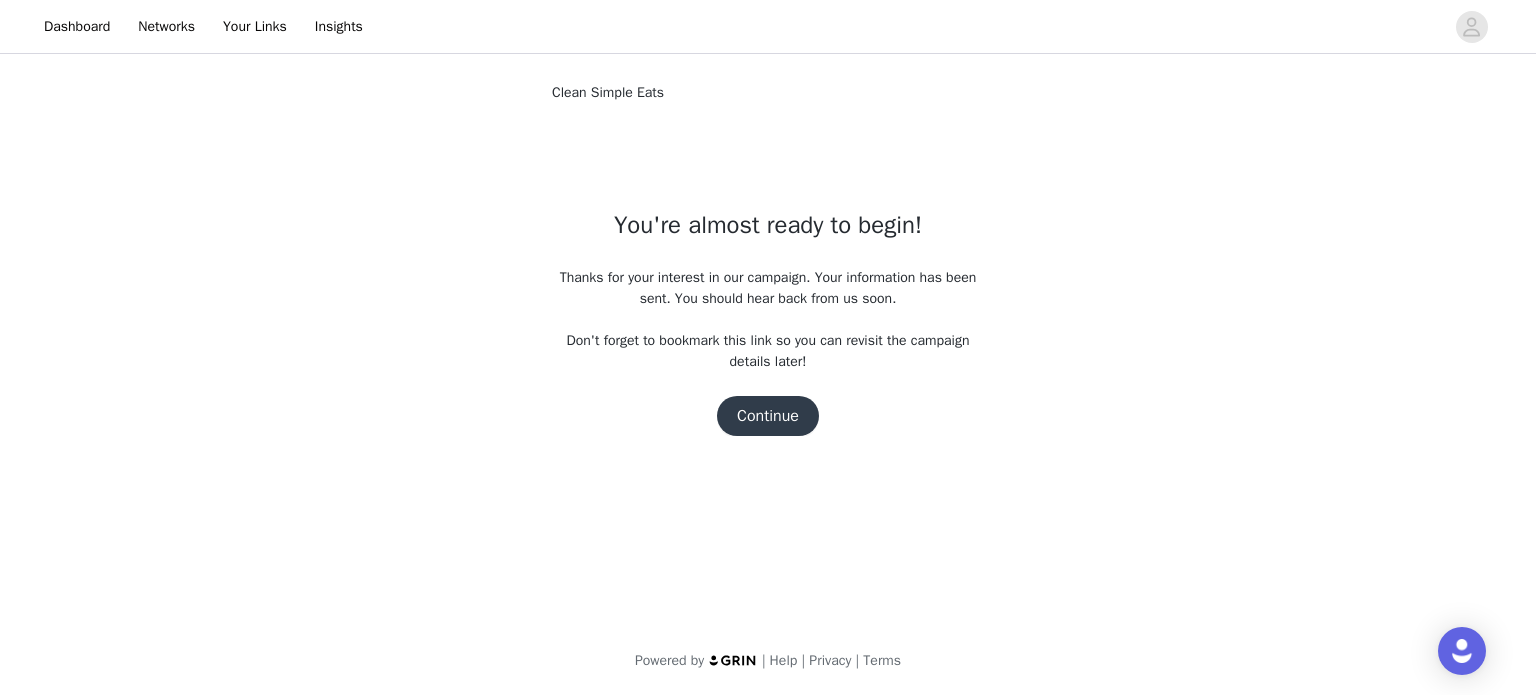 click on "Continue" at bounding box center [768, 416] 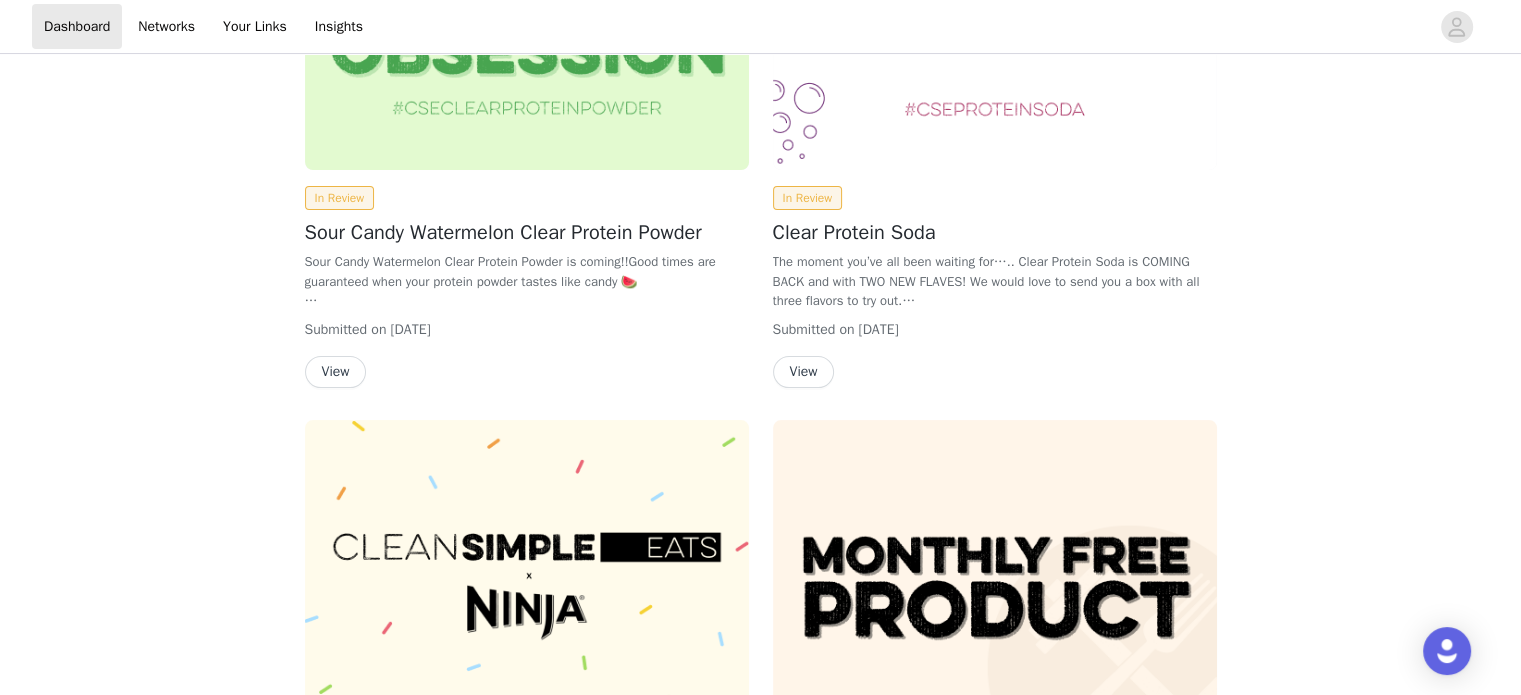 scroll, scrollTop: 700, scrollLeft: 0, axis: vertical 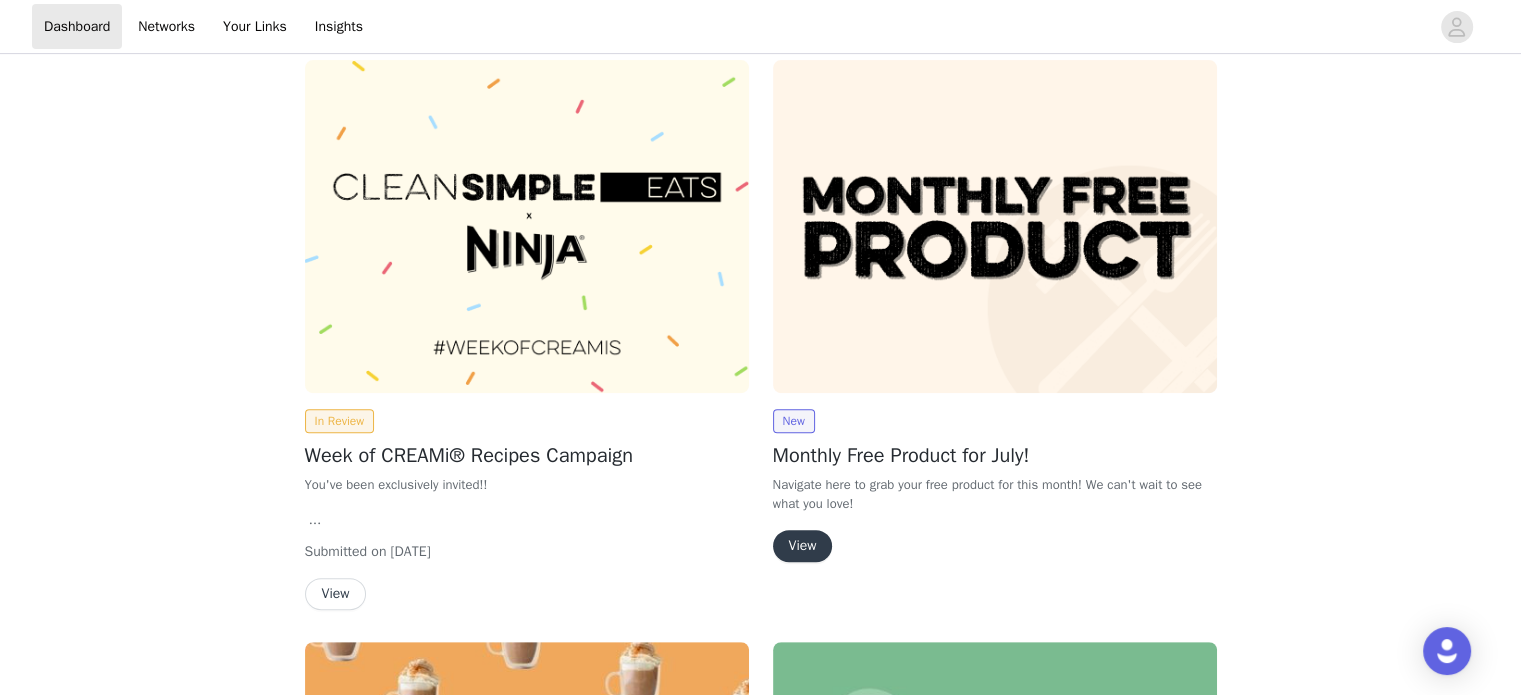 click on "View" at bounding box center [803, 546] 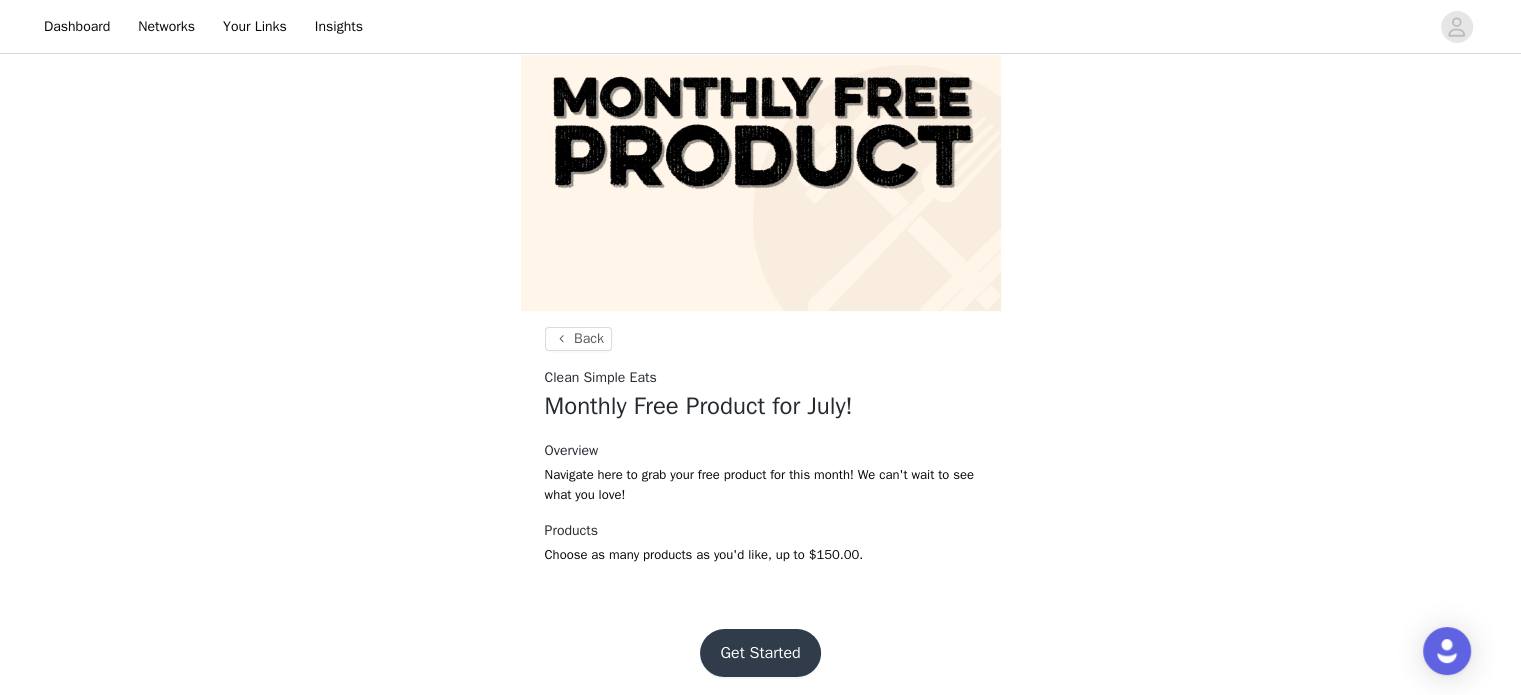 scroll, scrollTop: 112, scrollLeft: 0, axis: vertical 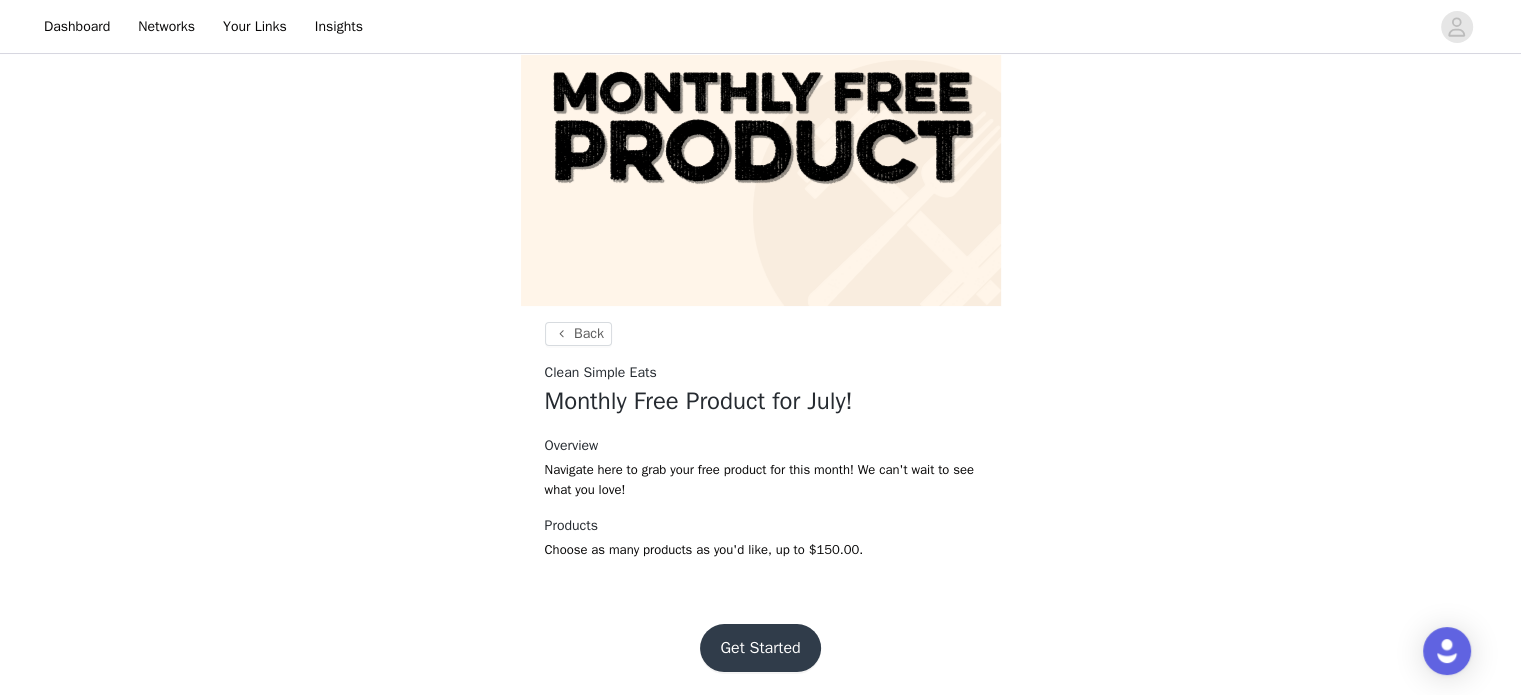 click on "Get Started" at bounding box center (760, 648) 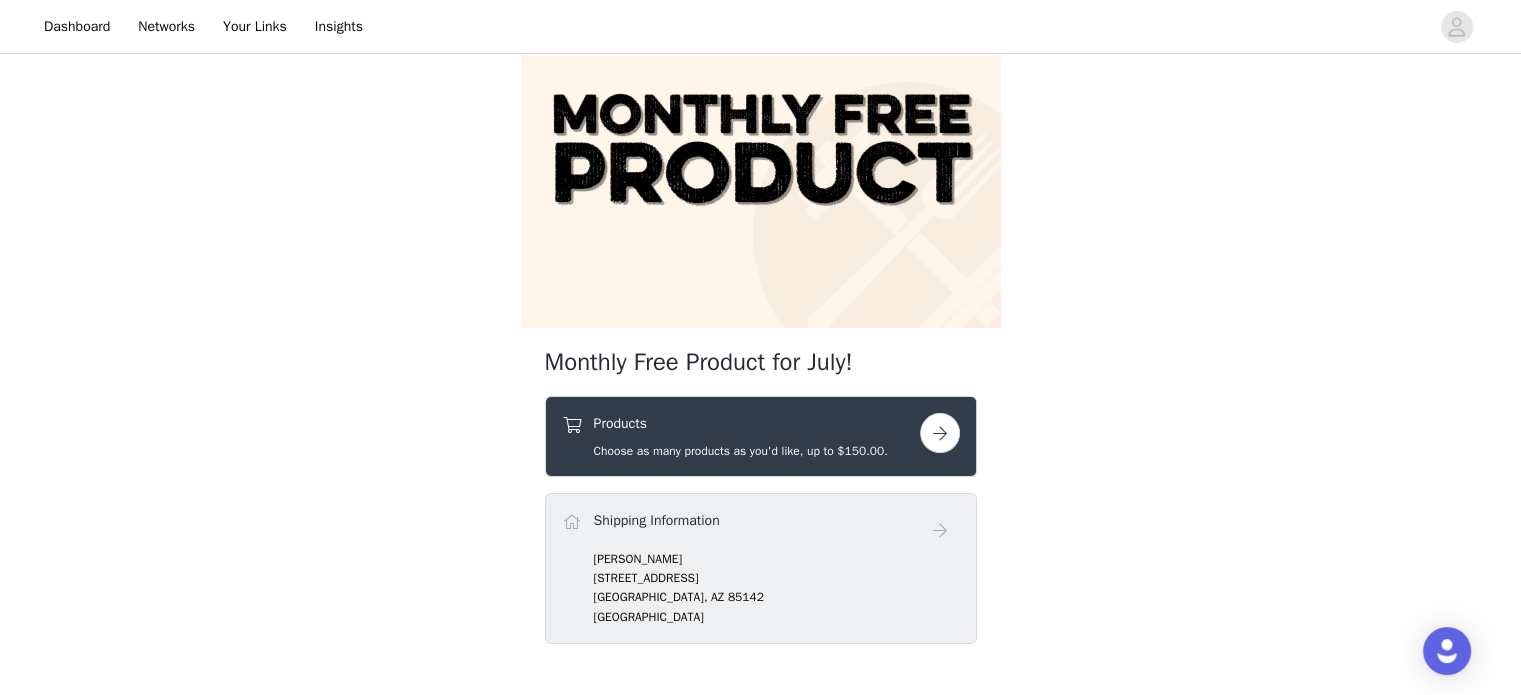 scroll, scrollTop: 206, scrollLeft: 0, axis: vertical 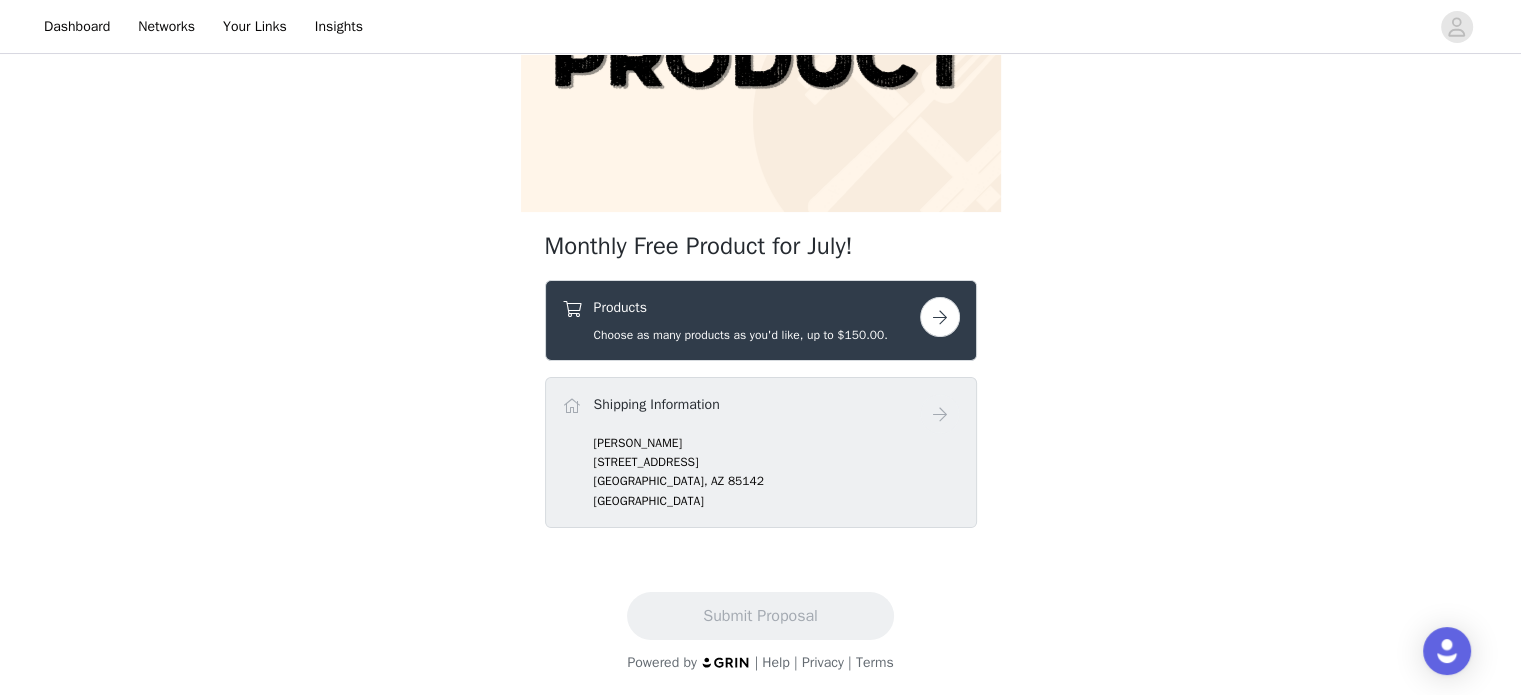 click at bounding box center [940, 317] 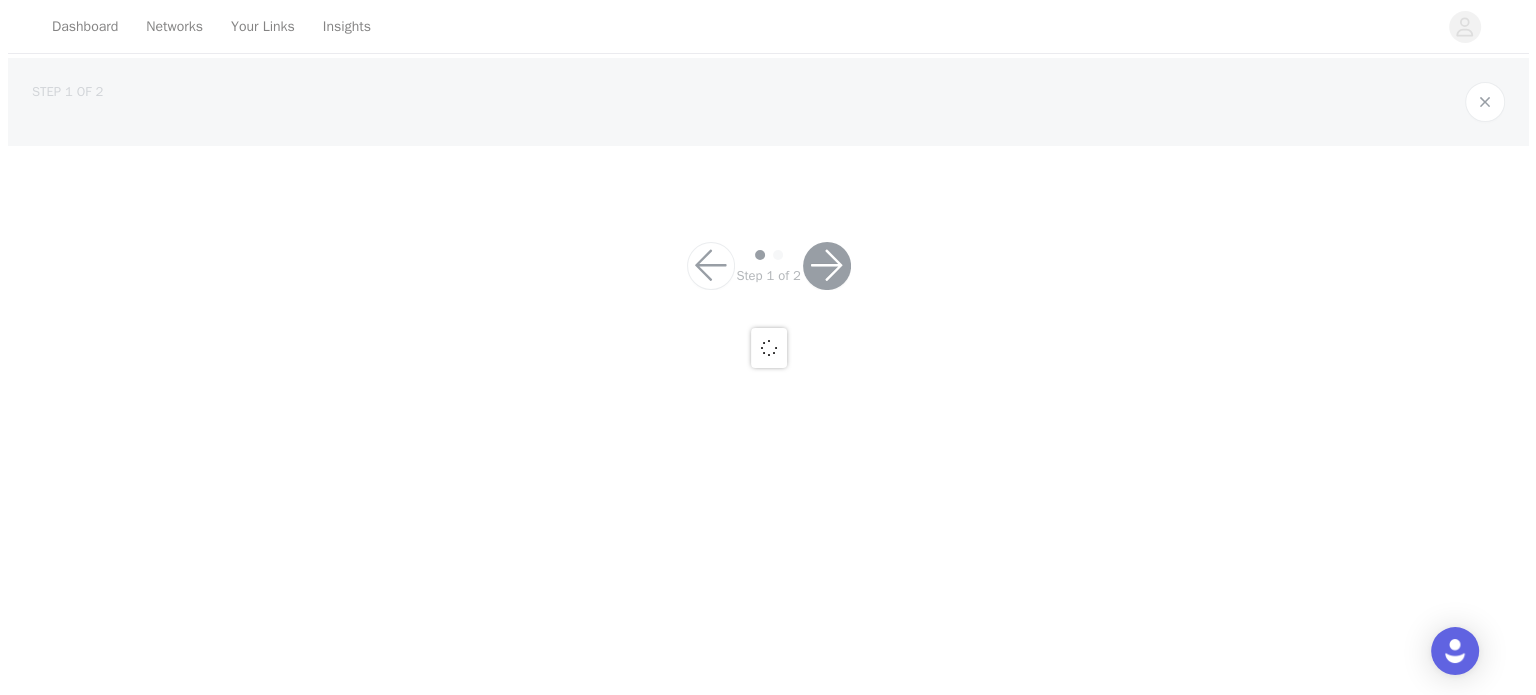 scroll, scrollTop: 0, scrollLeft: 0, axis: both 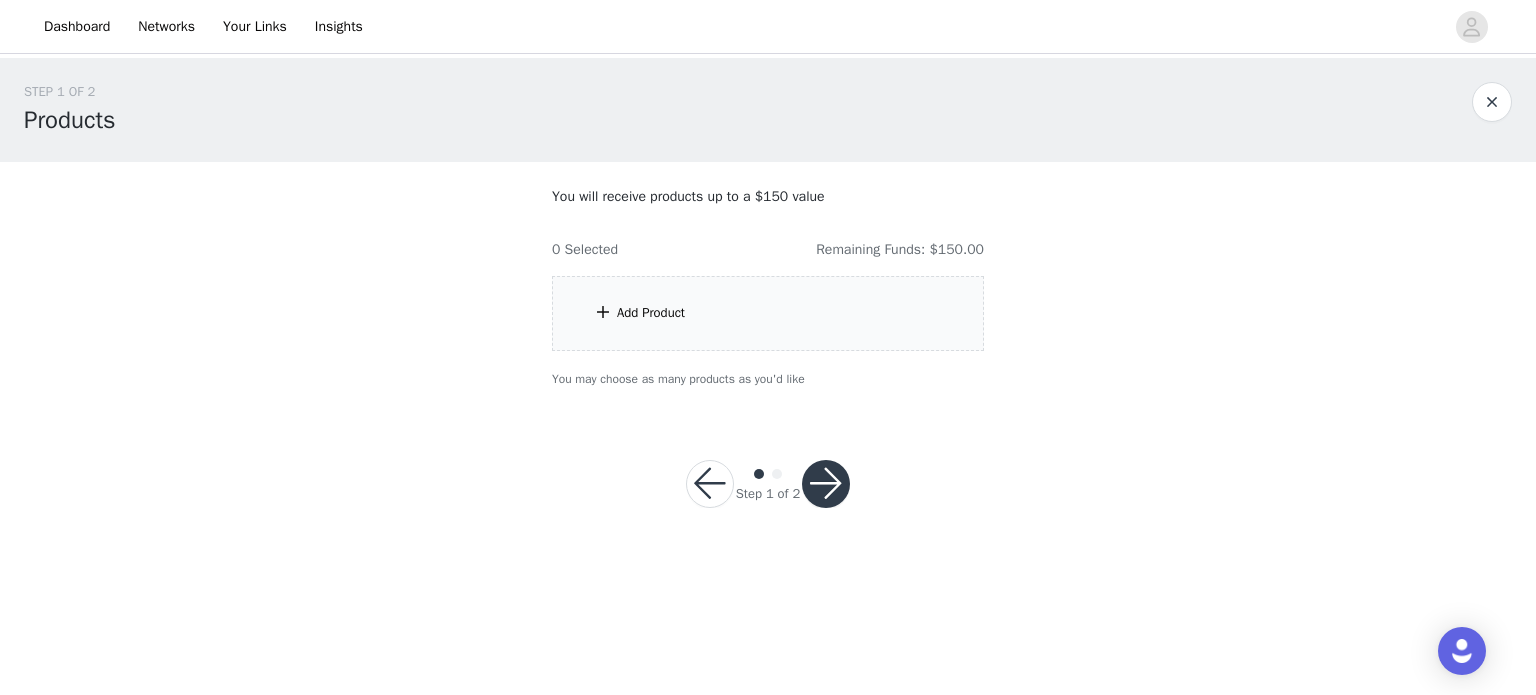 click on "Add Product" at bounding box center [651, 313] 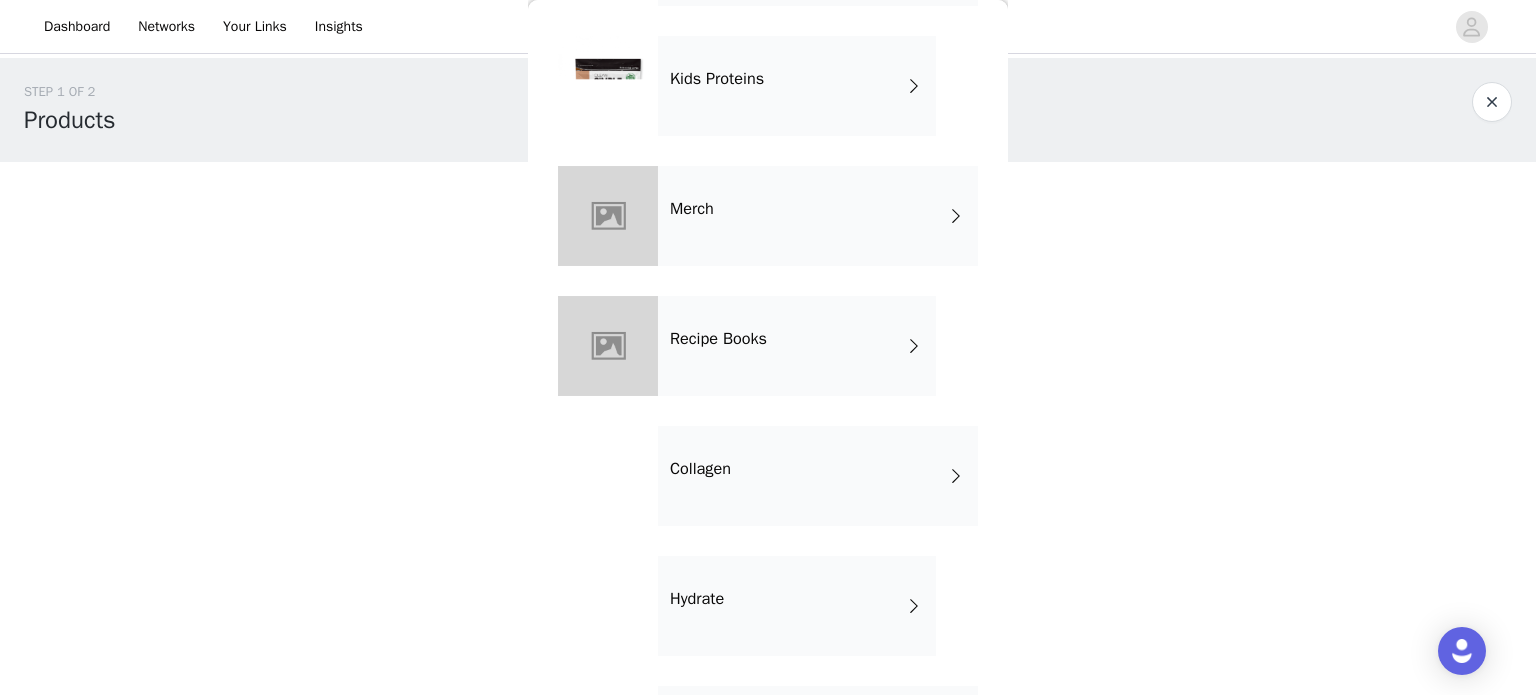 scroll, scrollTop: 500, scrollLeft: 0, axis: vertical 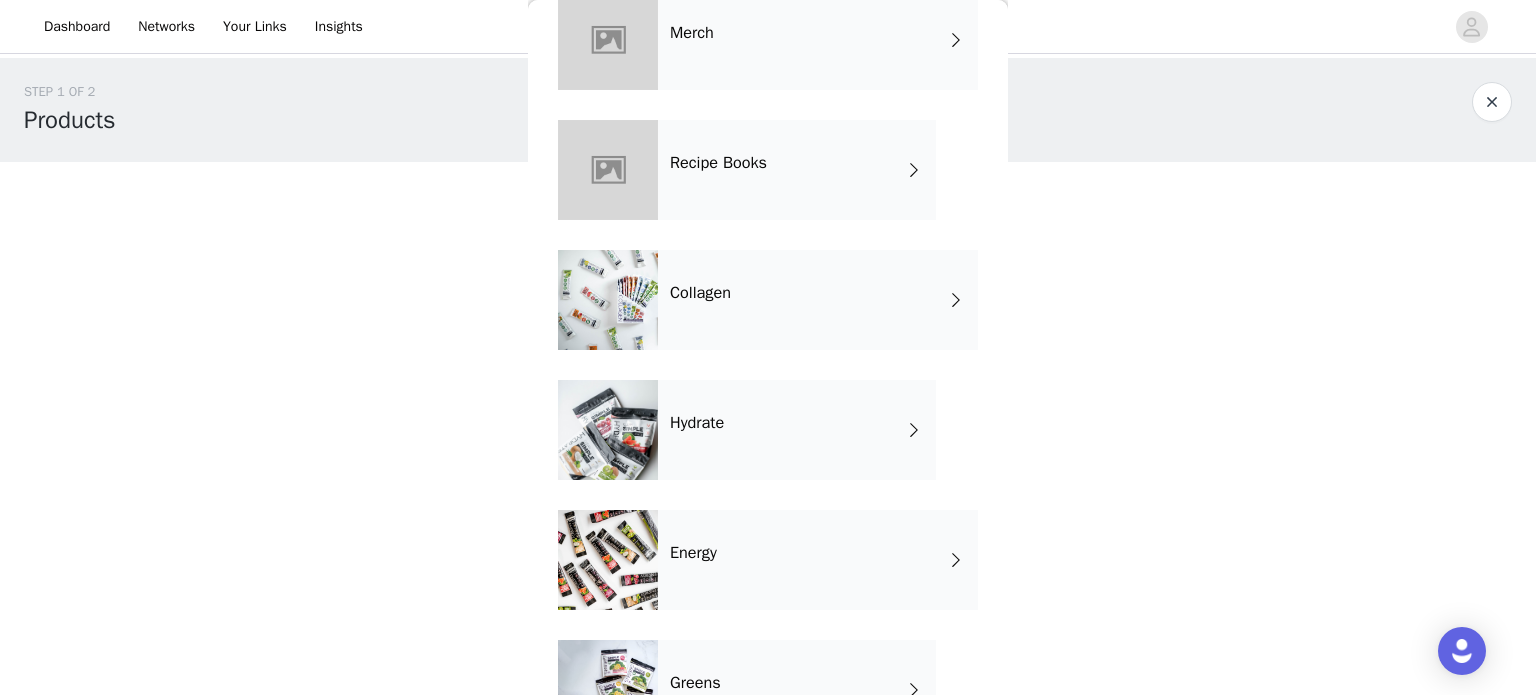 click on "Collagen" at bounding box center [818, 300] 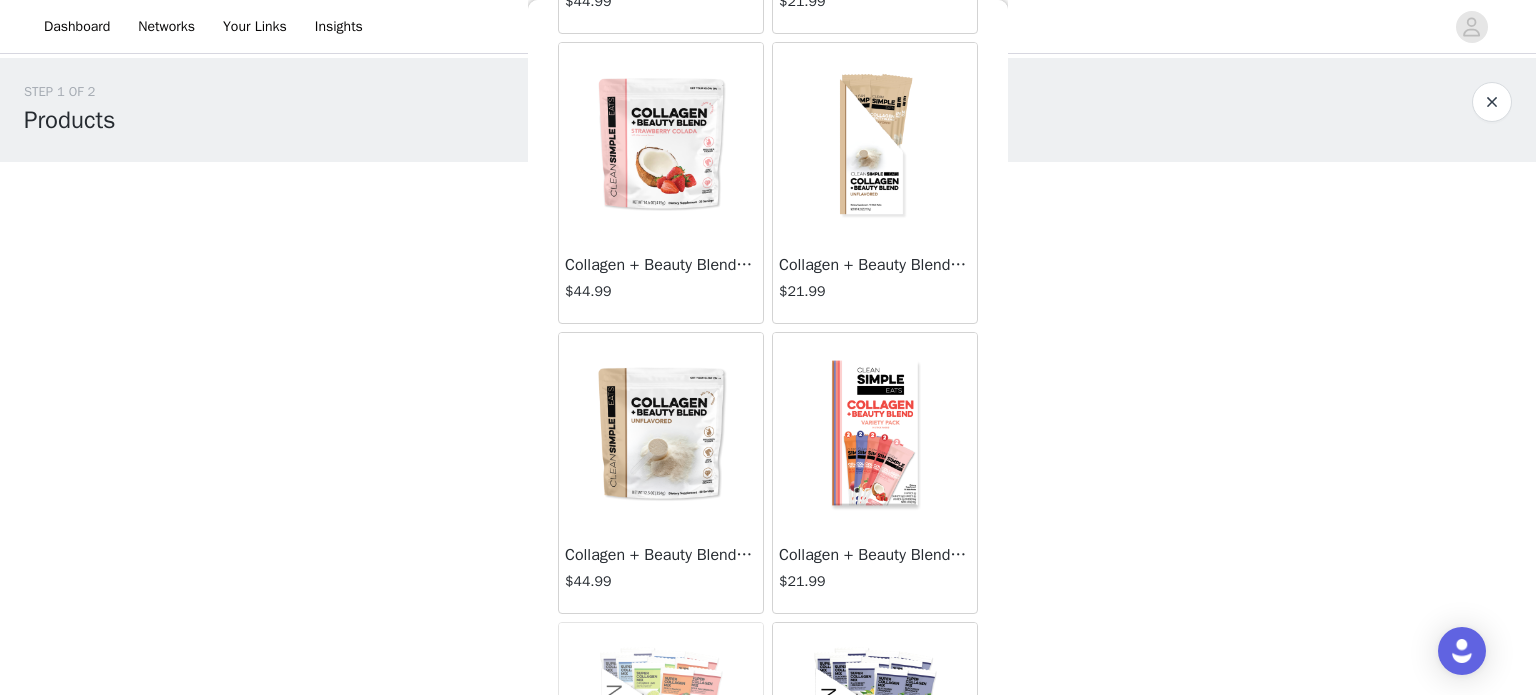 scroll, scrollTop: 1600, scrollLeft: 0, axis: vertical 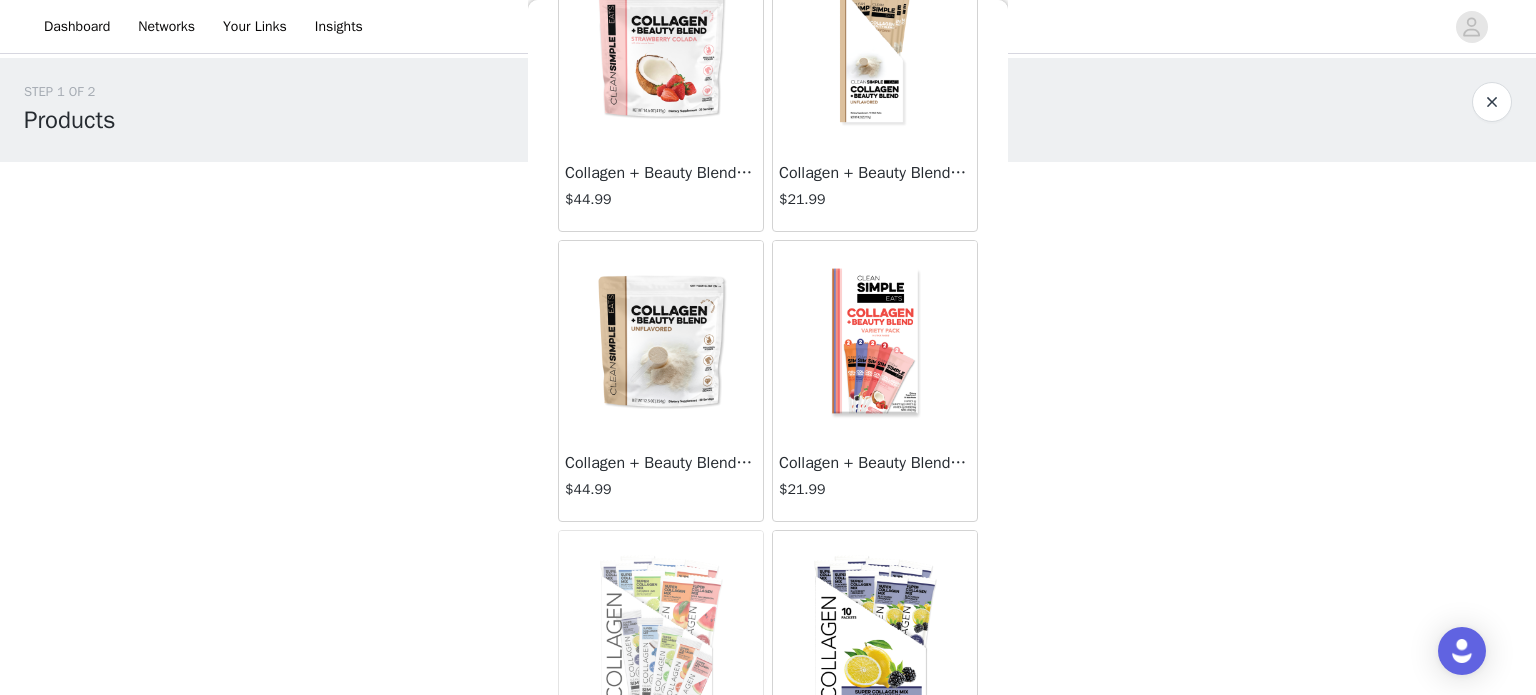 click at bounding box center (661, 341) 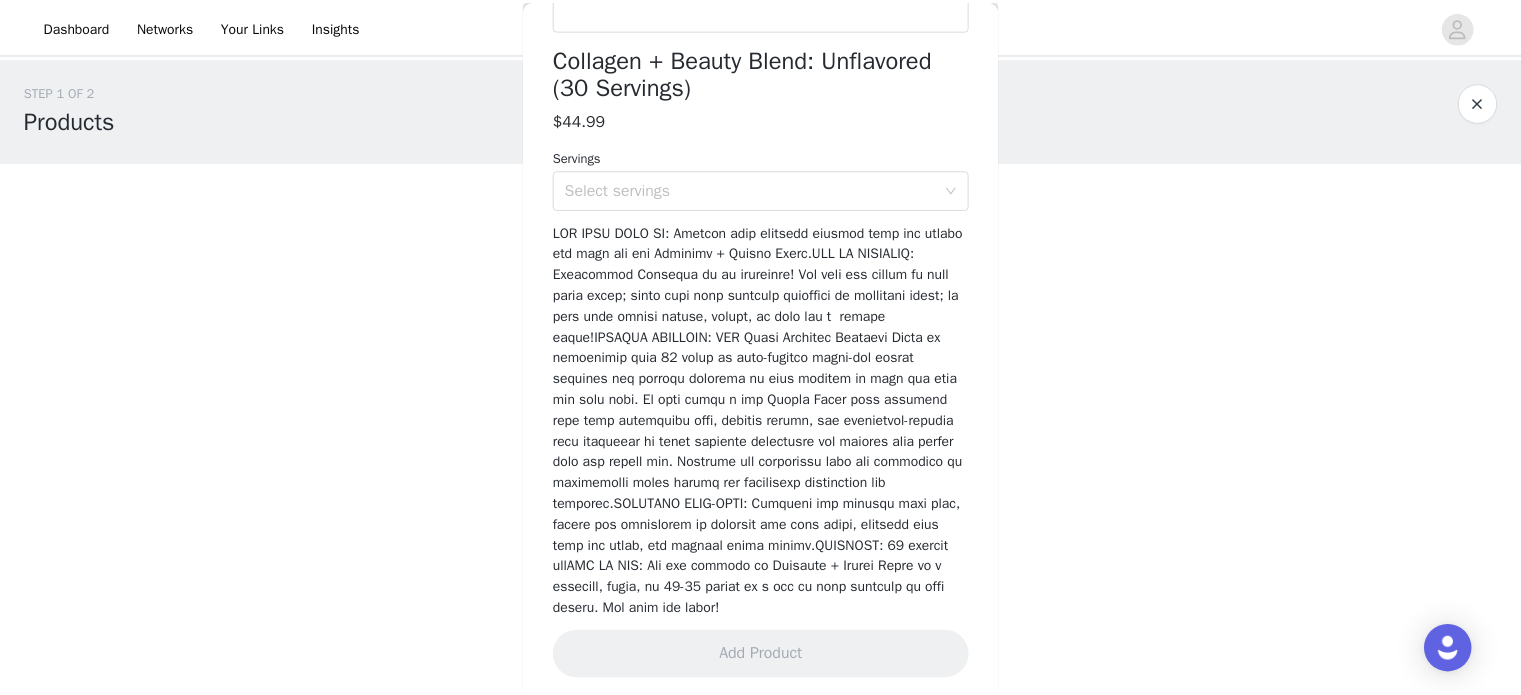 scroll, scrollTop: 550, scrollLeft: 0, axis: vertical 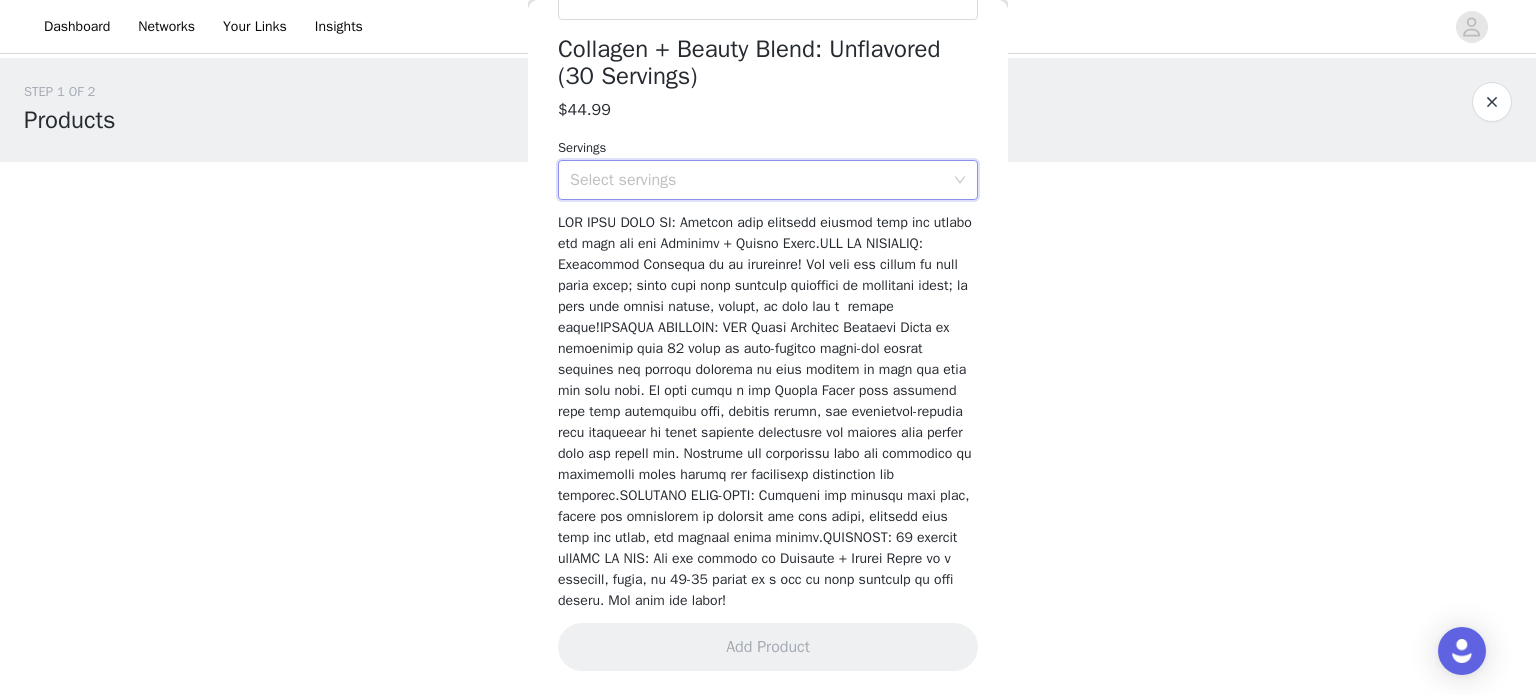 click on "Select servings" at bounding box center [761, 180] 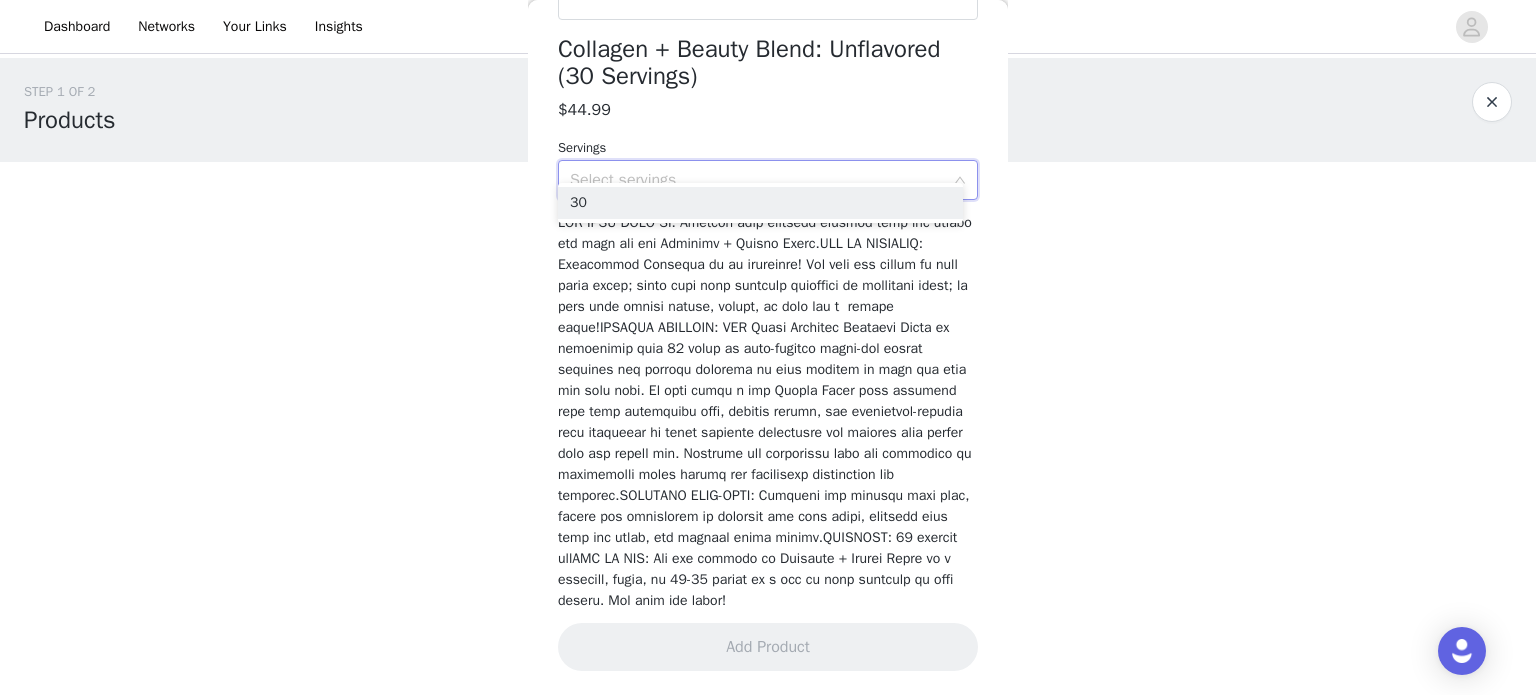 click on "30" at bounding box center [760, 203] 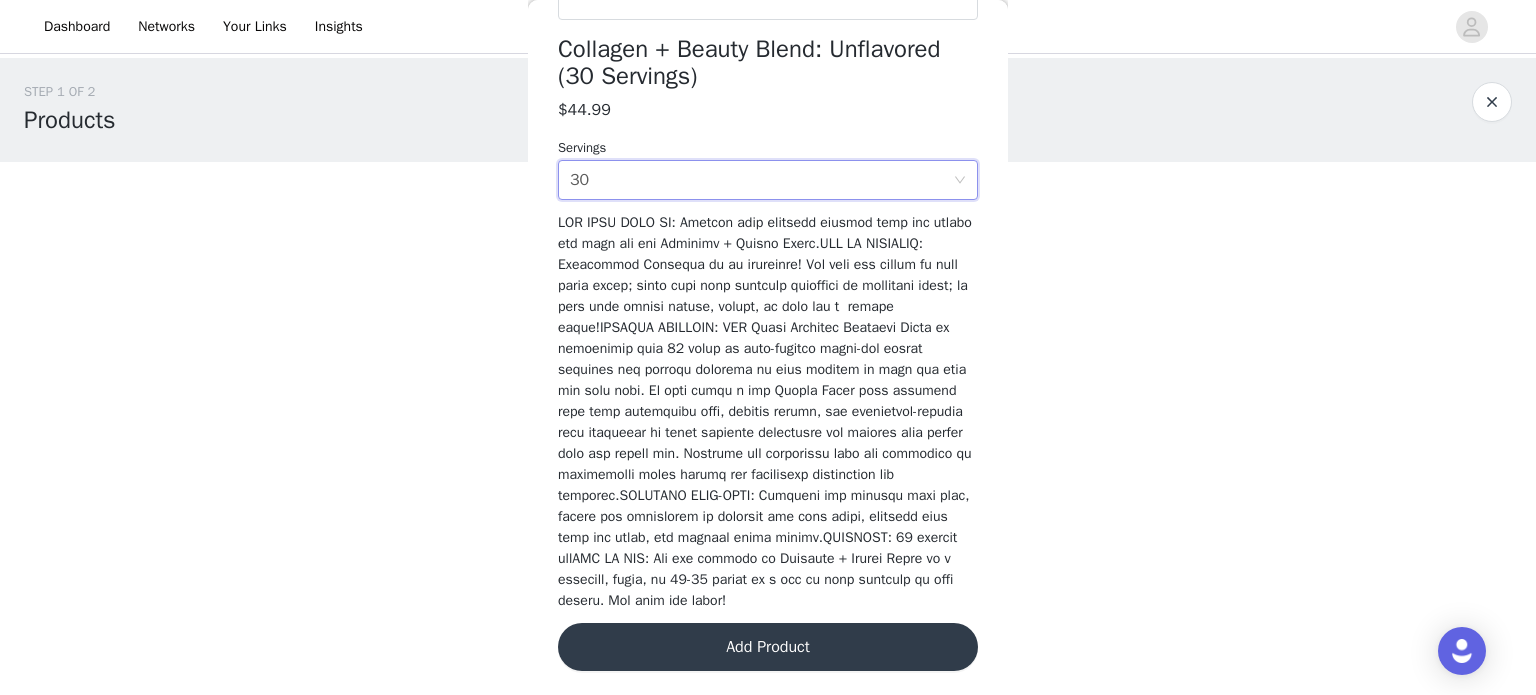 click on "Add Product" at bounding box center [768, 647] 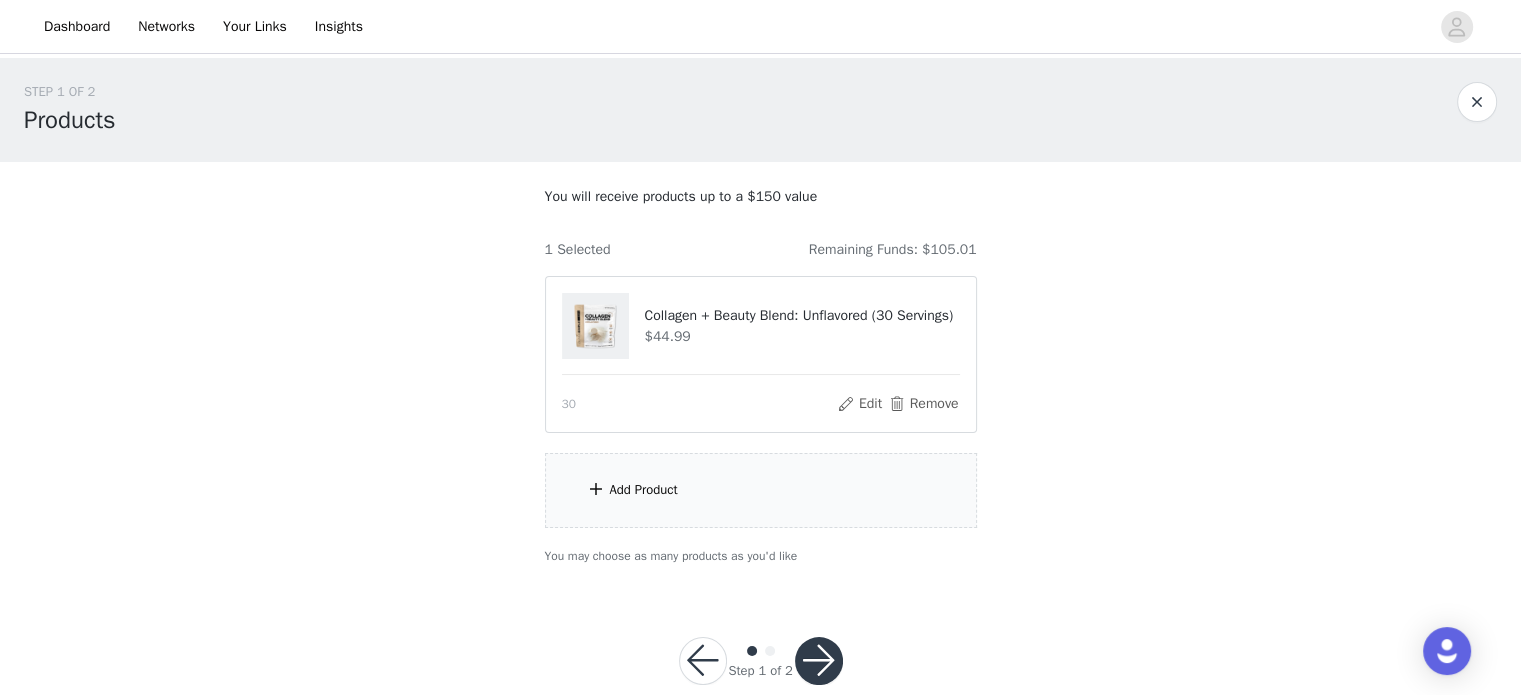 click on "Add Product" at bounding box center (761, 490) 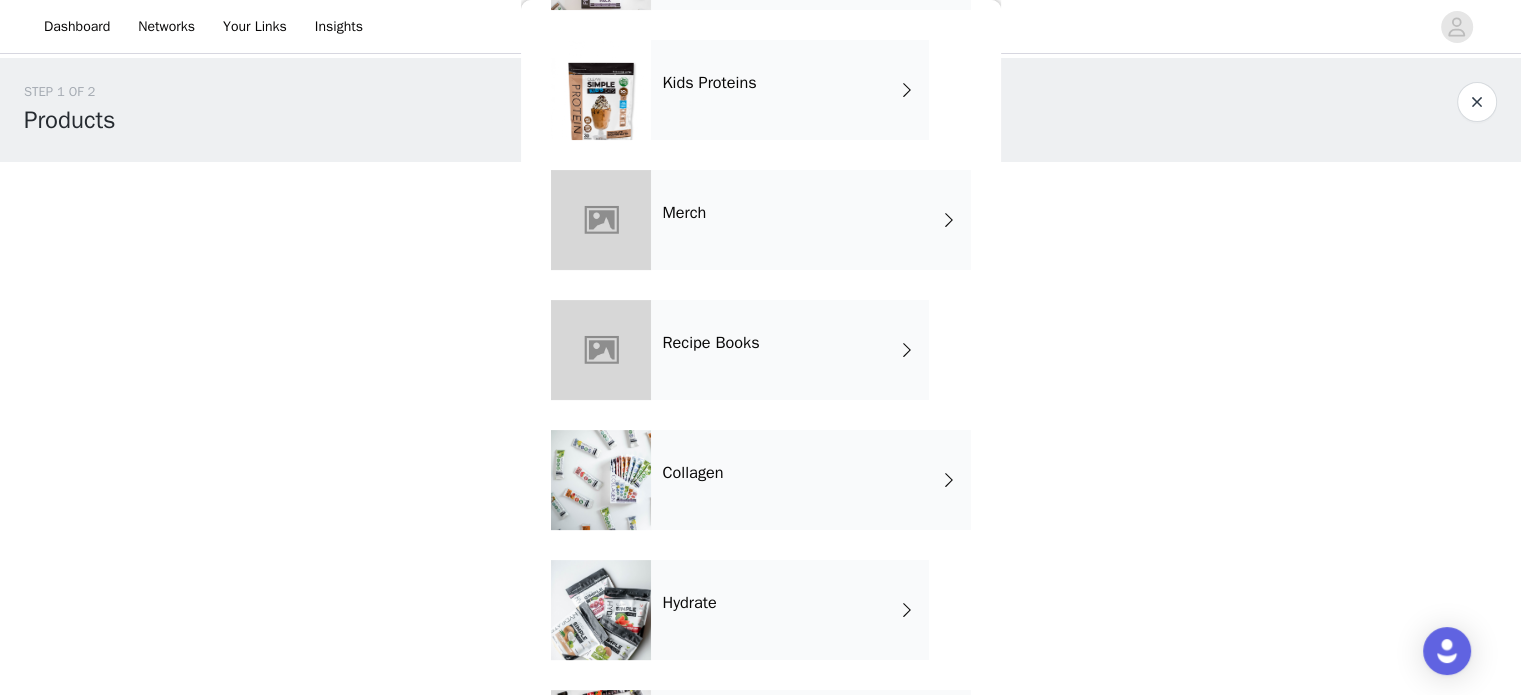scroll, scrollTop: 500, scrollLeft: 0, axis: vertical 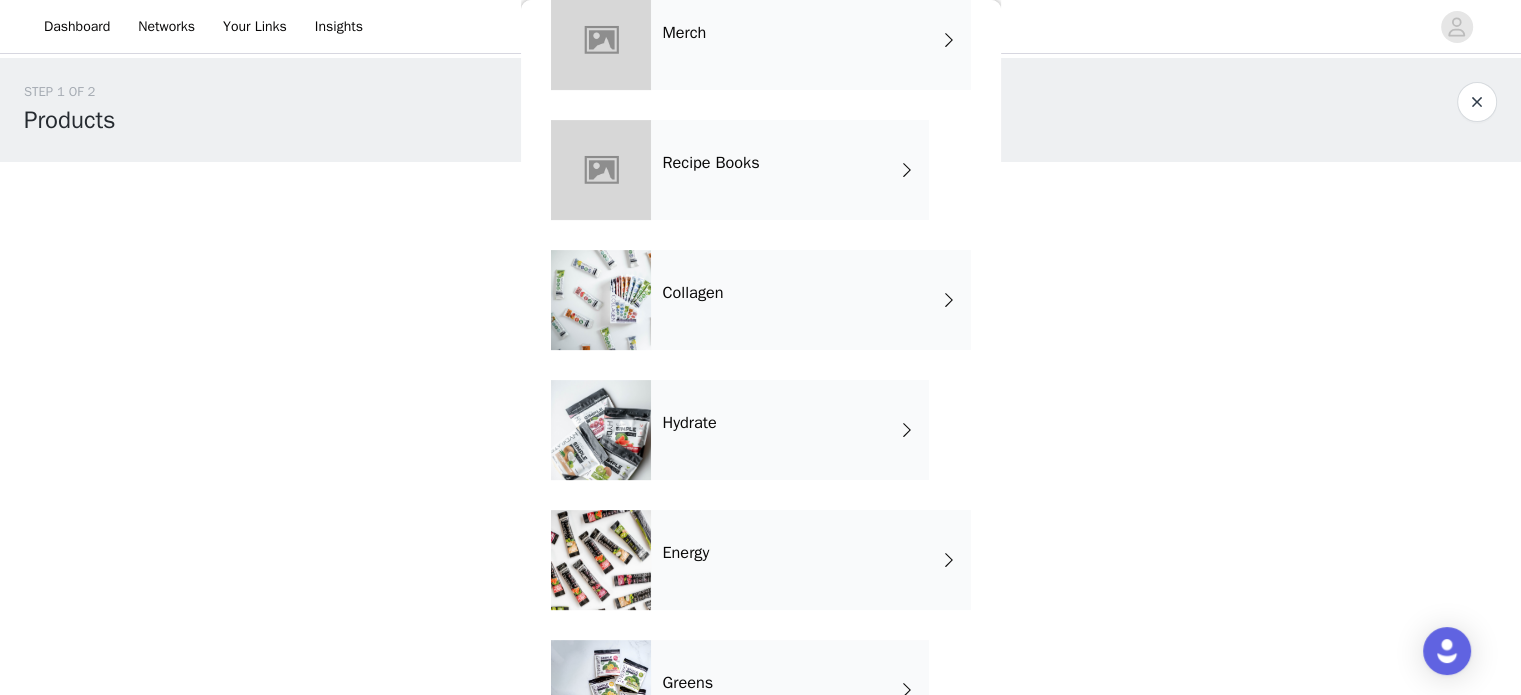 click on "Collagen" at bounding box center (811, 300) 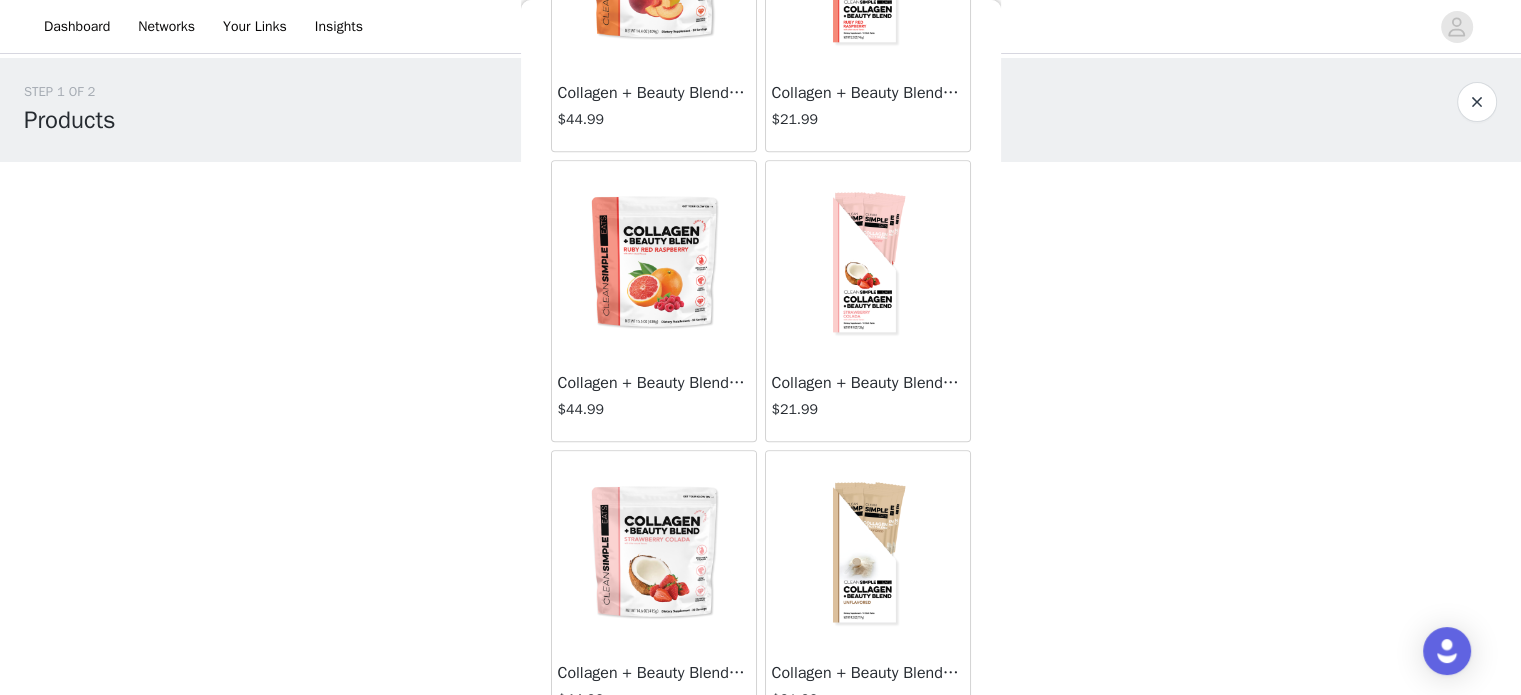 scroll, scrollTop: 1500, scrollLeft: 0, axis: vertical 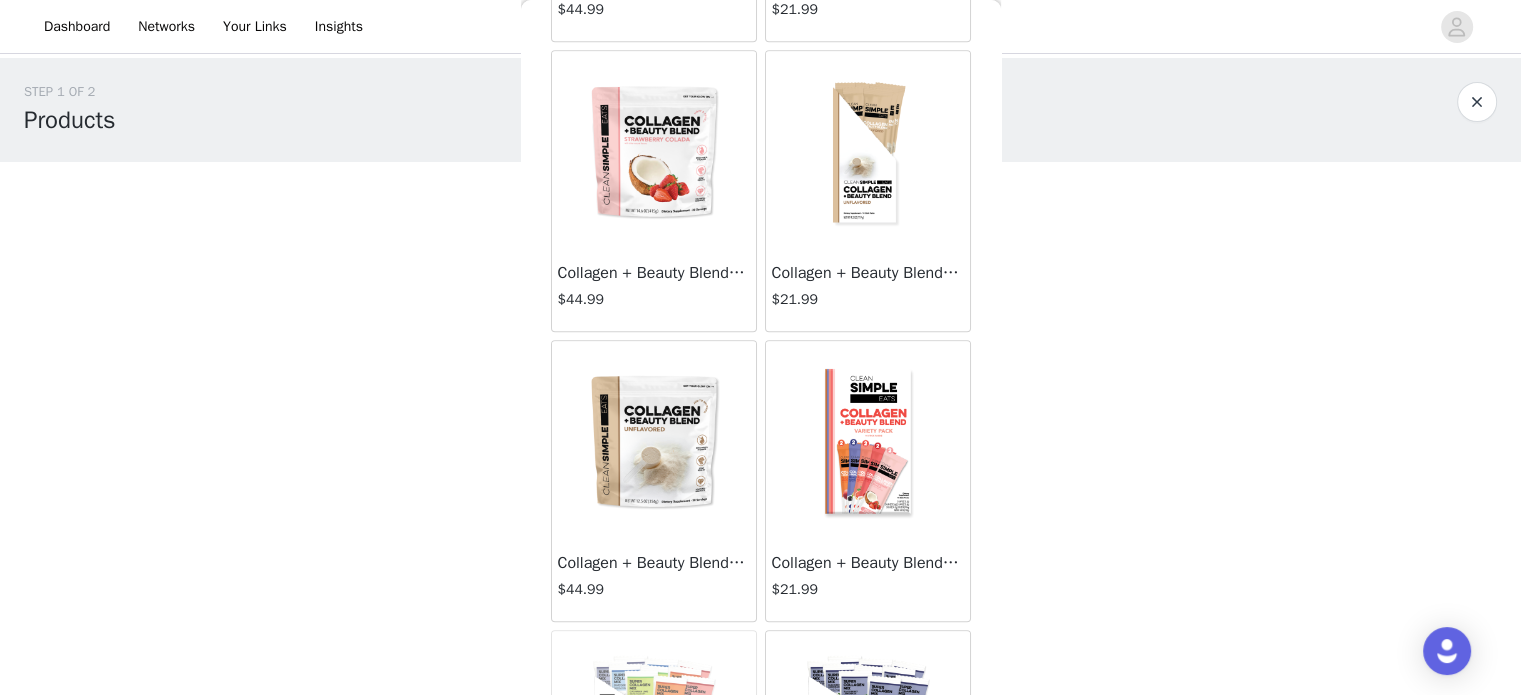 click at bounding box center [654, 441] 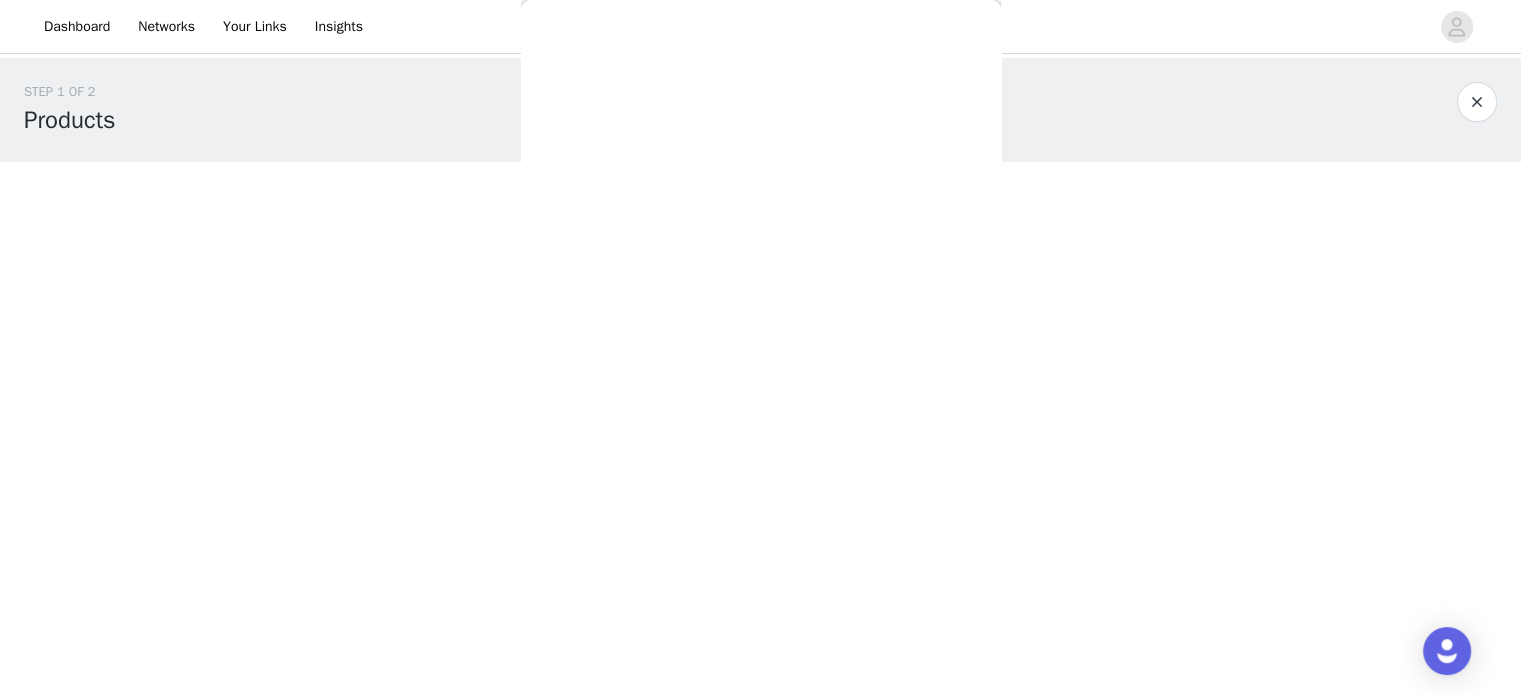 scroll, scrollTop: 550, scrollLeft: 0, axis: vertical 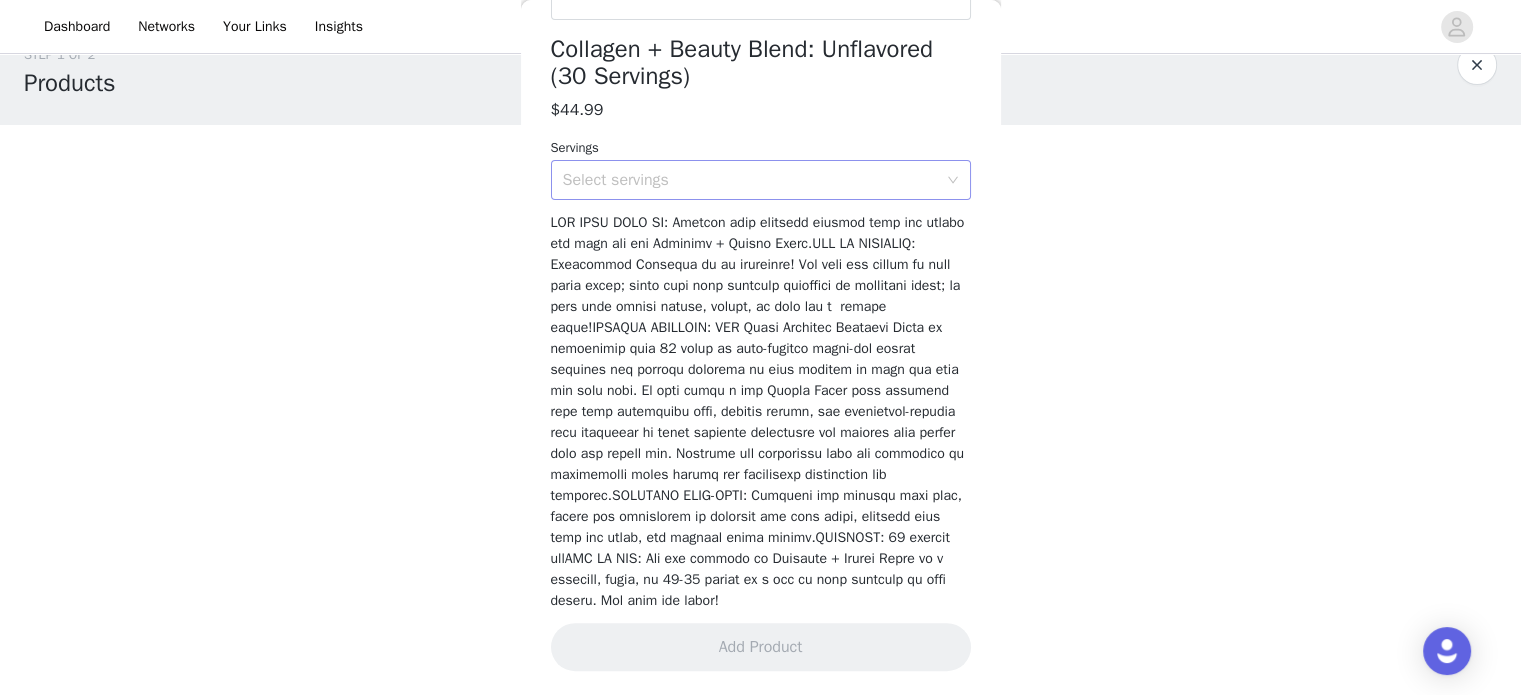 click on "Select servings" at bounding box center (754, 180) 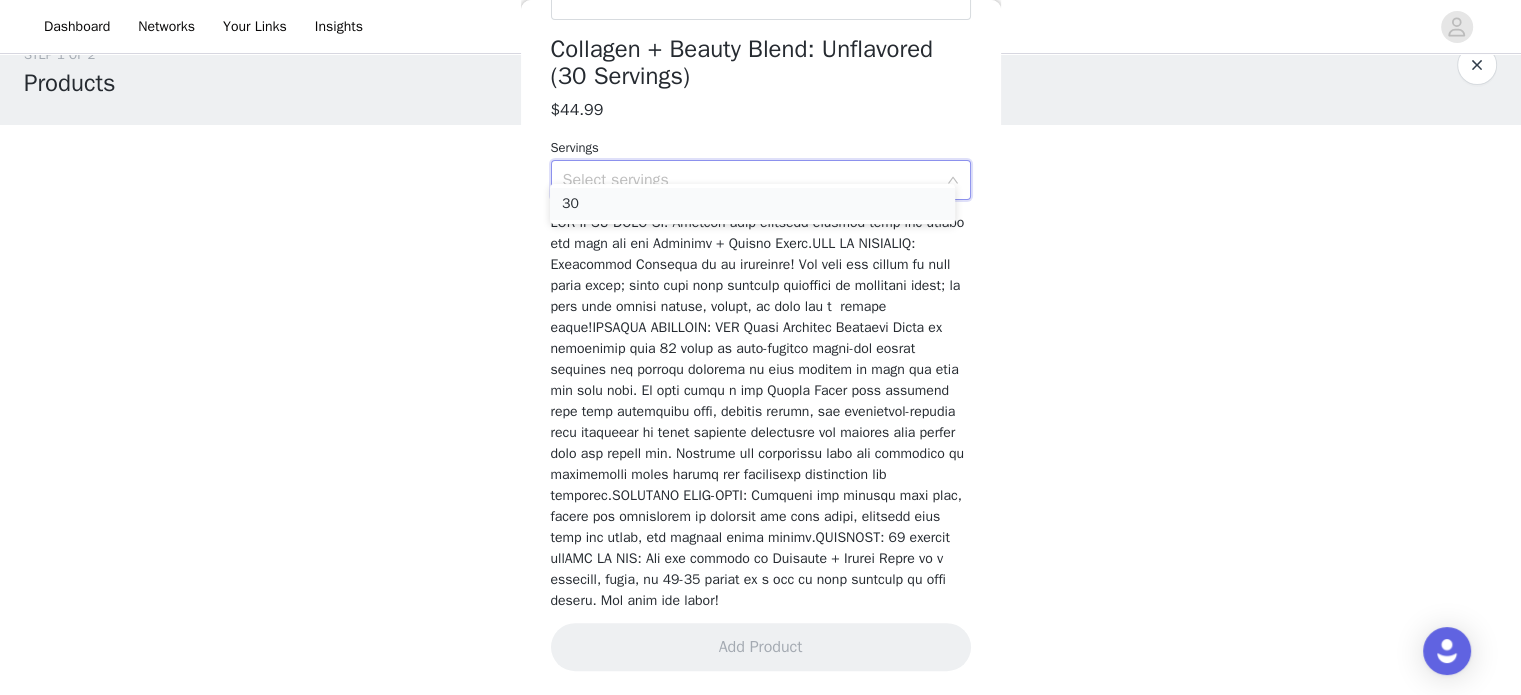 click on "30" at bounding box center [752, 204] 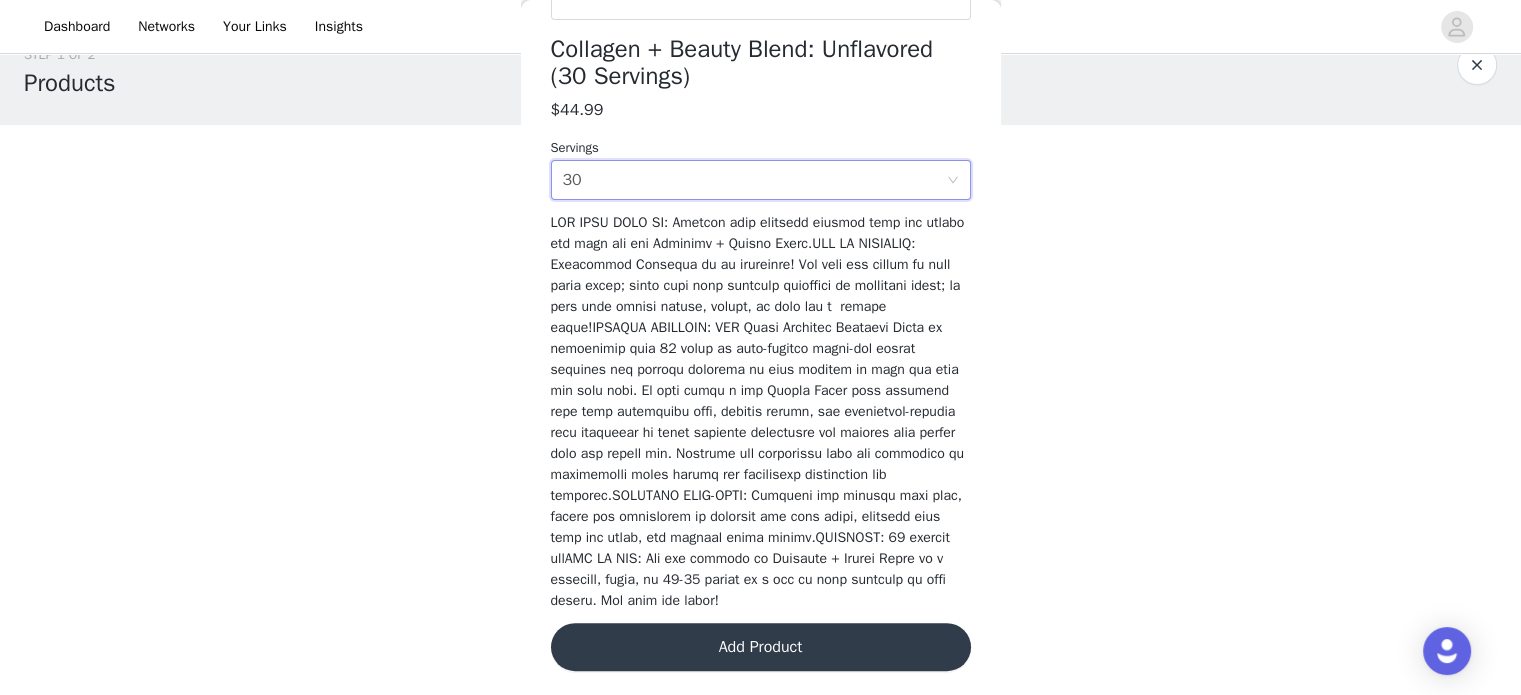 click on "Add Product" at bounding box center (761, 647) 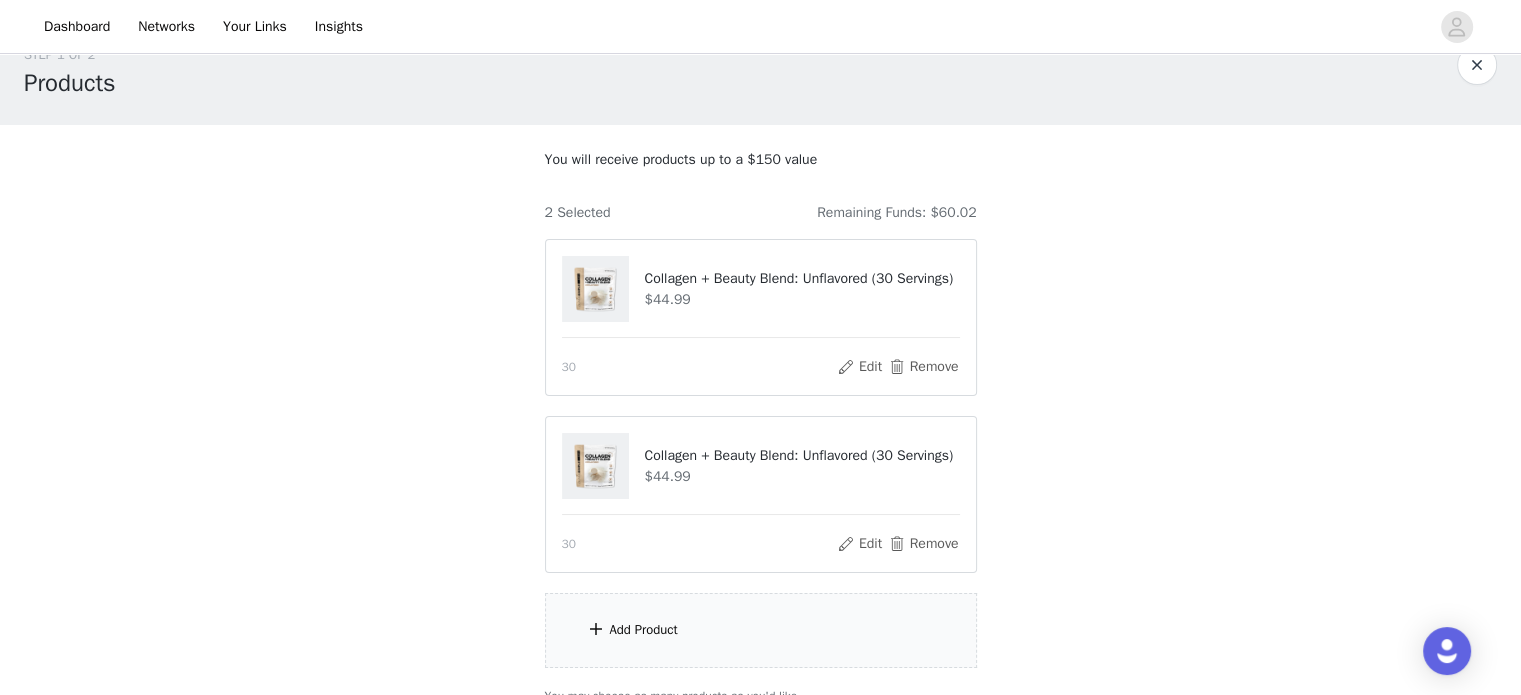 click on "Add Product" at bounding box center [644, 630] 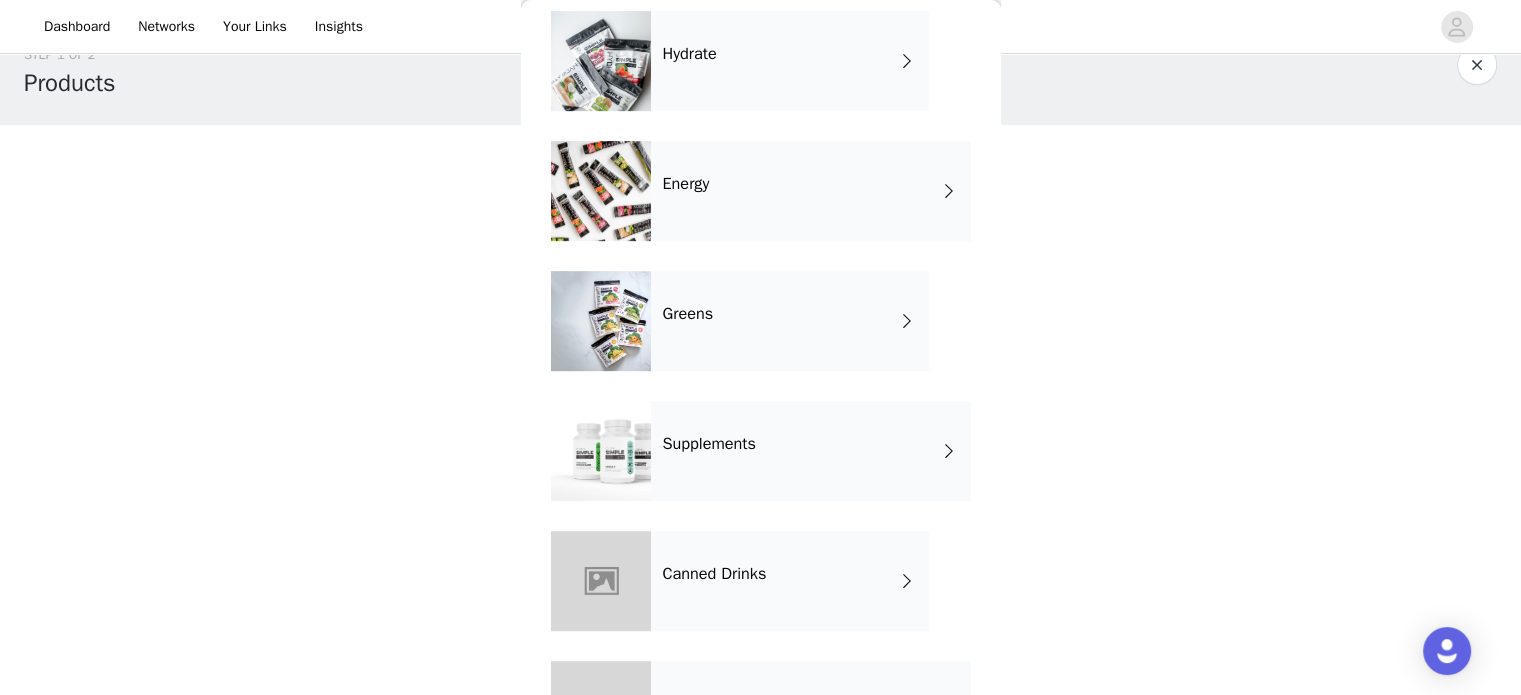 scroll, scrollTop: 900, scrollLeft: 0, axis: vertical 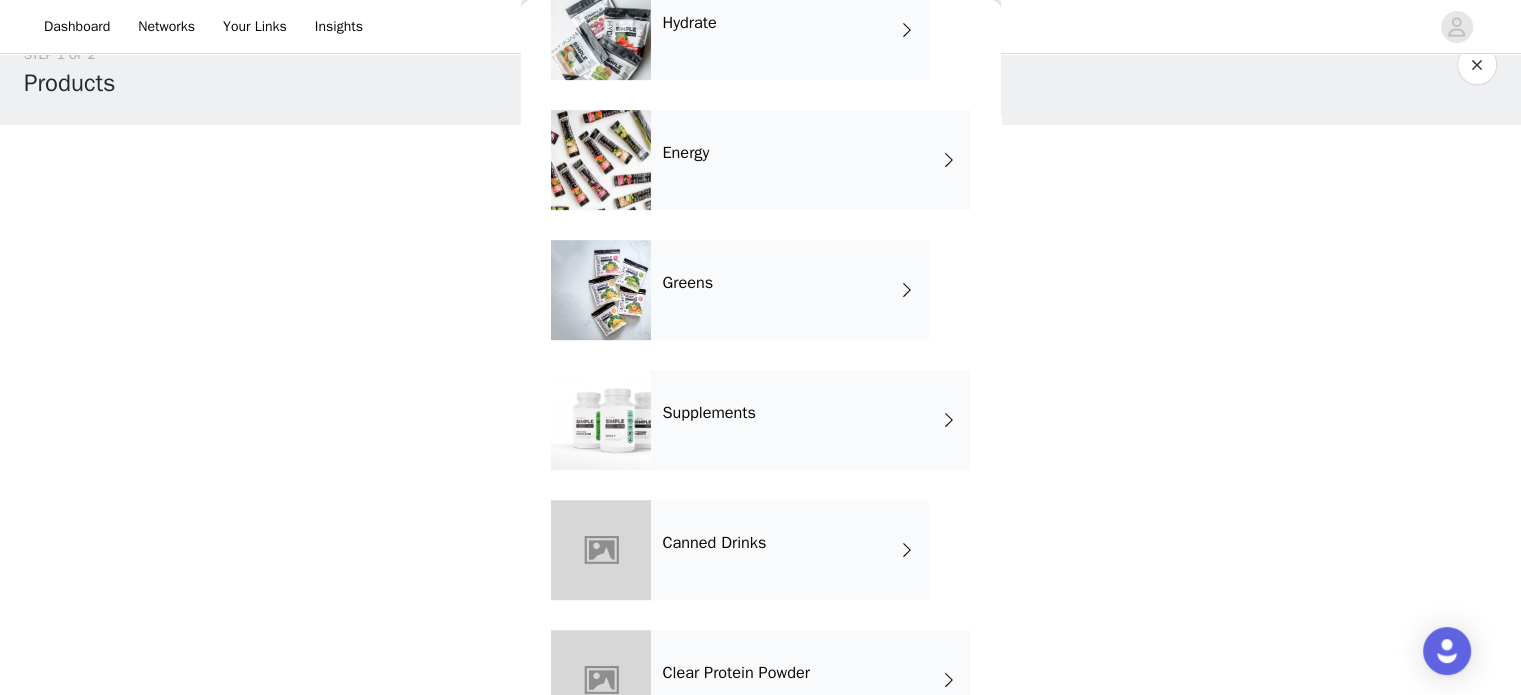 click on "Supplements" at bounding box center (811, 420) 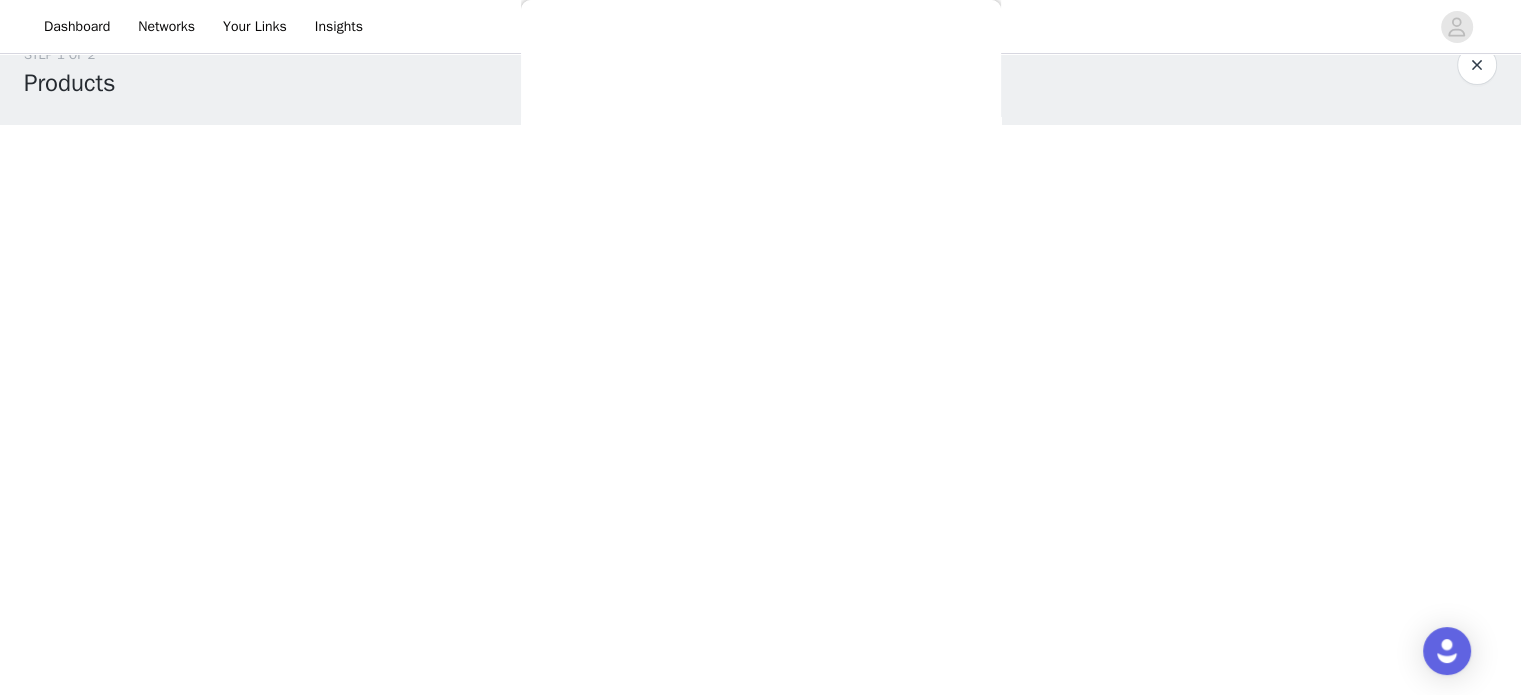 scroll, scrollTop: 0, scrollLeft: 0, axis: both 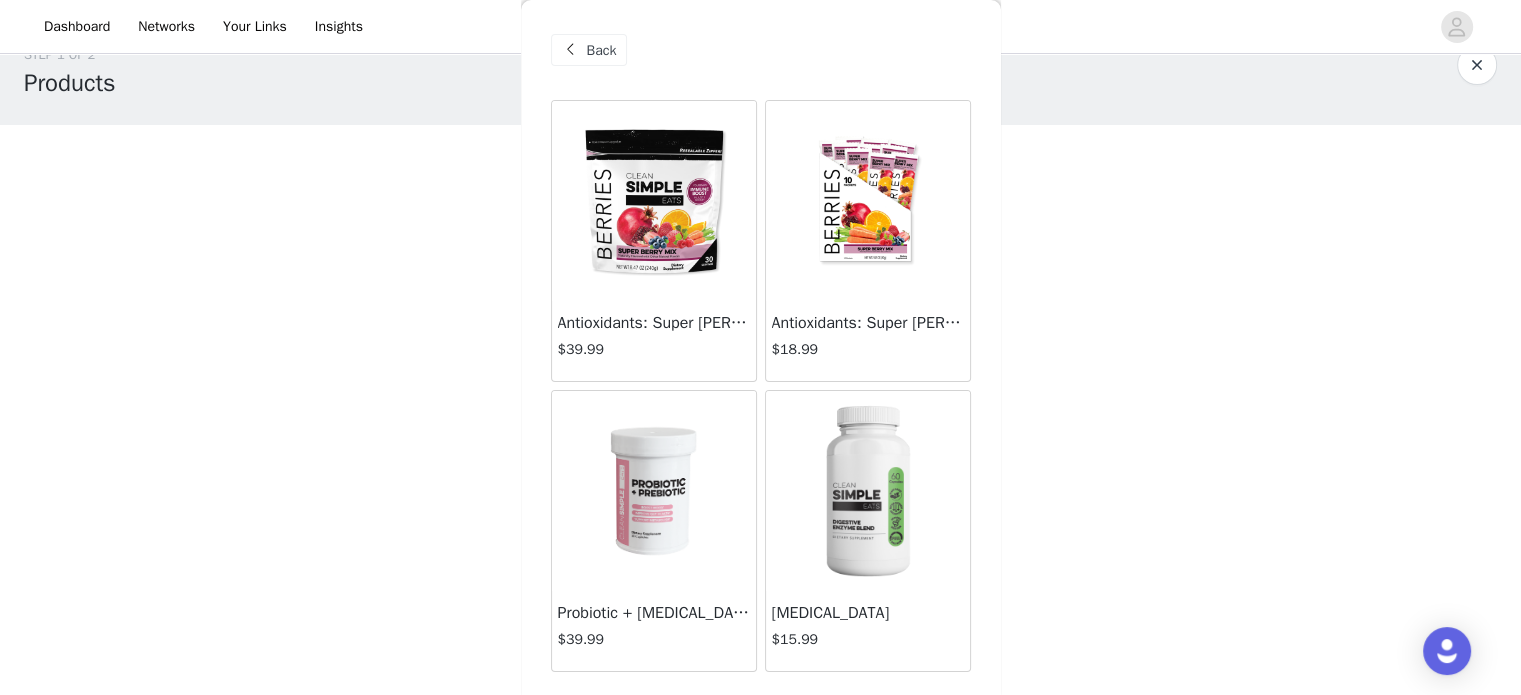 click at bounding box center (653, 491) 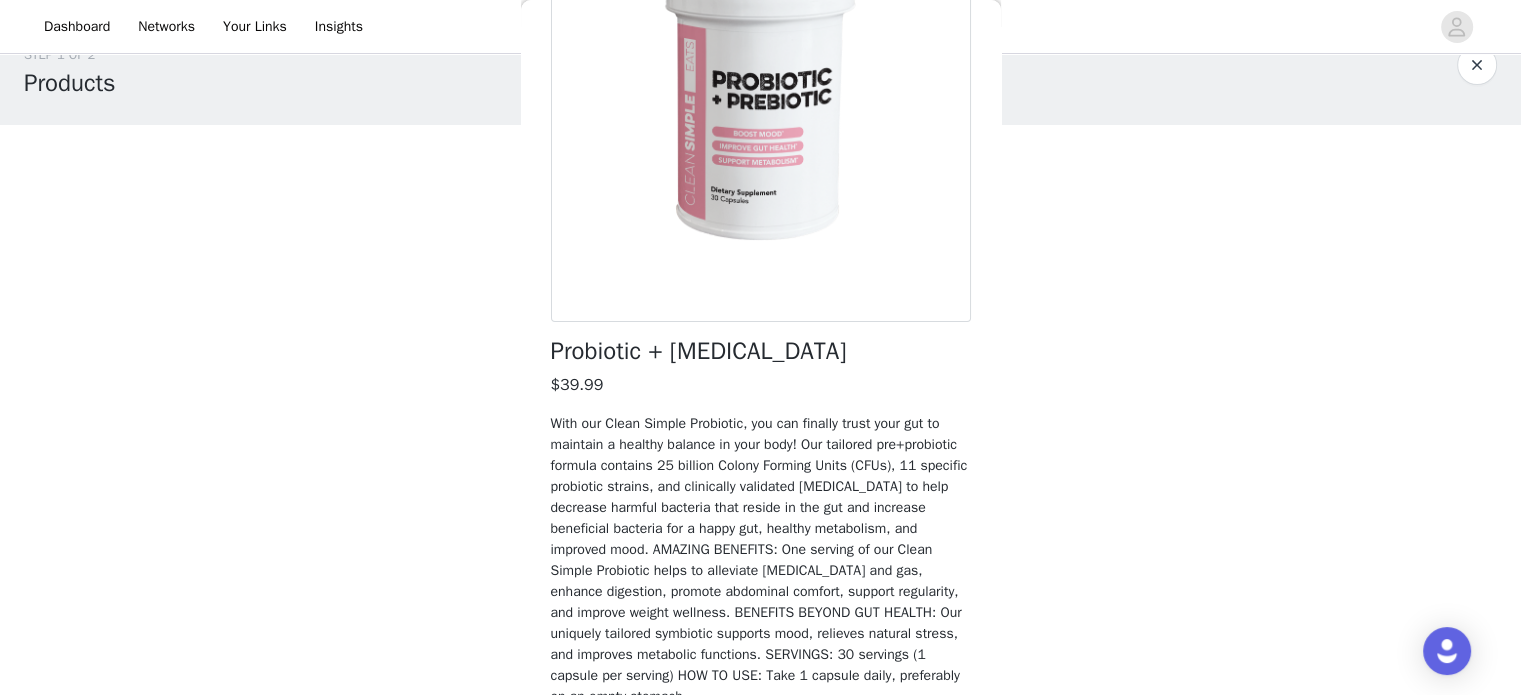 scroll, scrollTop: 324, scrollLeft: 0, axis: vertical 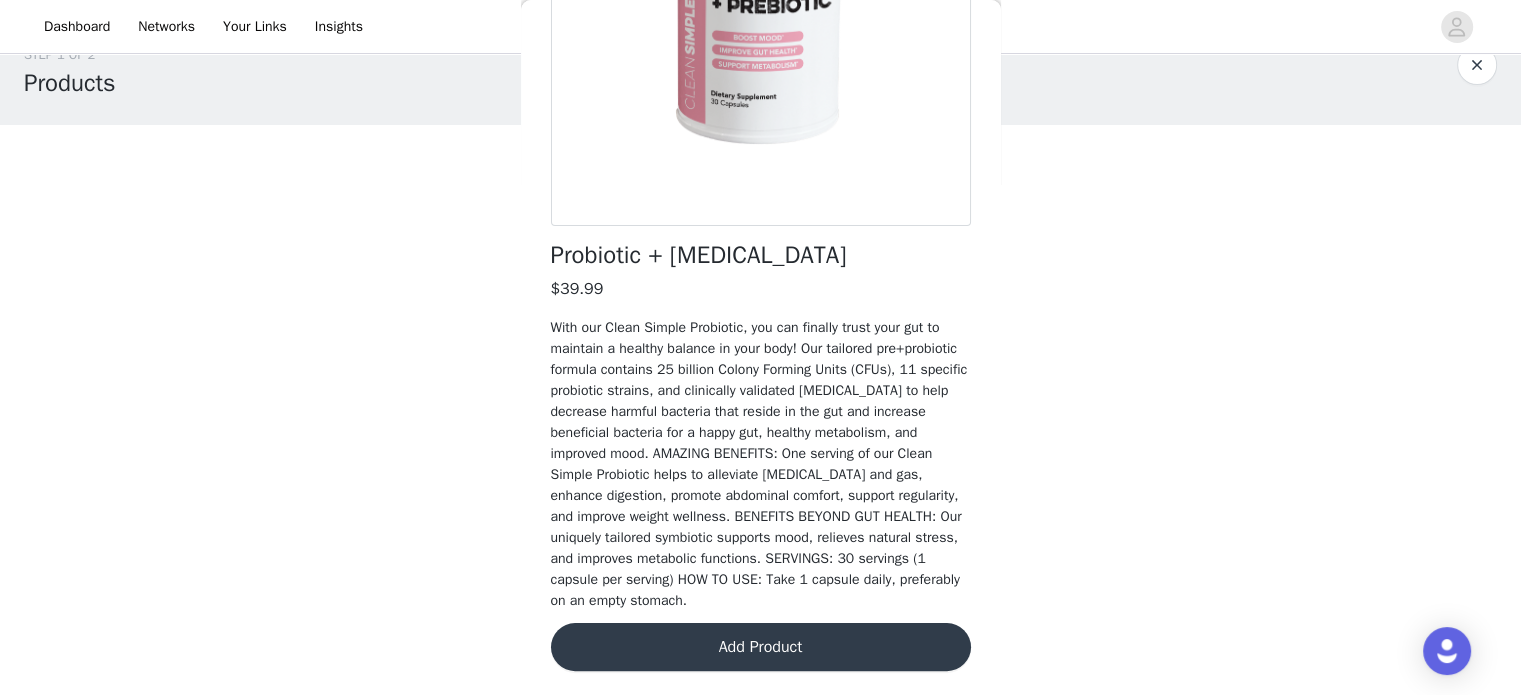 click on "Add Product" at bounding box center (761, 647) 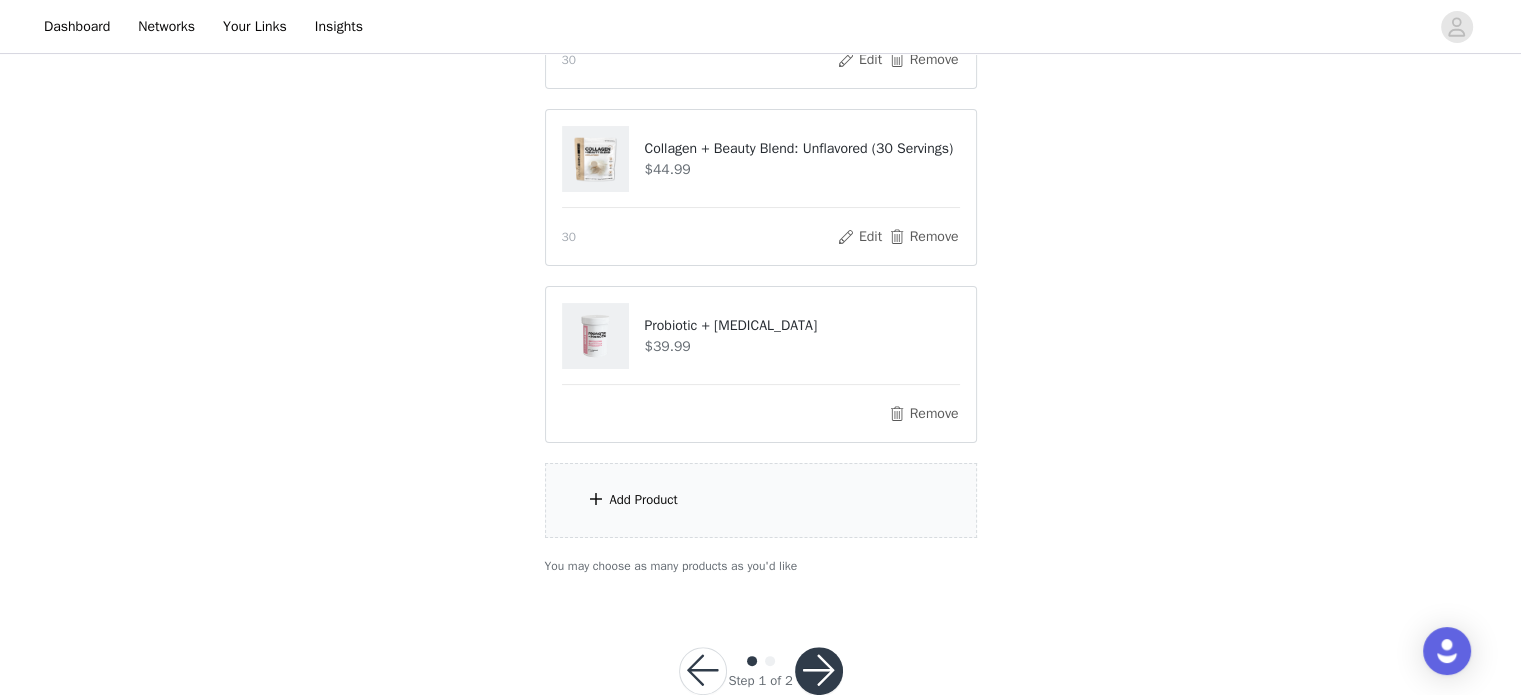 scroll, scrollTop: 390, scrollLeft: 0, axis: vertical 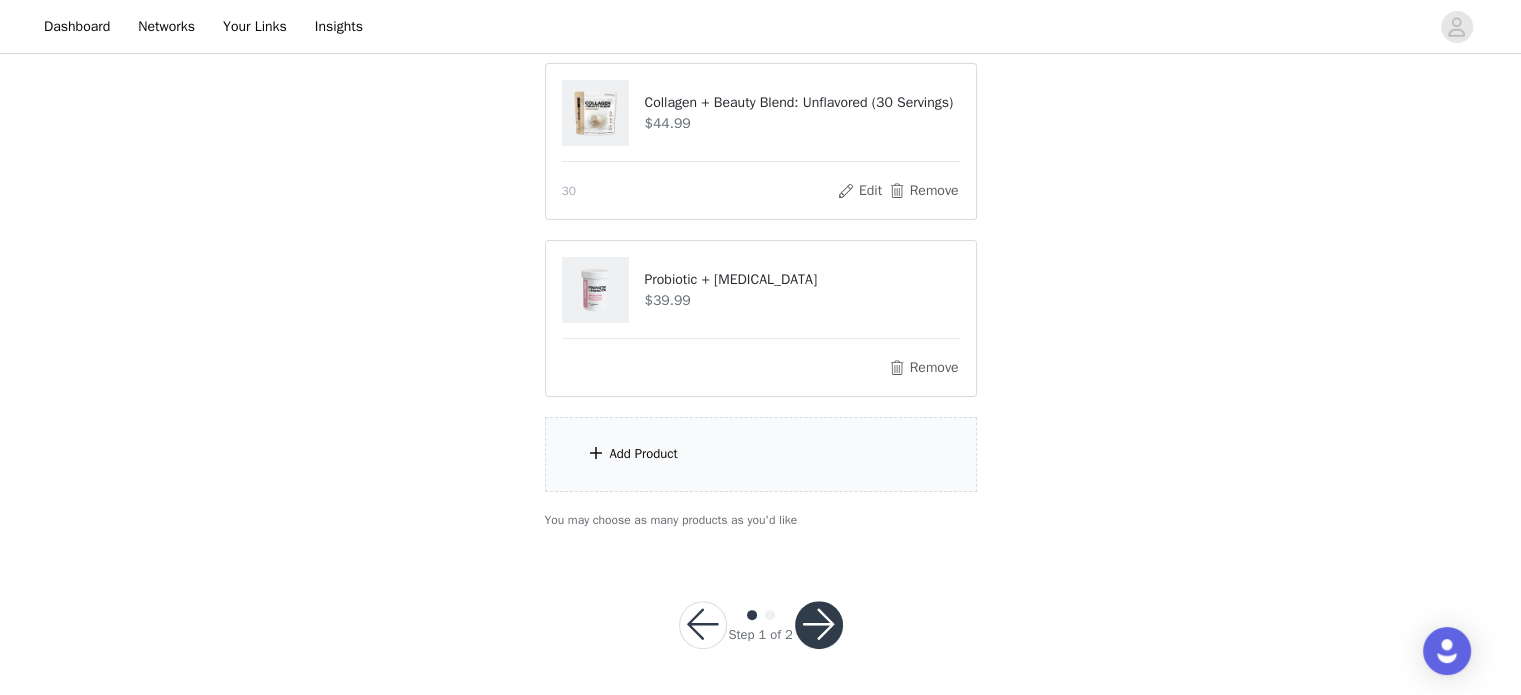 click on "Add Product" at bounding box center (644, 454) 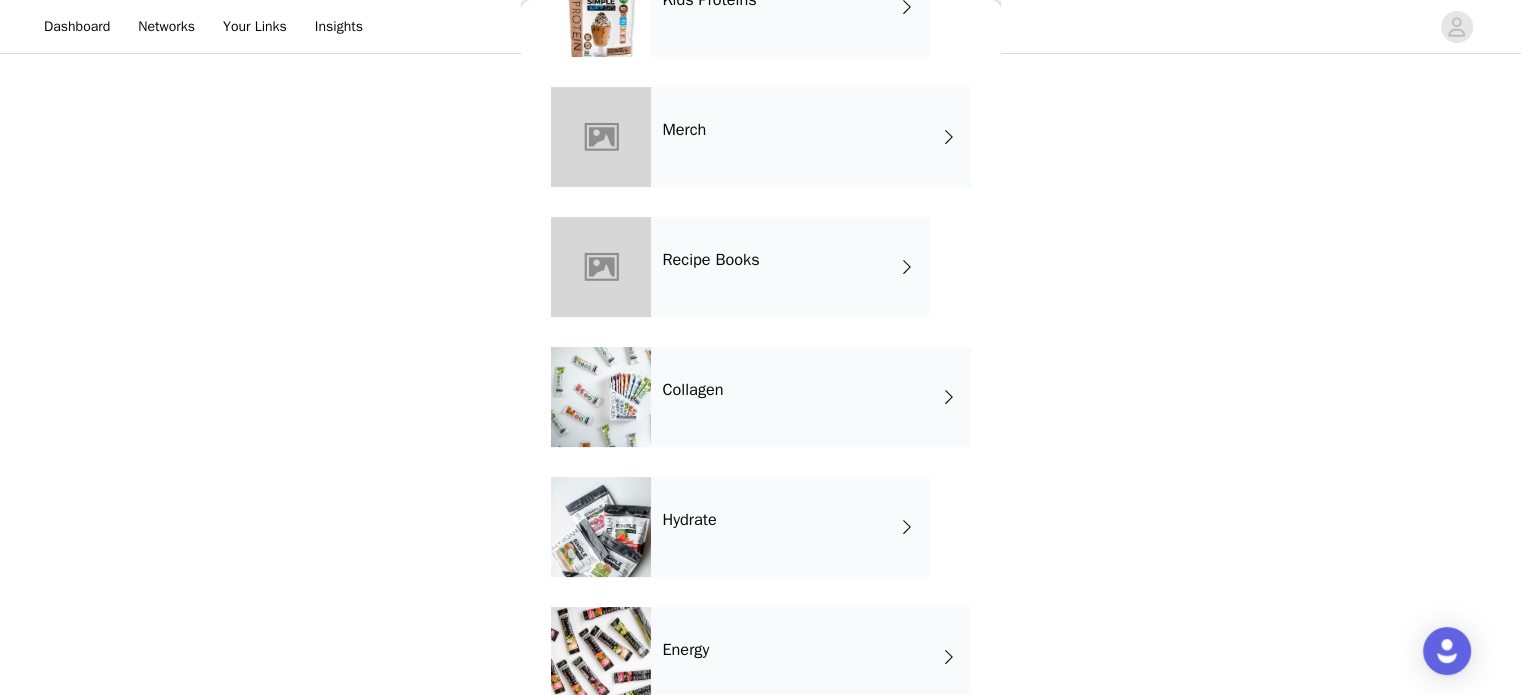 scroll, scrollTop: 400, scrollLeft: 0, axis: vertical 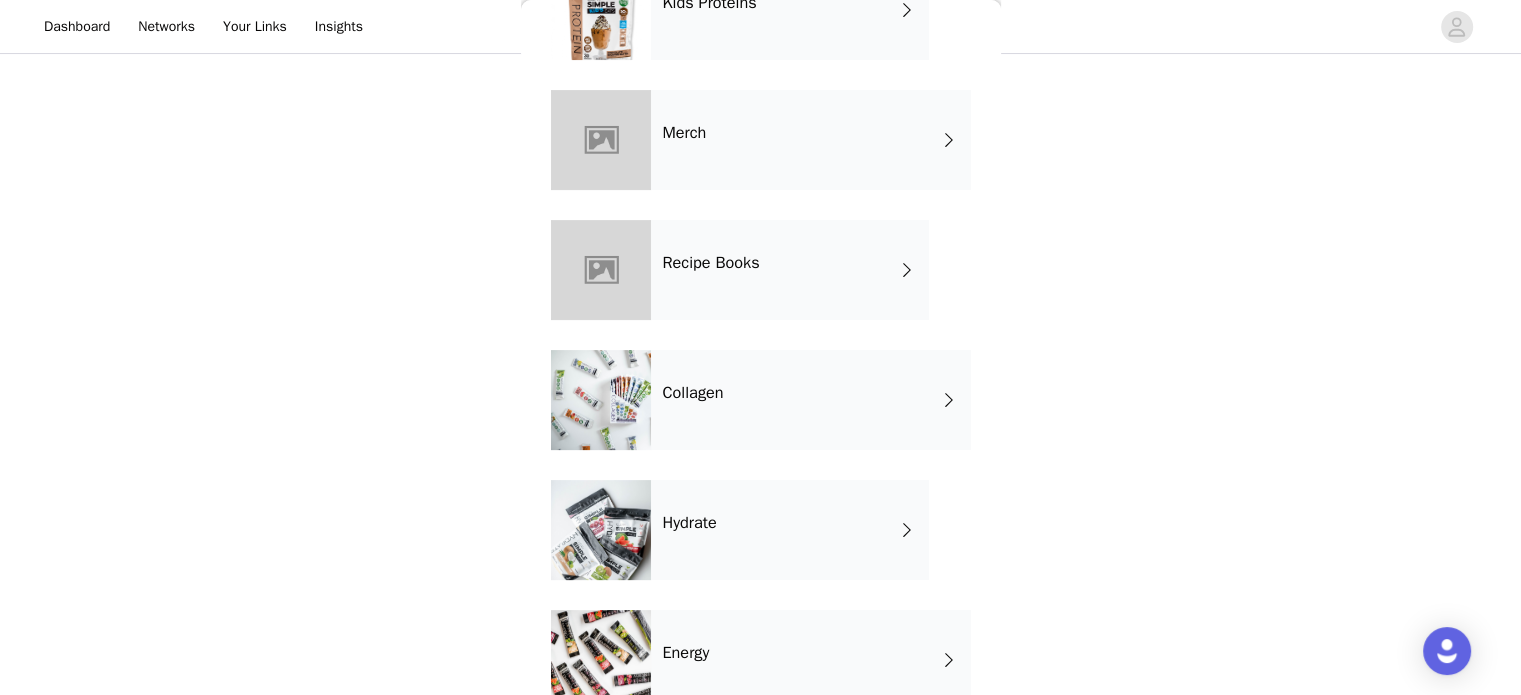 click on "Merch" at bounding box center [811, 140] 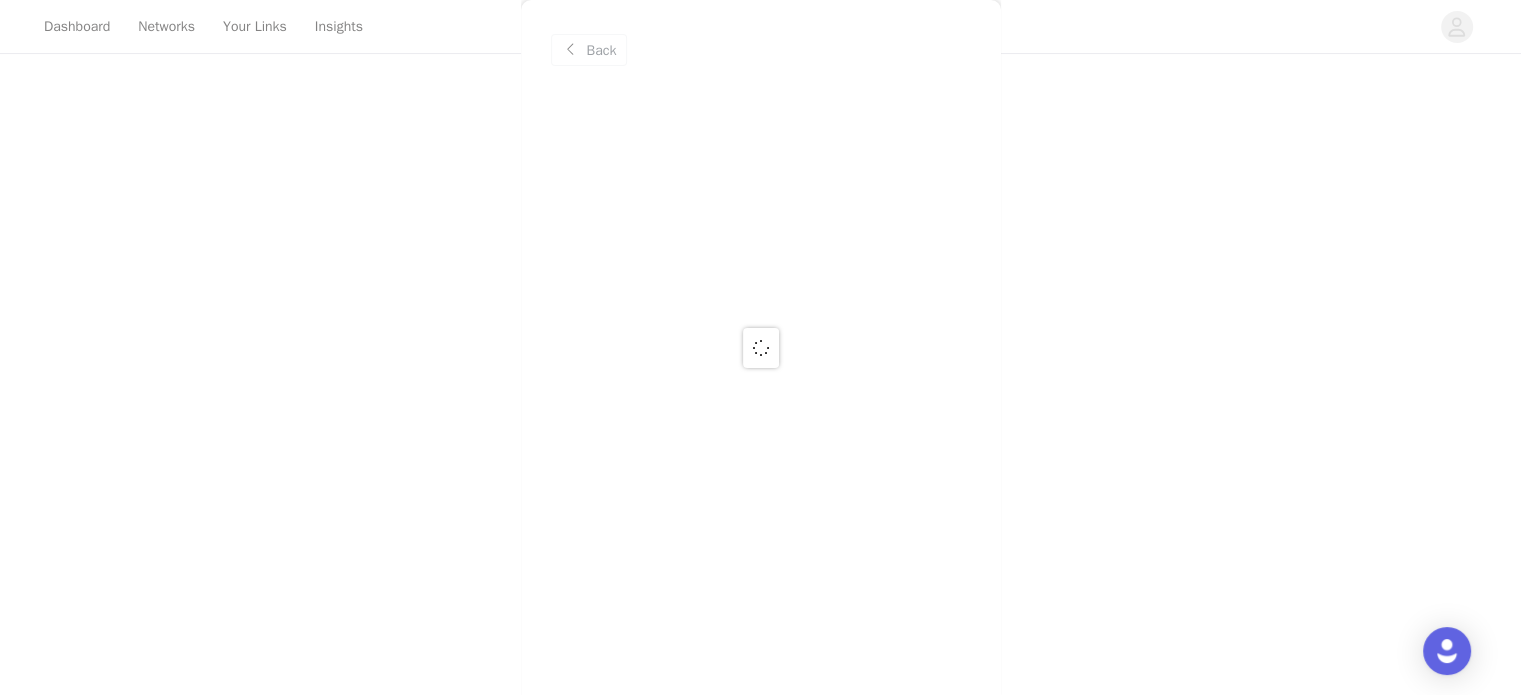 scroll, scrollTop: 0, scrollLeft: 0, axis: both 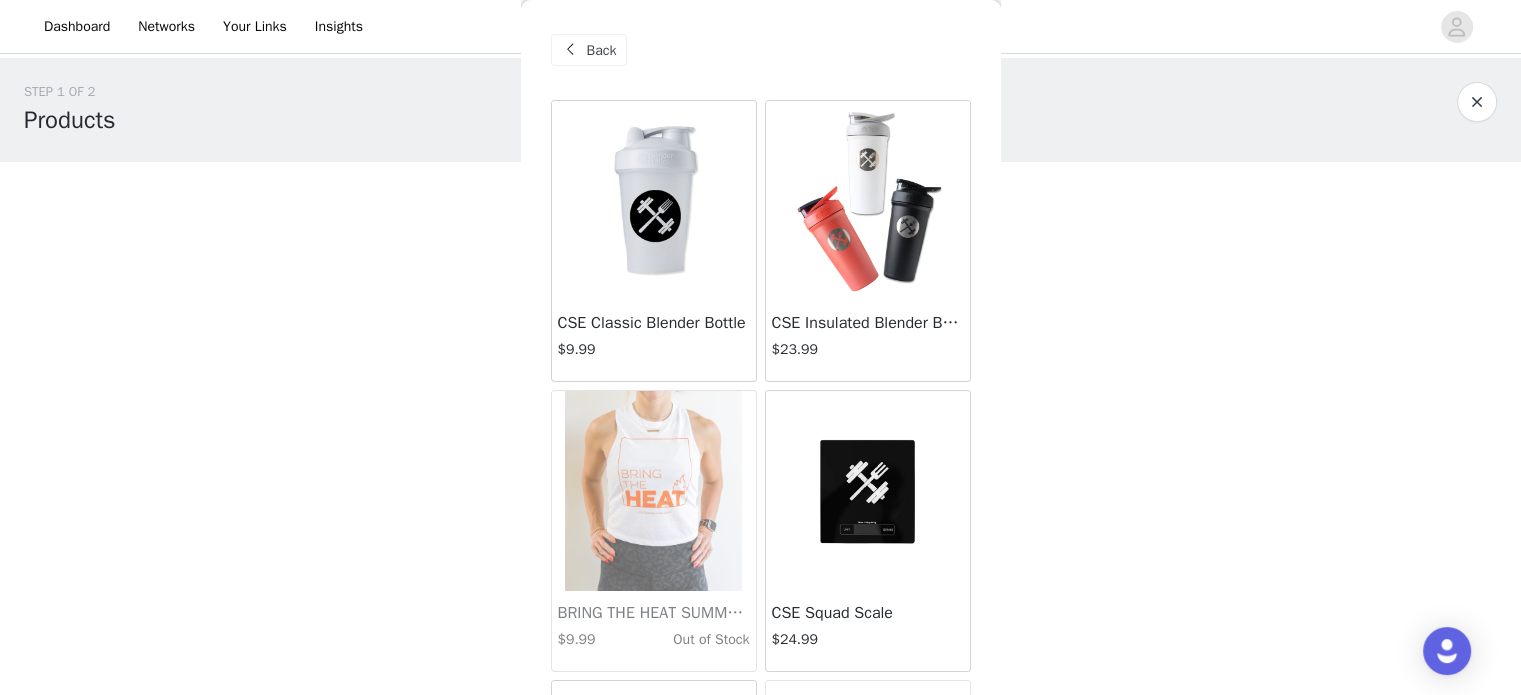 click at bounding box center (867, 201) 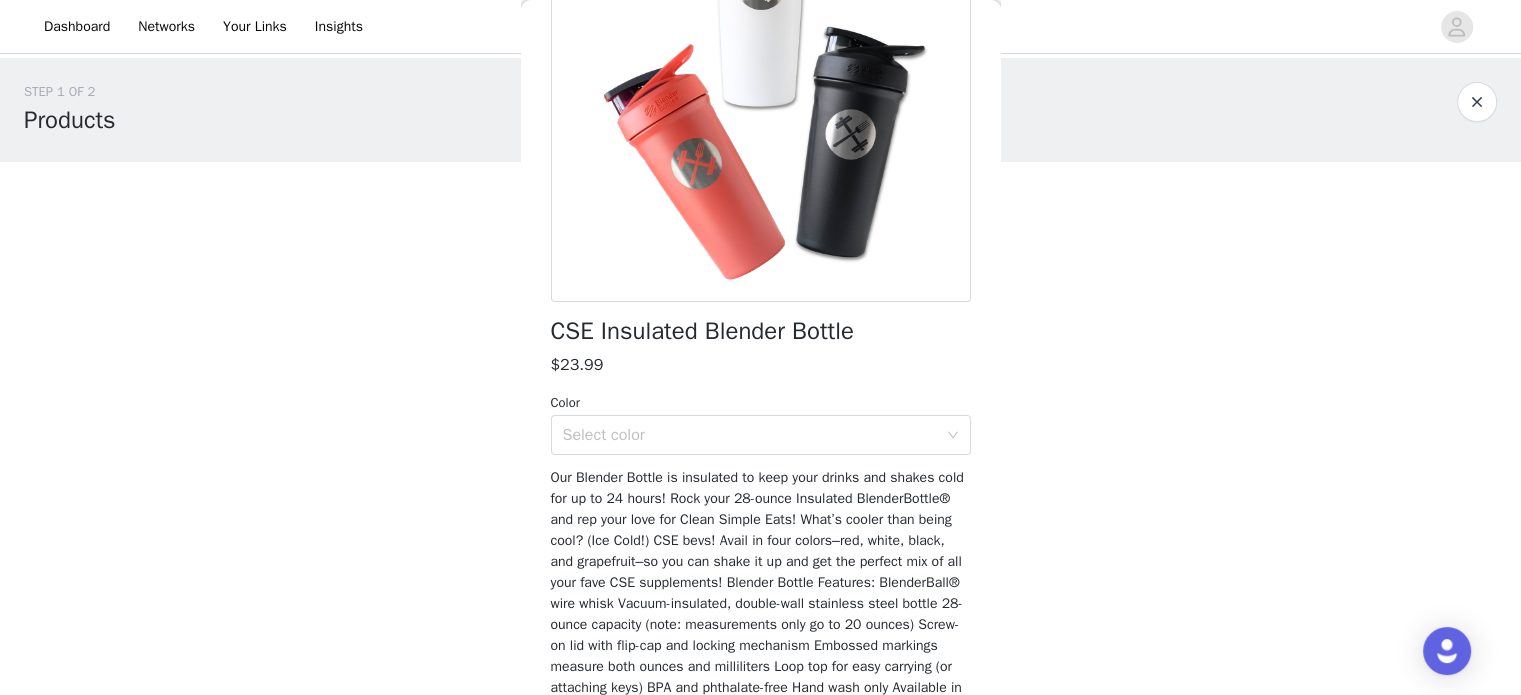 scroll, scrollTop: 376, scrollLeft: 0, axis: vertical 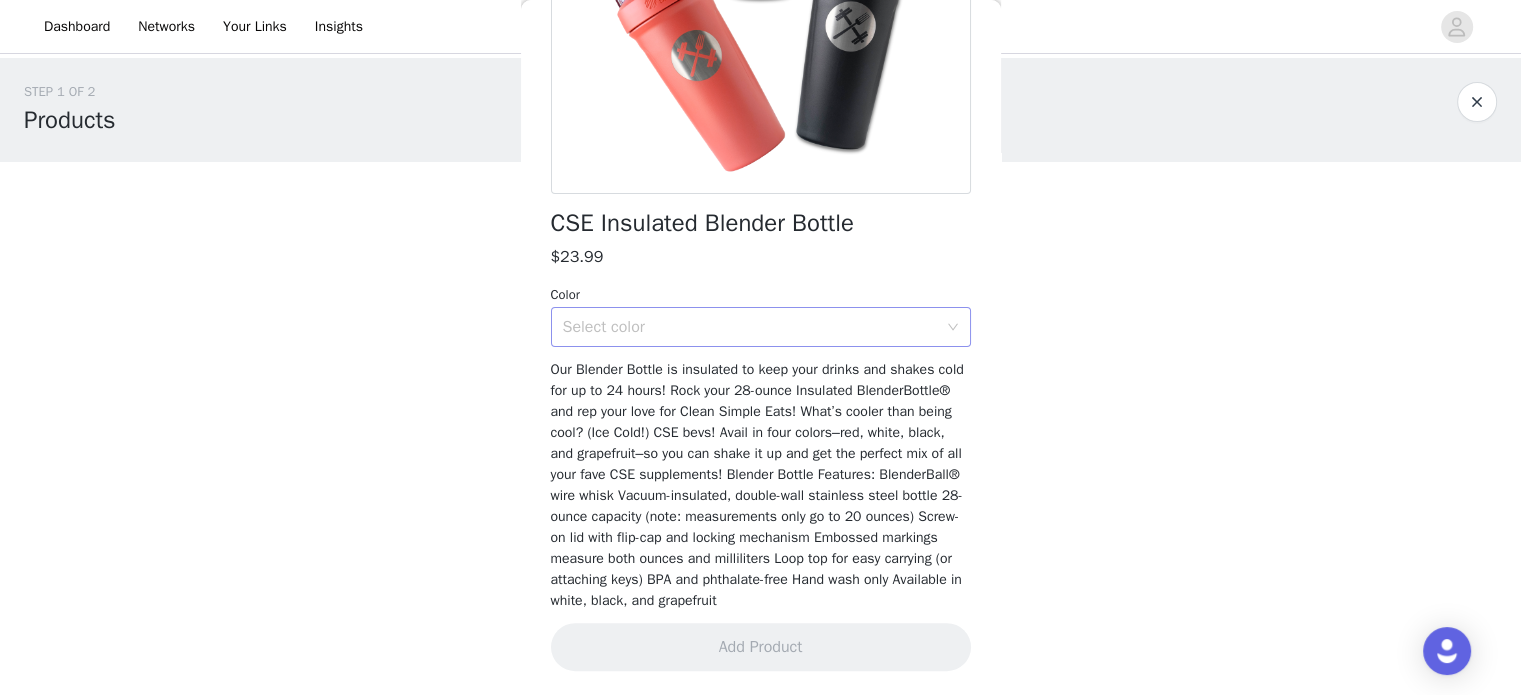 click on "Select color" at bounding box center (750, 327) 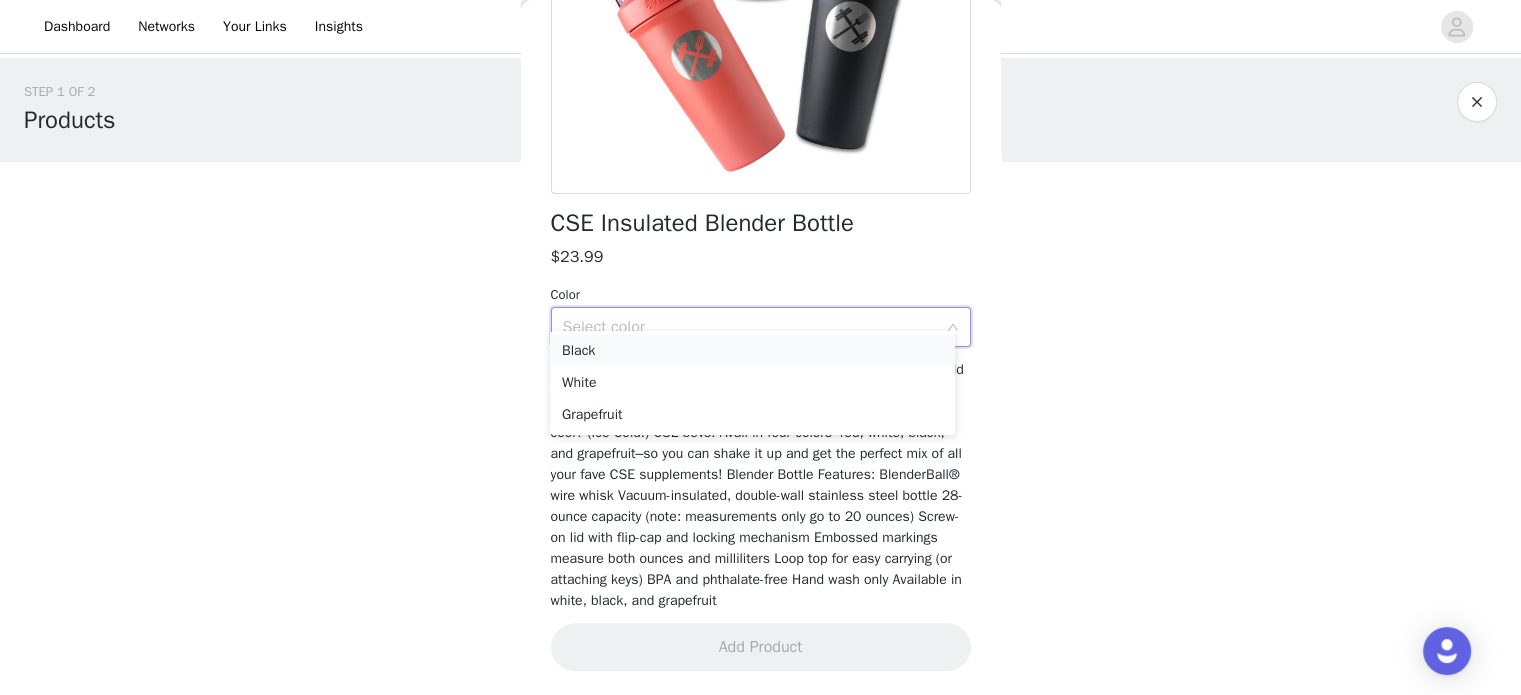click on "Black" at bounding box center (752, 351) 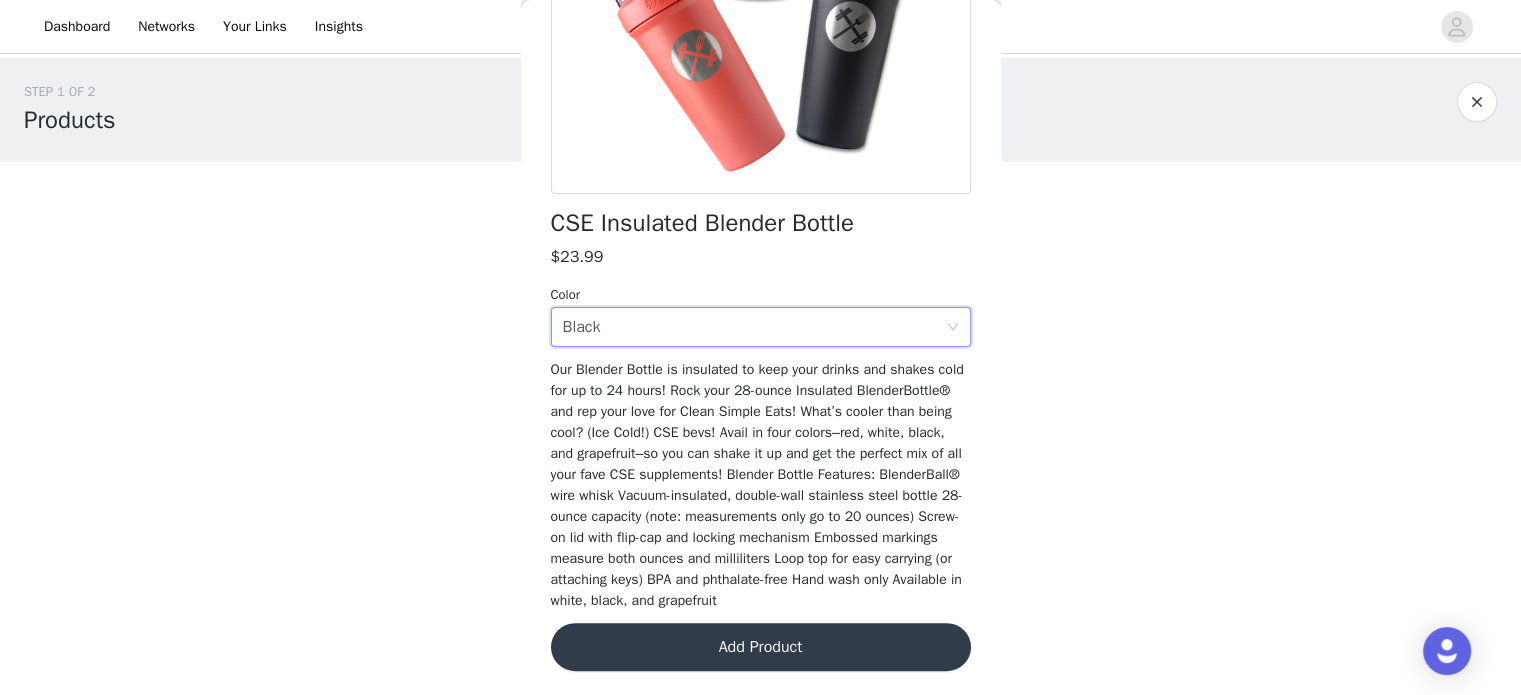 click on "Add Product" at bounding box center [761, 647] 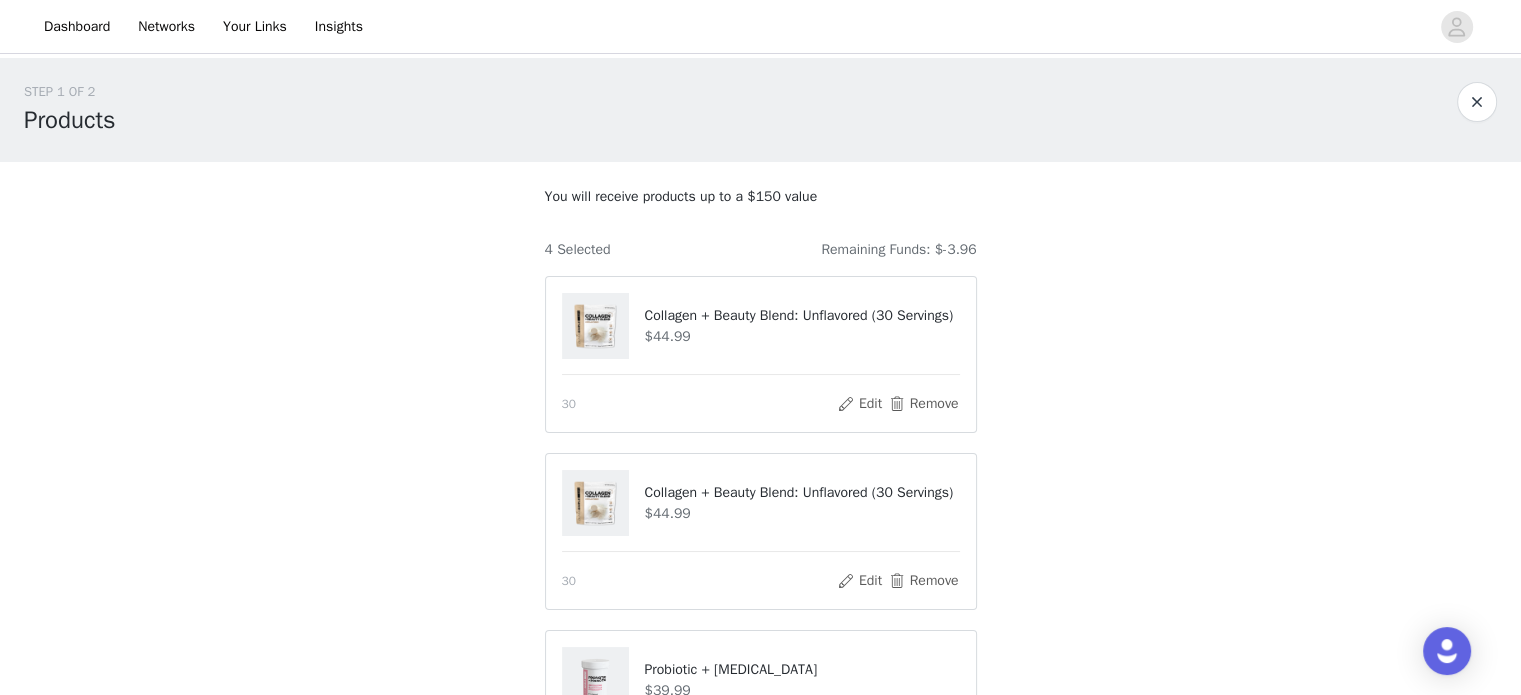 scroll, scrollTop: 200, scrollLeft: 0, axis: vertical 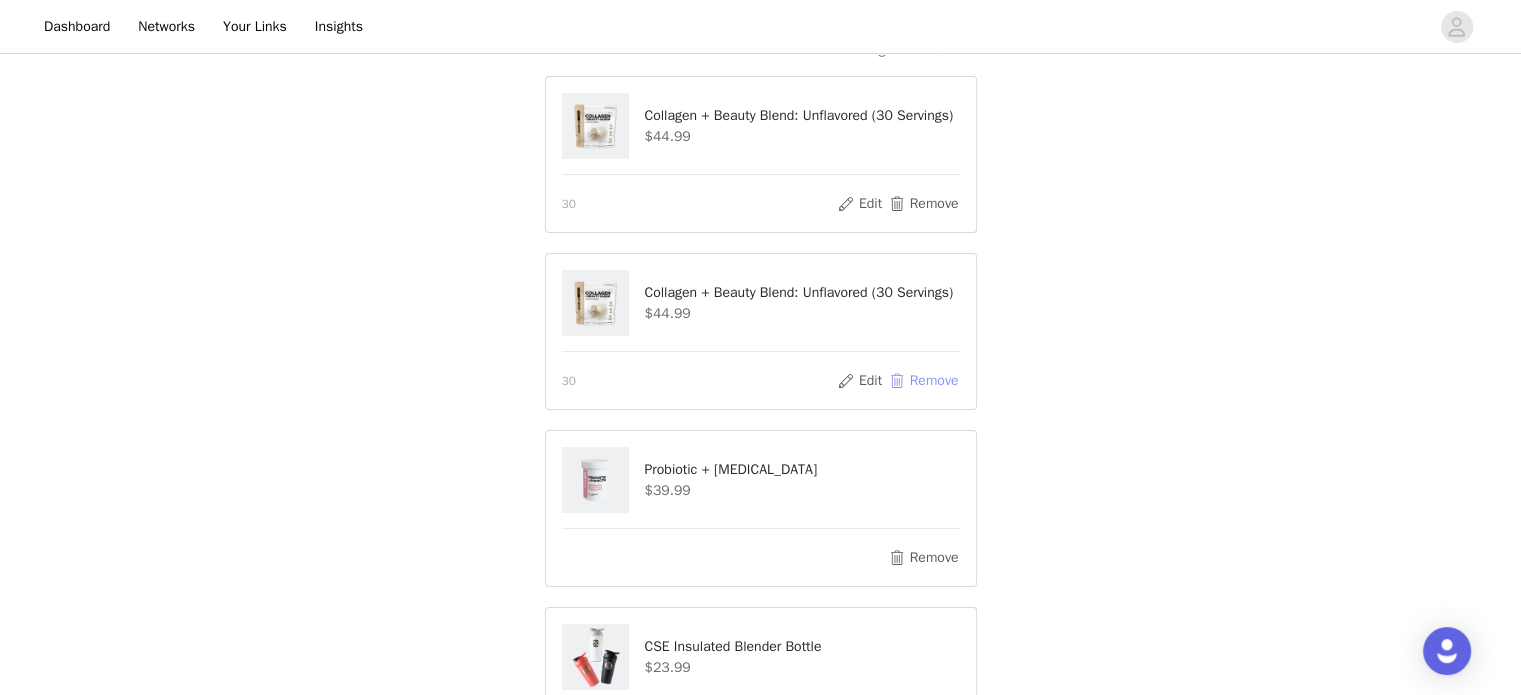 click on "Remove" at bounding box center [923, 381] 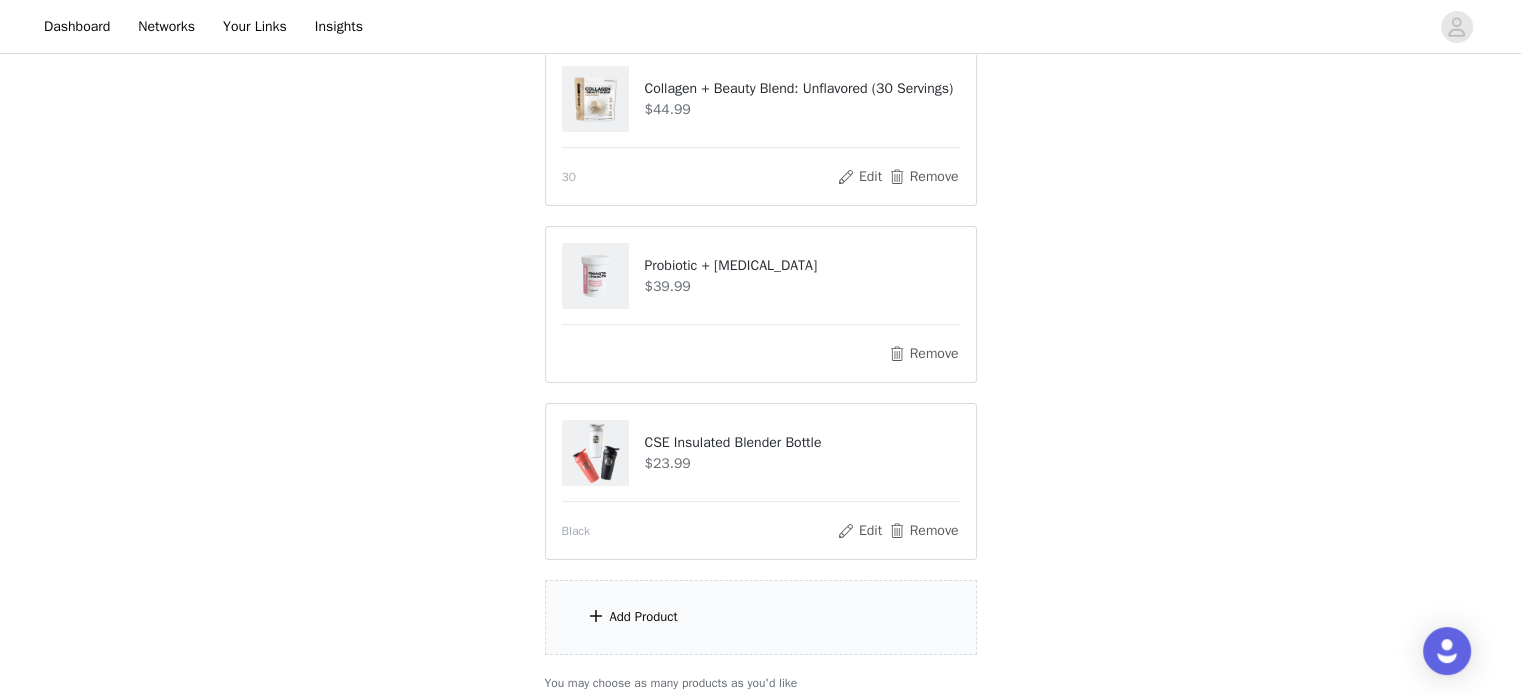 scroll, scrollTop: 390, scrollLeft: 0, axis: vertical 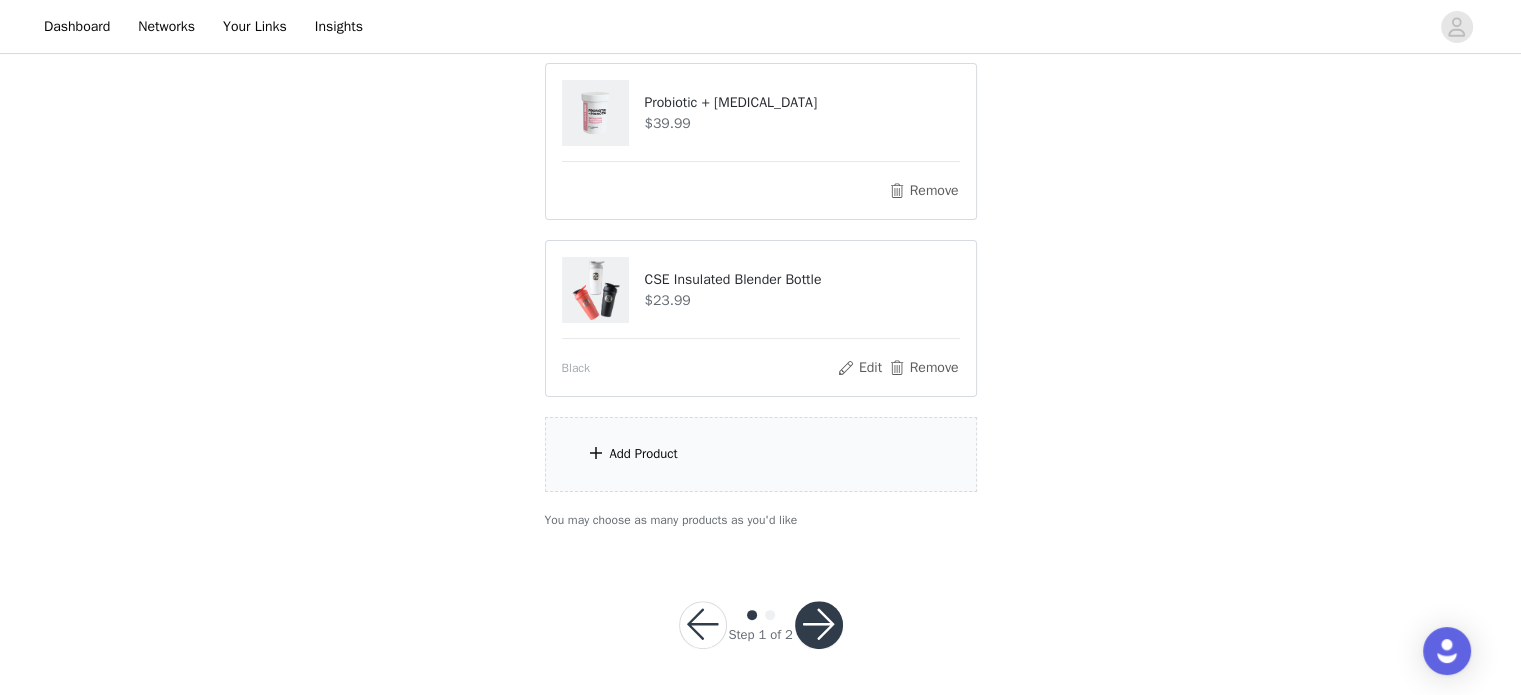 click on "Add Product" at bounding box center [761, 454] 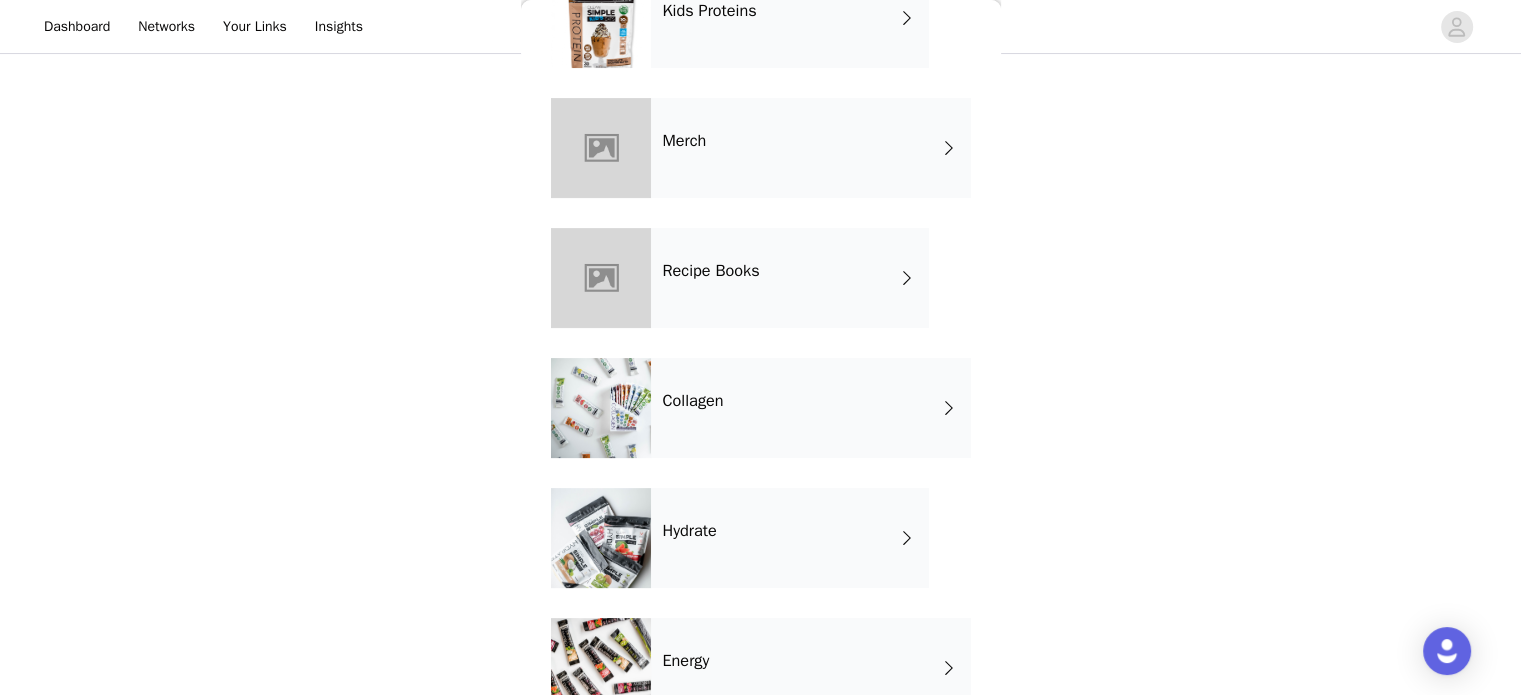 scroll, scrollTop: 400, scrollLeft: 0, axis: vertical 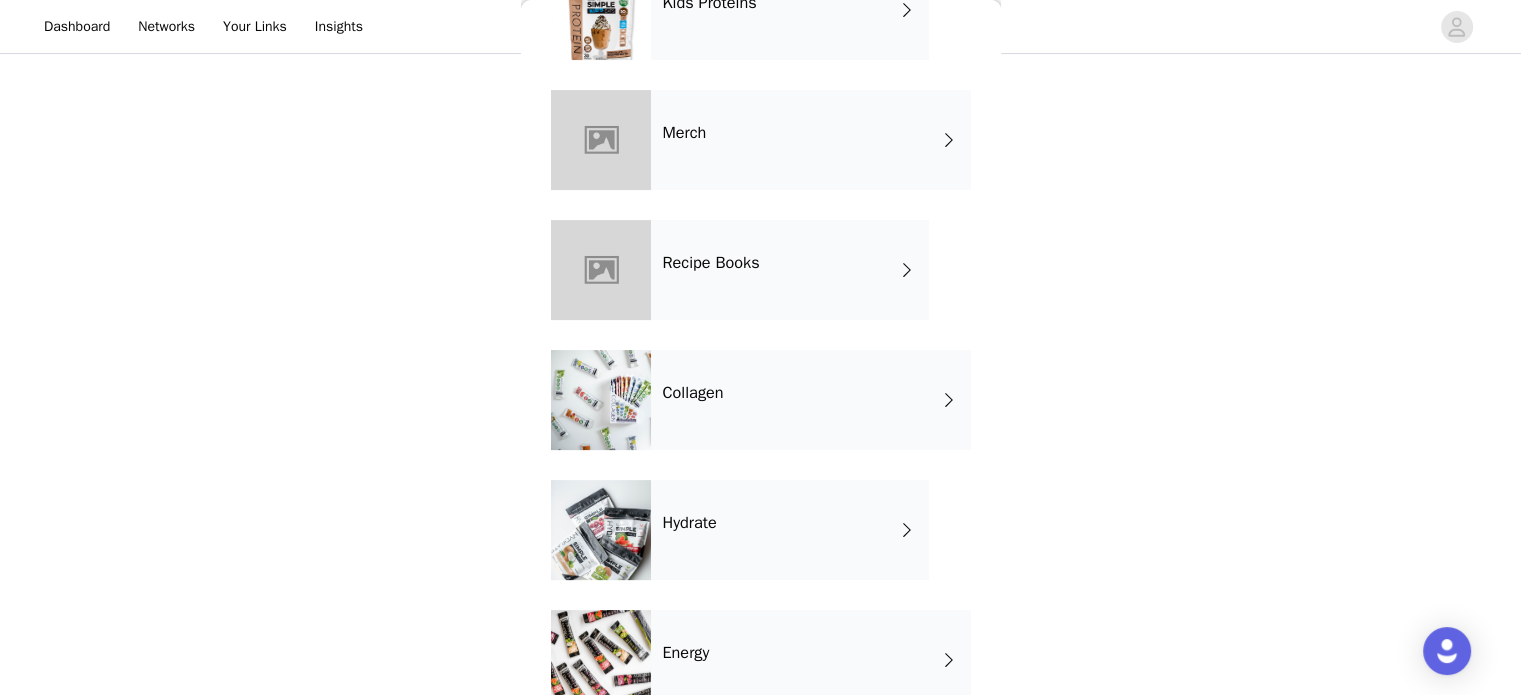 click on "Collagen" at bounding box center (811, 400) 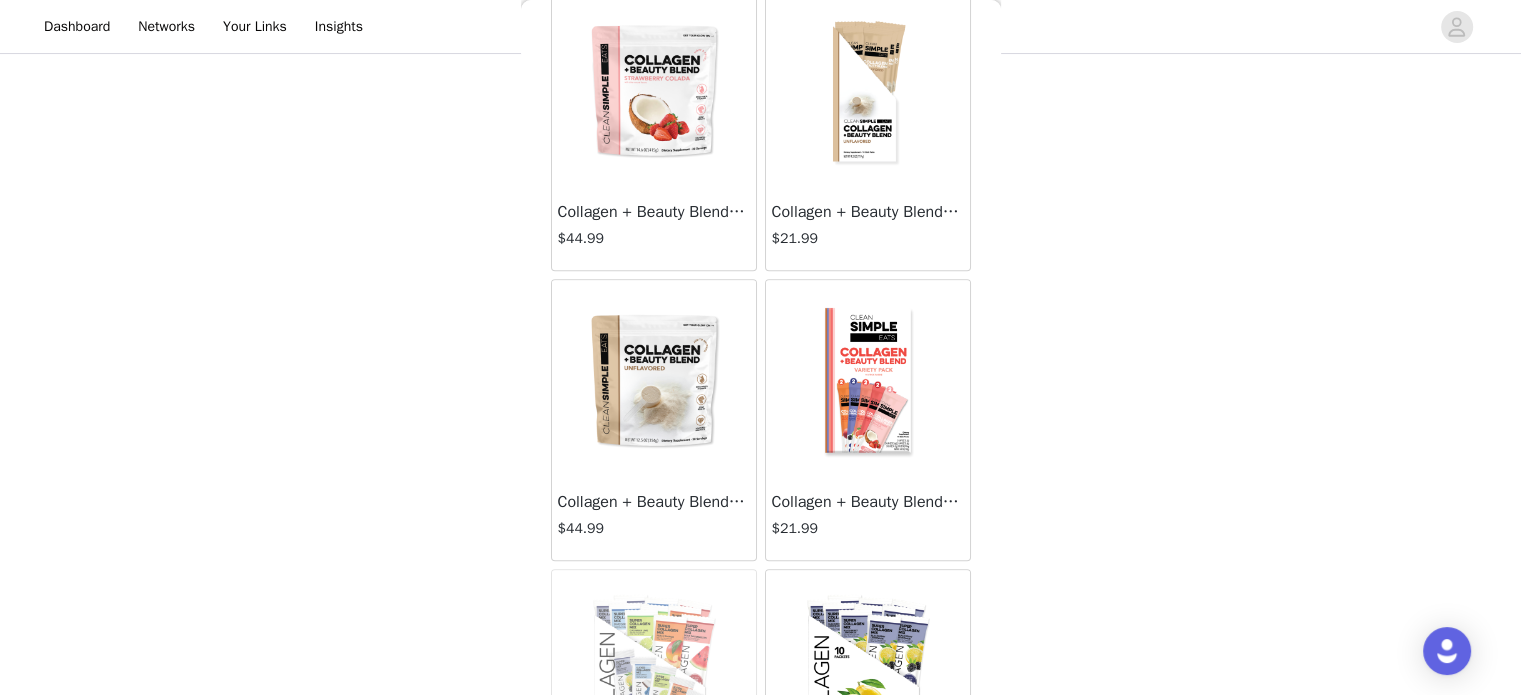scroll, scrollTop: 1560, scrollLeft: 0, axis: vertical 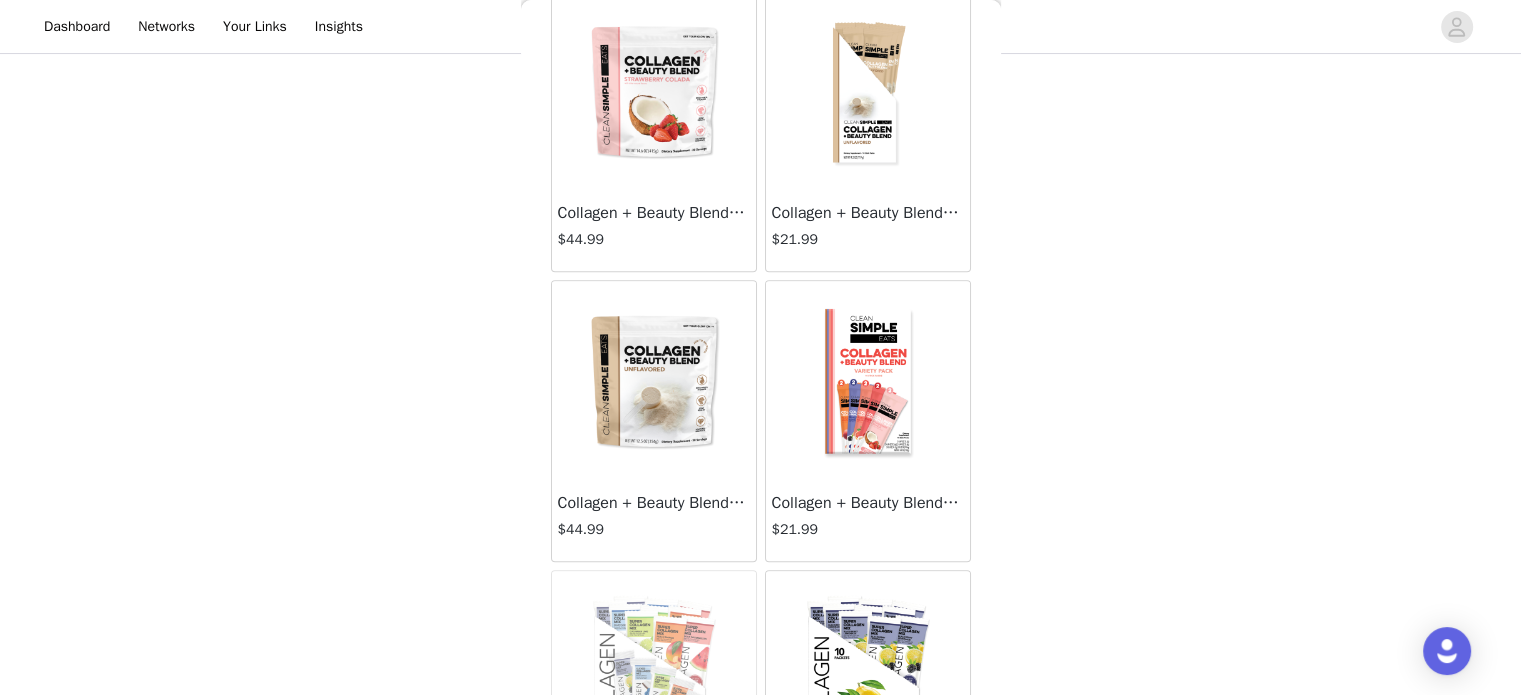 click at bounding box center (868, 91) 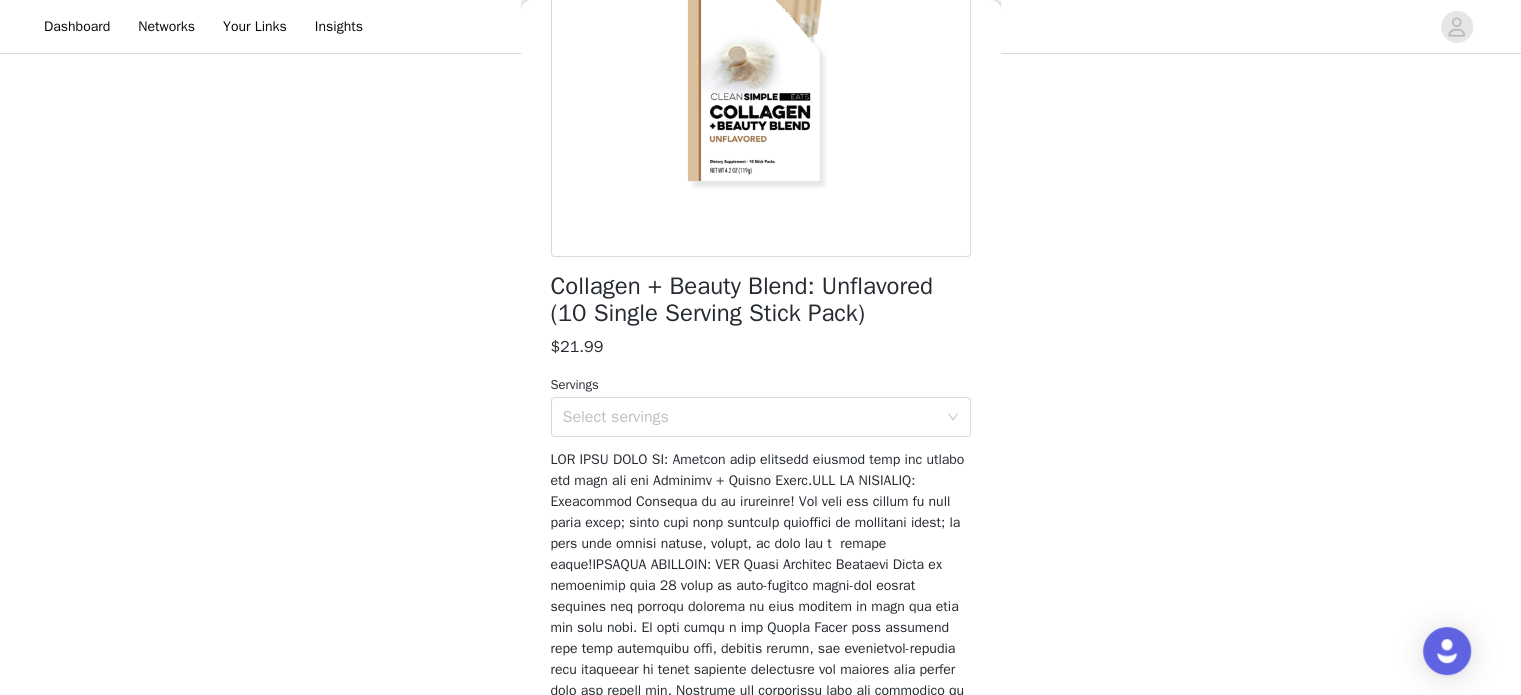 scroll, scrollTop: 550, scrollLeft: 0, axis: vertical 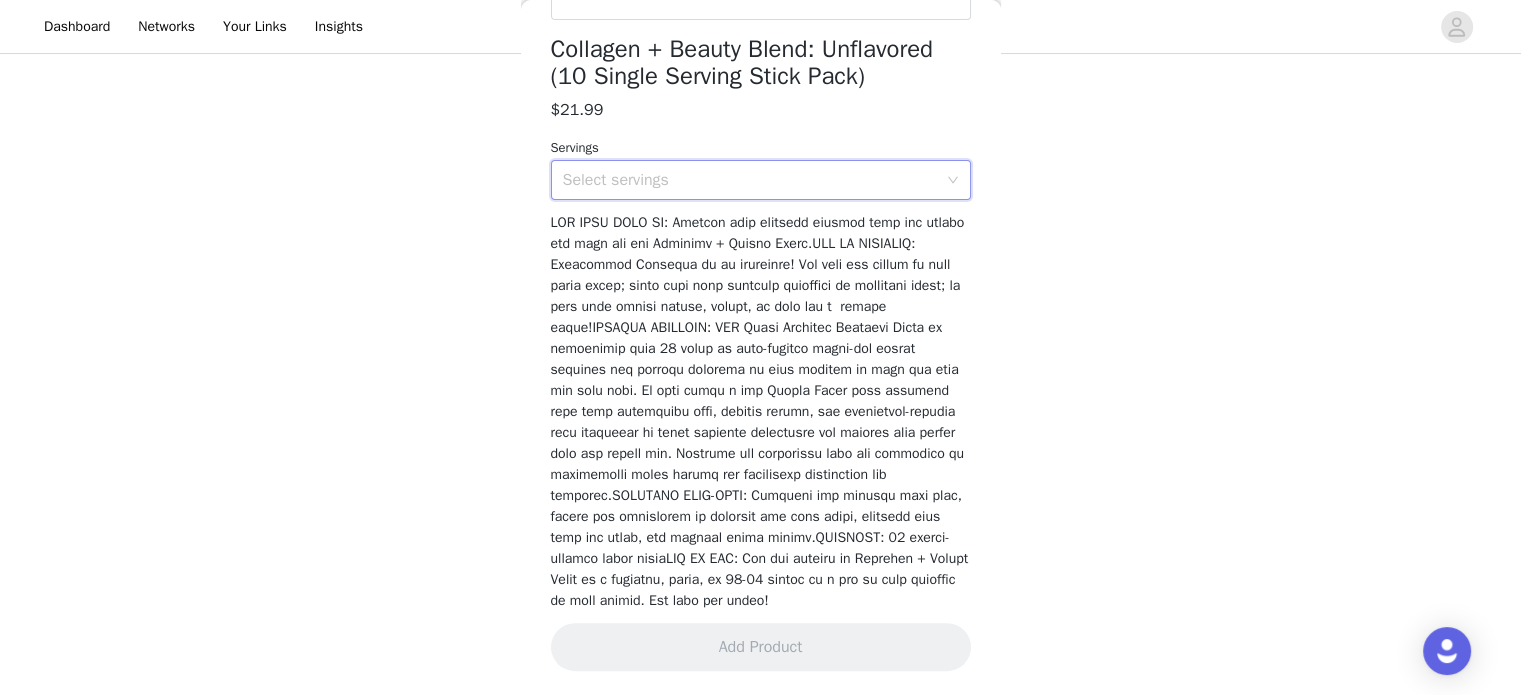 click on "Select servings" at bounding box center [754, 180] 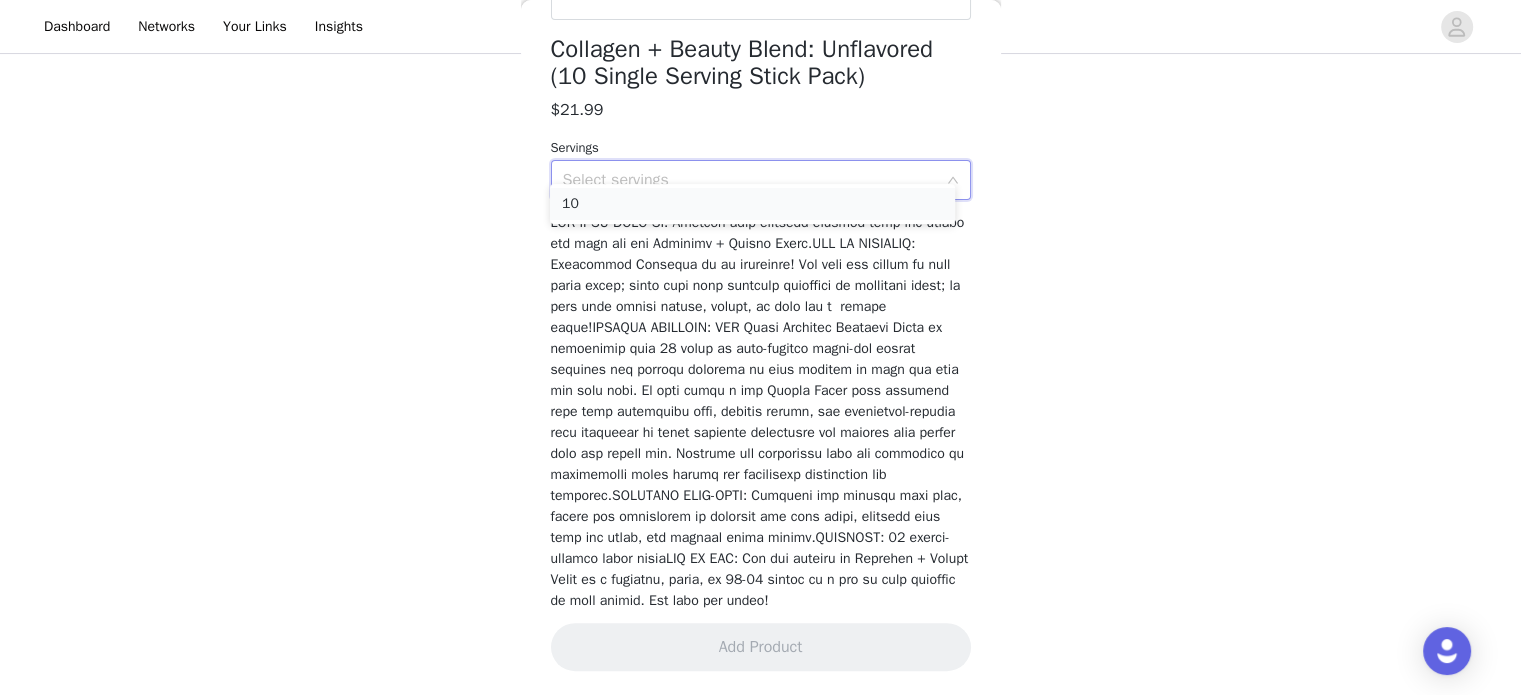 click on "10" at bounding box center [752, 204] 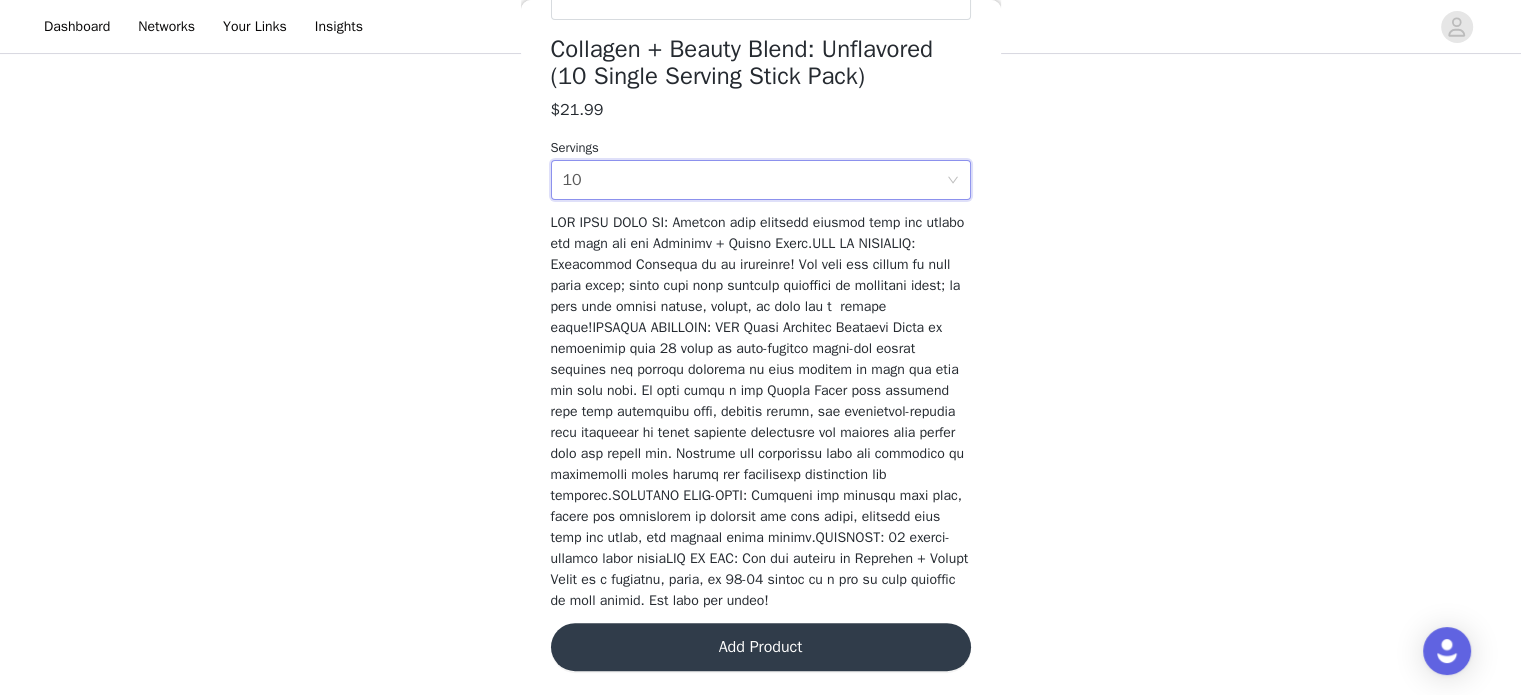 click on "Add Product" at bounding box center [761, 647] 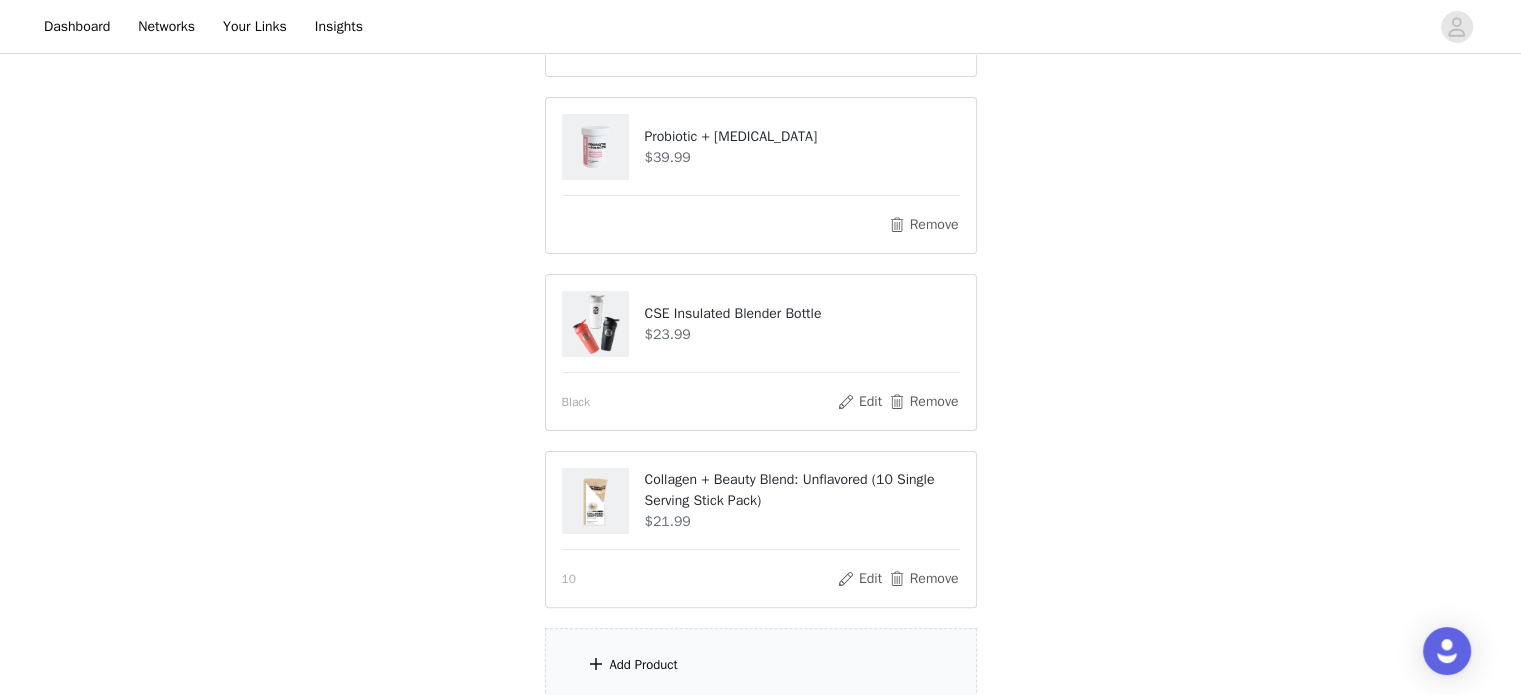 scroll, scrollTop: 500, scrollLeft: 0, axis: vertical 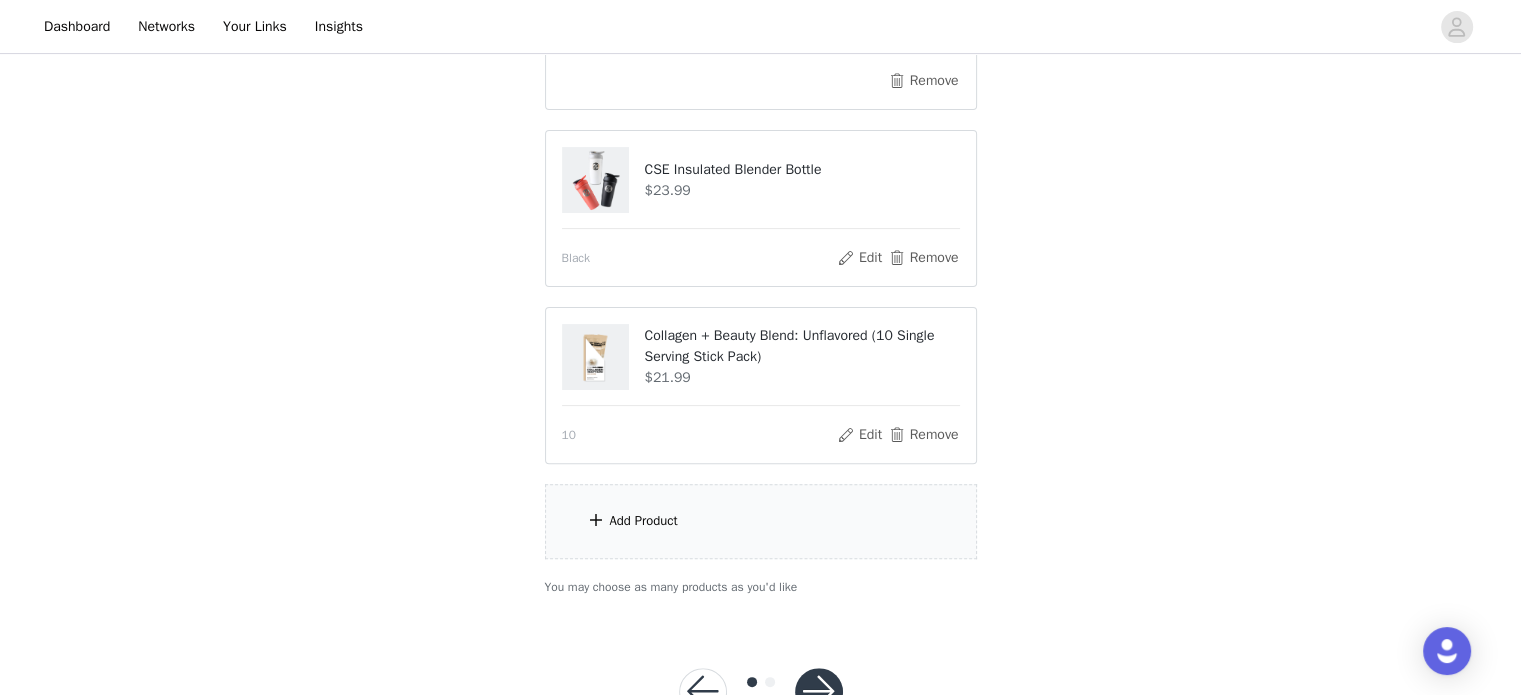 click on "Add Product" at bounding box center (761, 521) 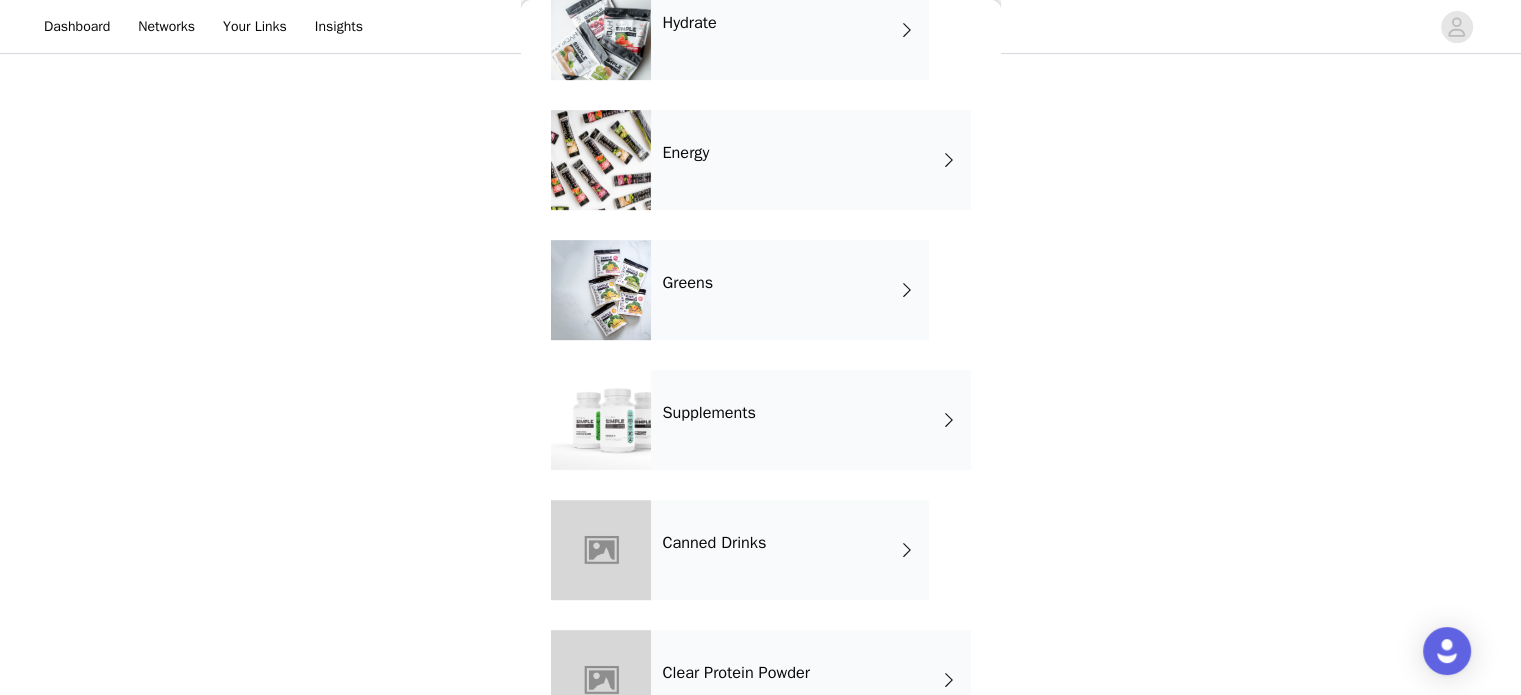 scroll, scrollTop: 1000, scrollLeft: 0, axis: vertical 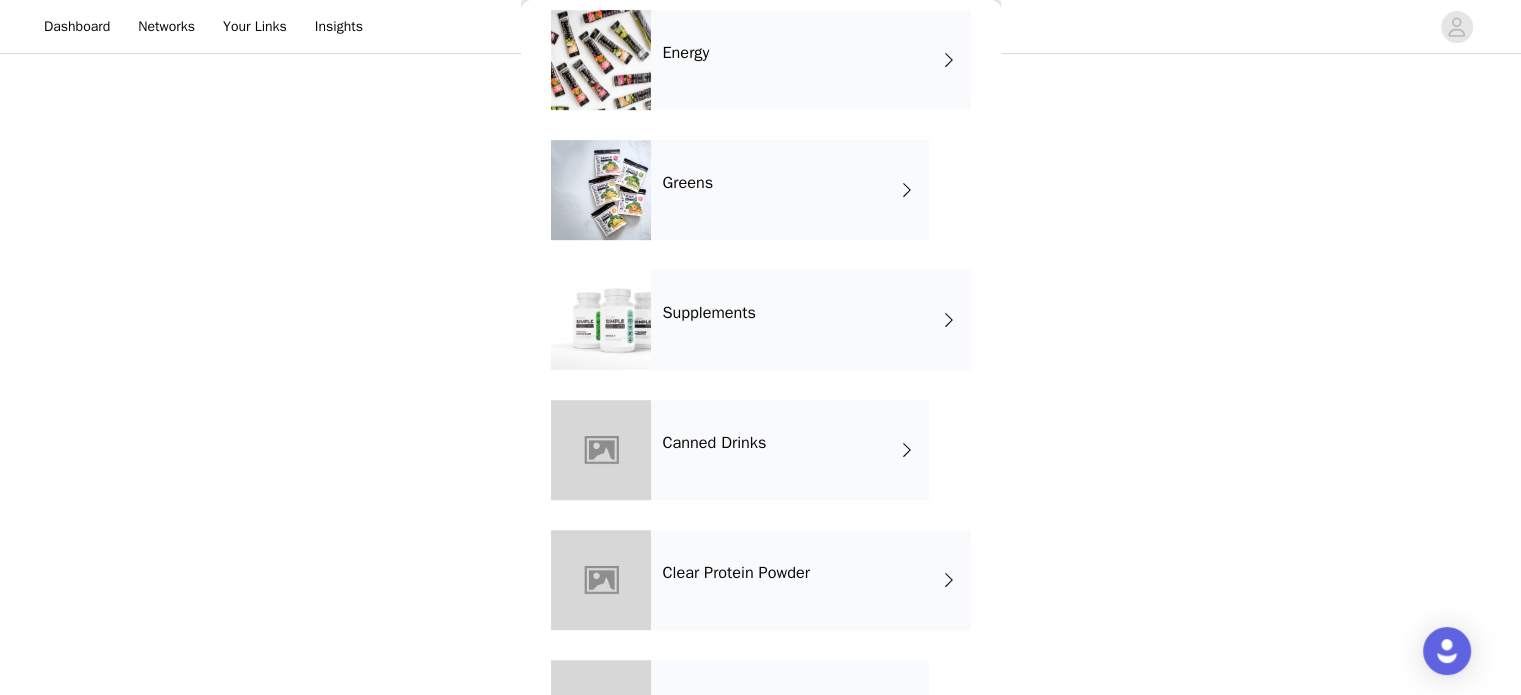 click on "Greens" at bounding box center [688, 183] 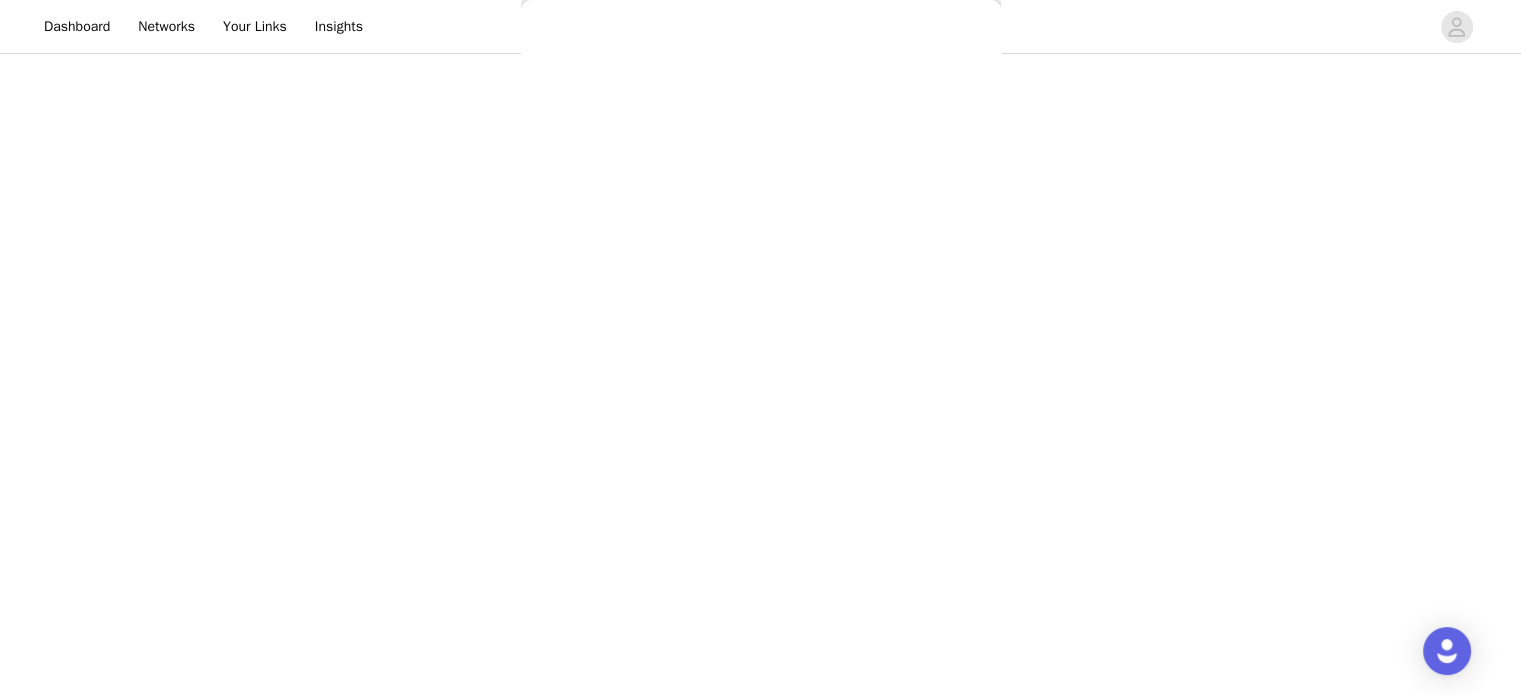 scroll, scrollTop: 0, scrollLeft: 0, axis: both 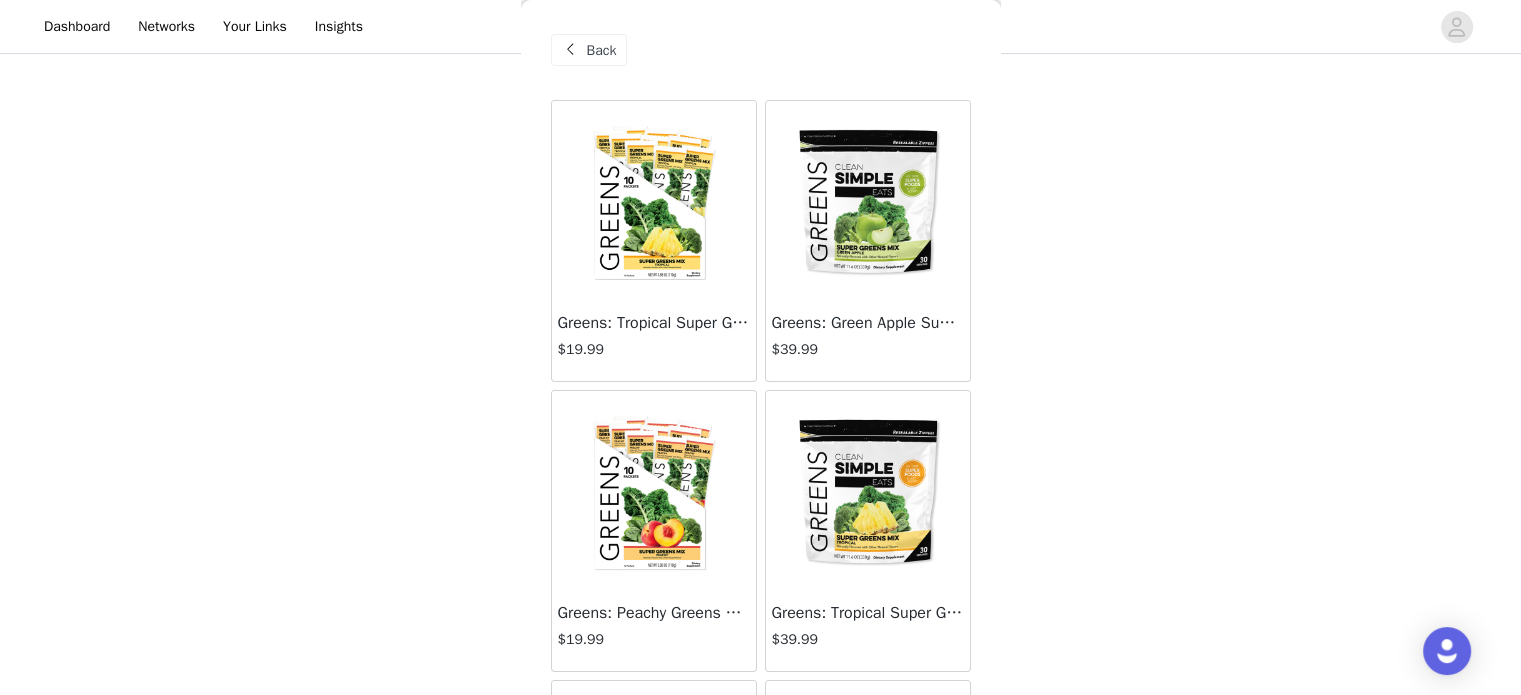 click on "Back" at bounding box center (602, 50) 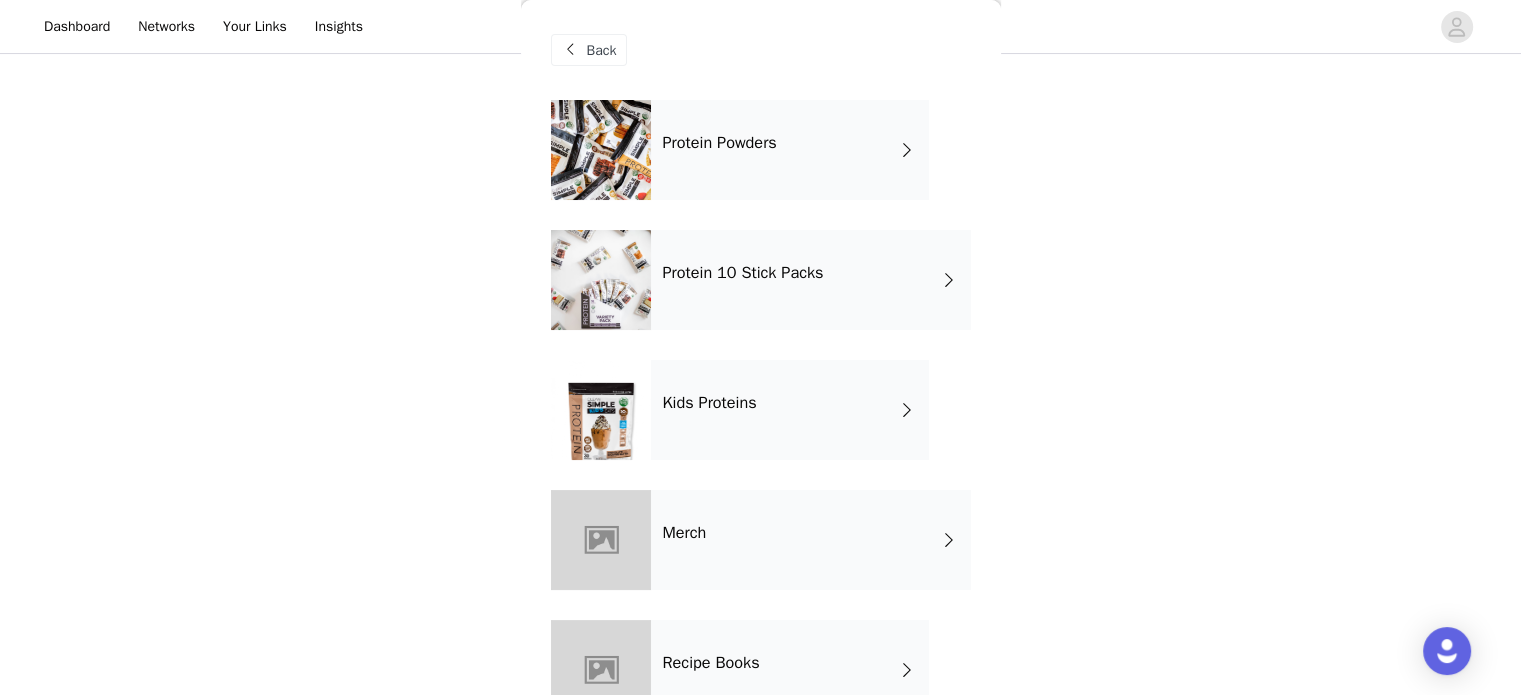 scroll, scrollTop: 0, scrollLeft: 0, axis: both 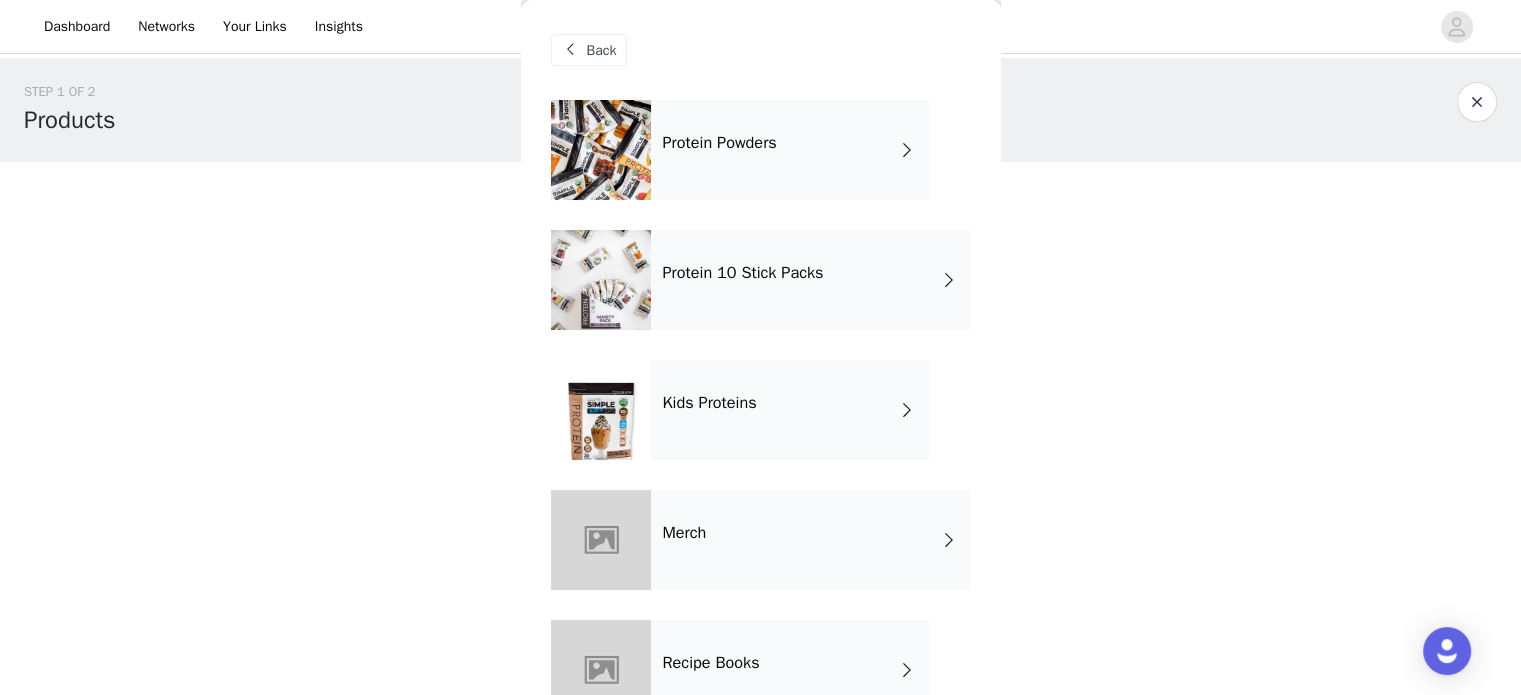 click on "Back" at bounding box center [602, 50] 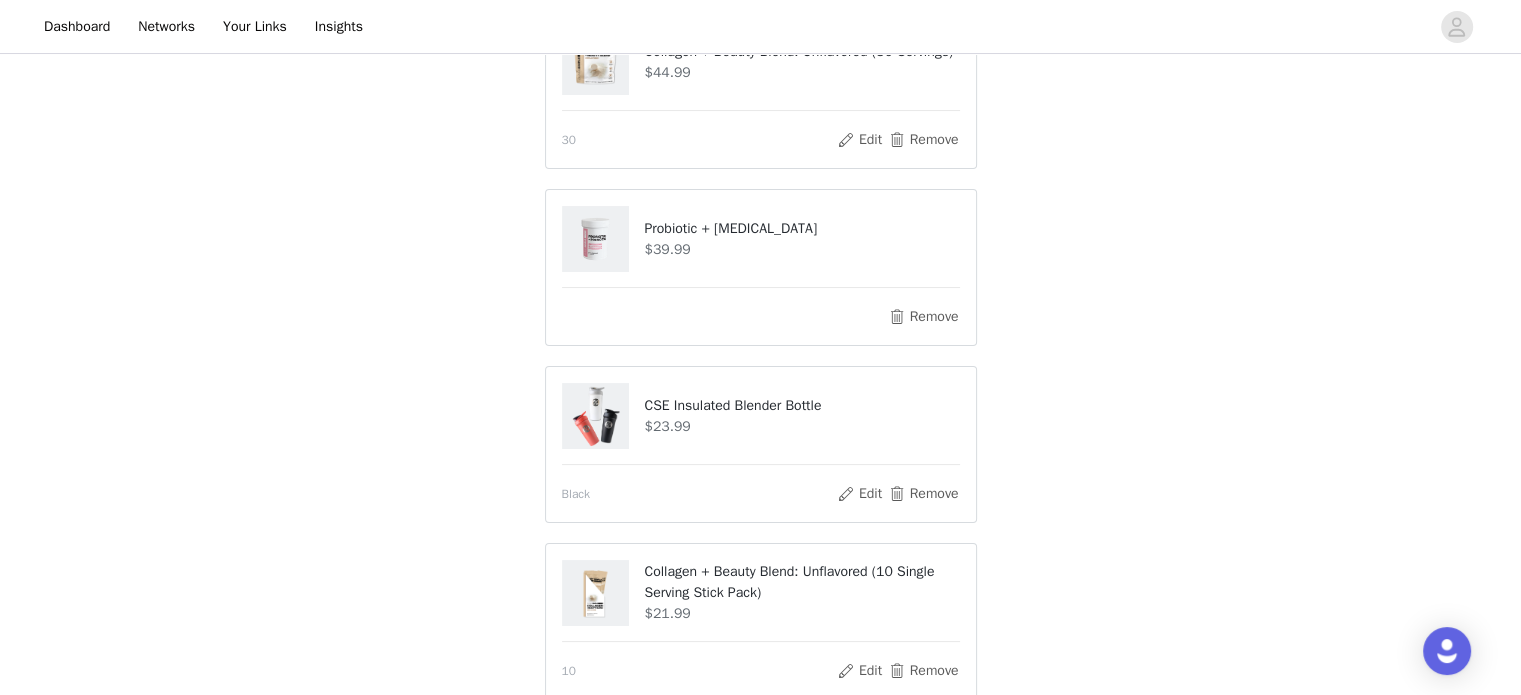 scroll, scrollTop: 500, scrollLeft: 0, axis: vertical 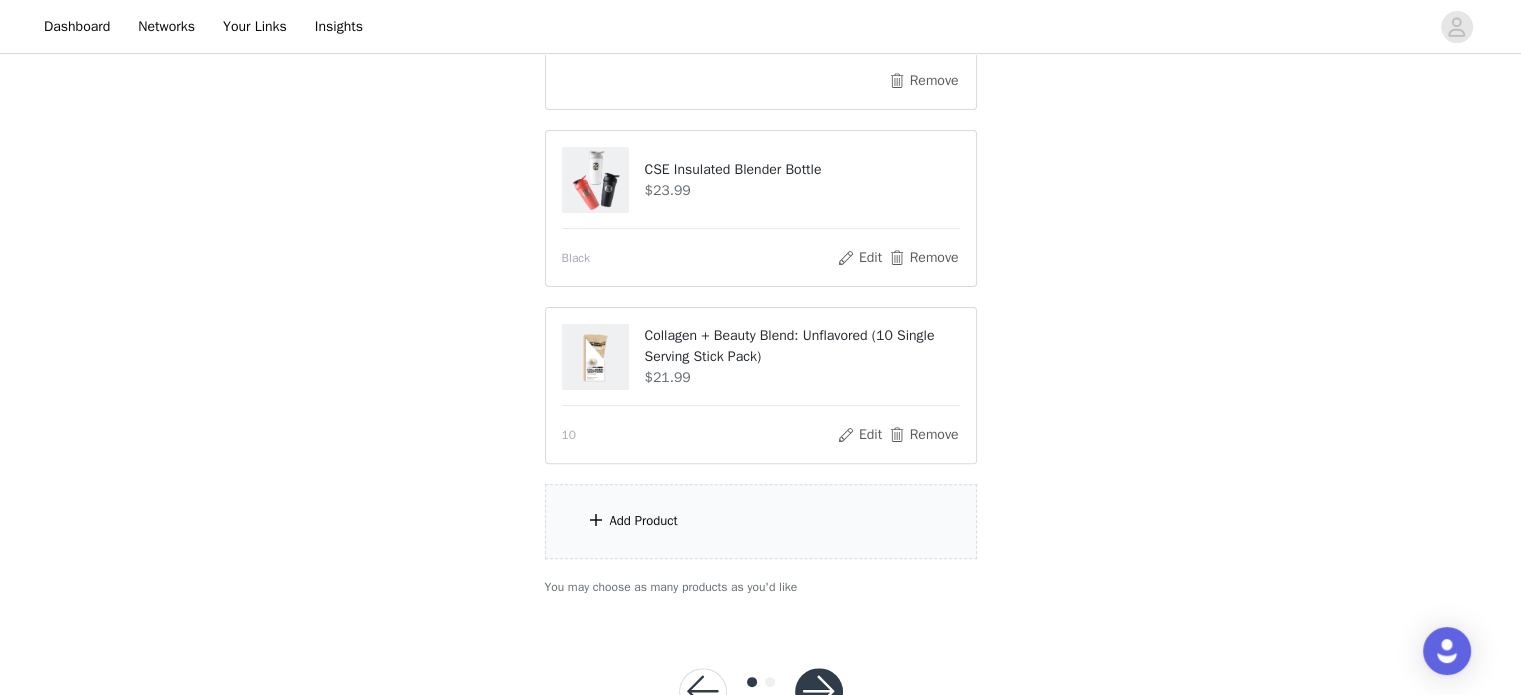 click on "Add Product" at bounding box center (761, 521) 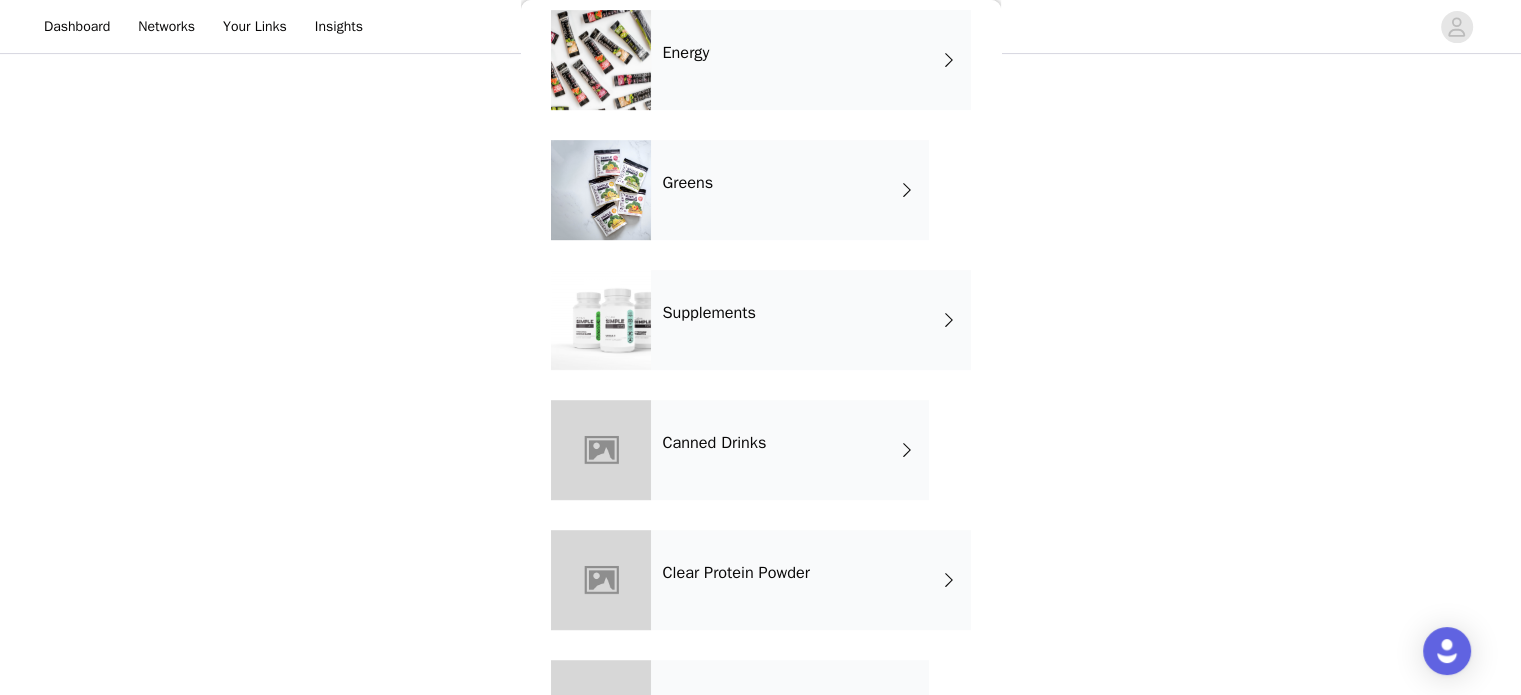scroll, scrollTop: 1095, scrollLeft: 0, axis: vertical 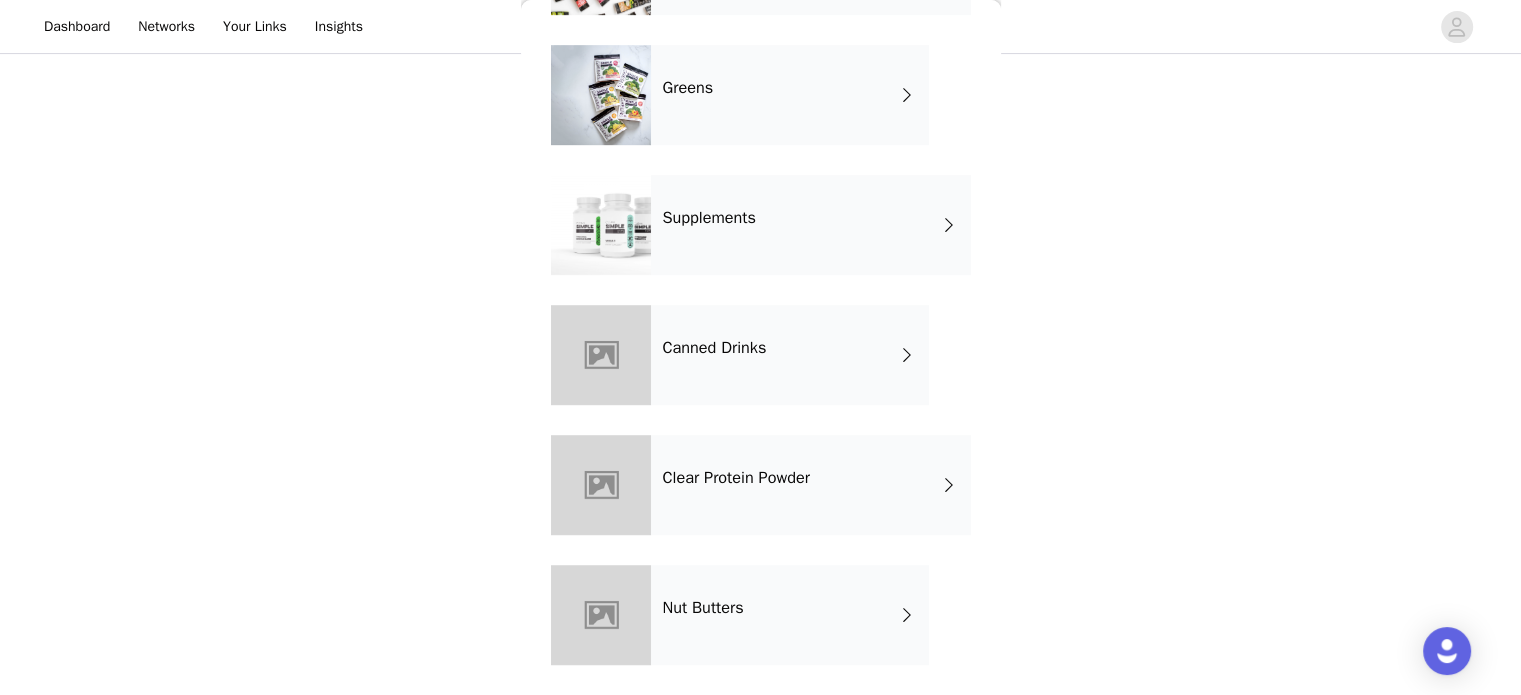click on "Canned Drinks" at bounding box center [790, 355] 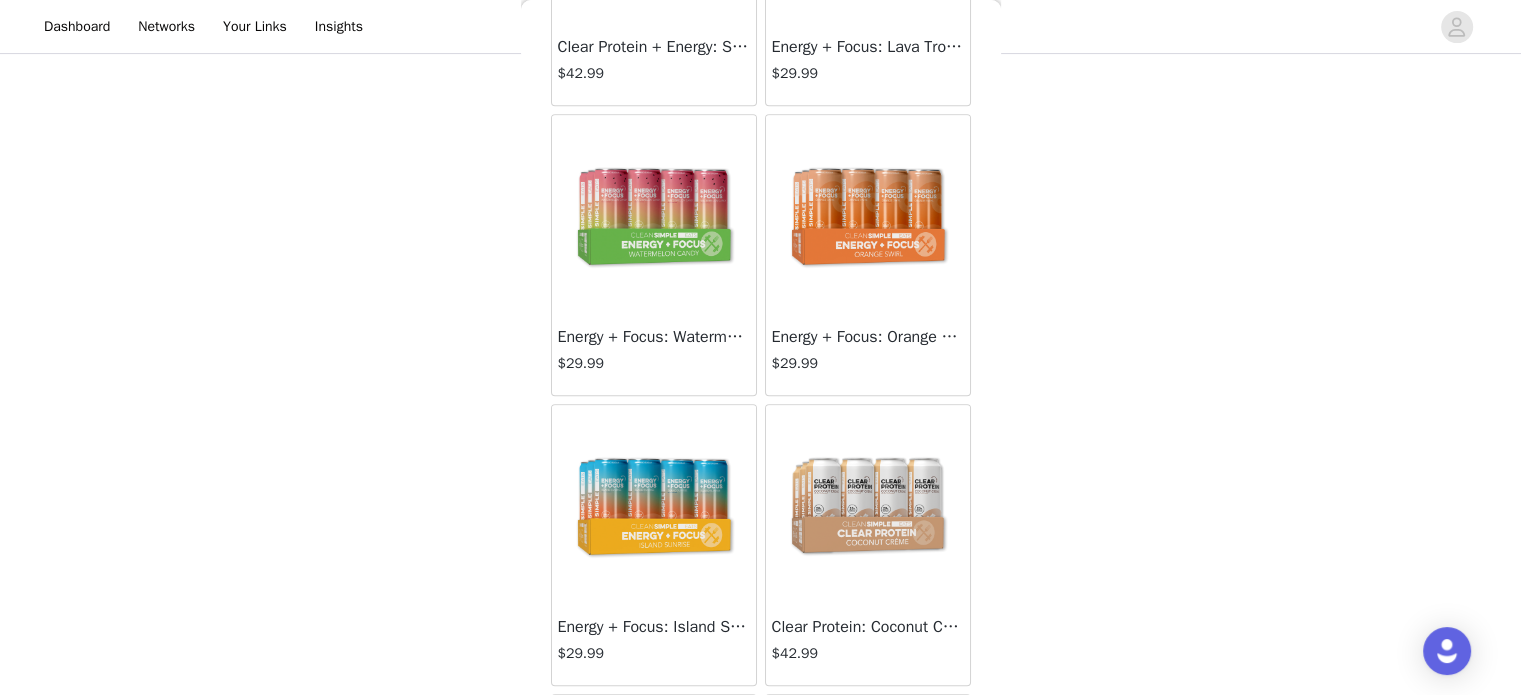 scroll, scrollTop: 1600, scrollLeft: 0, axis: vertical 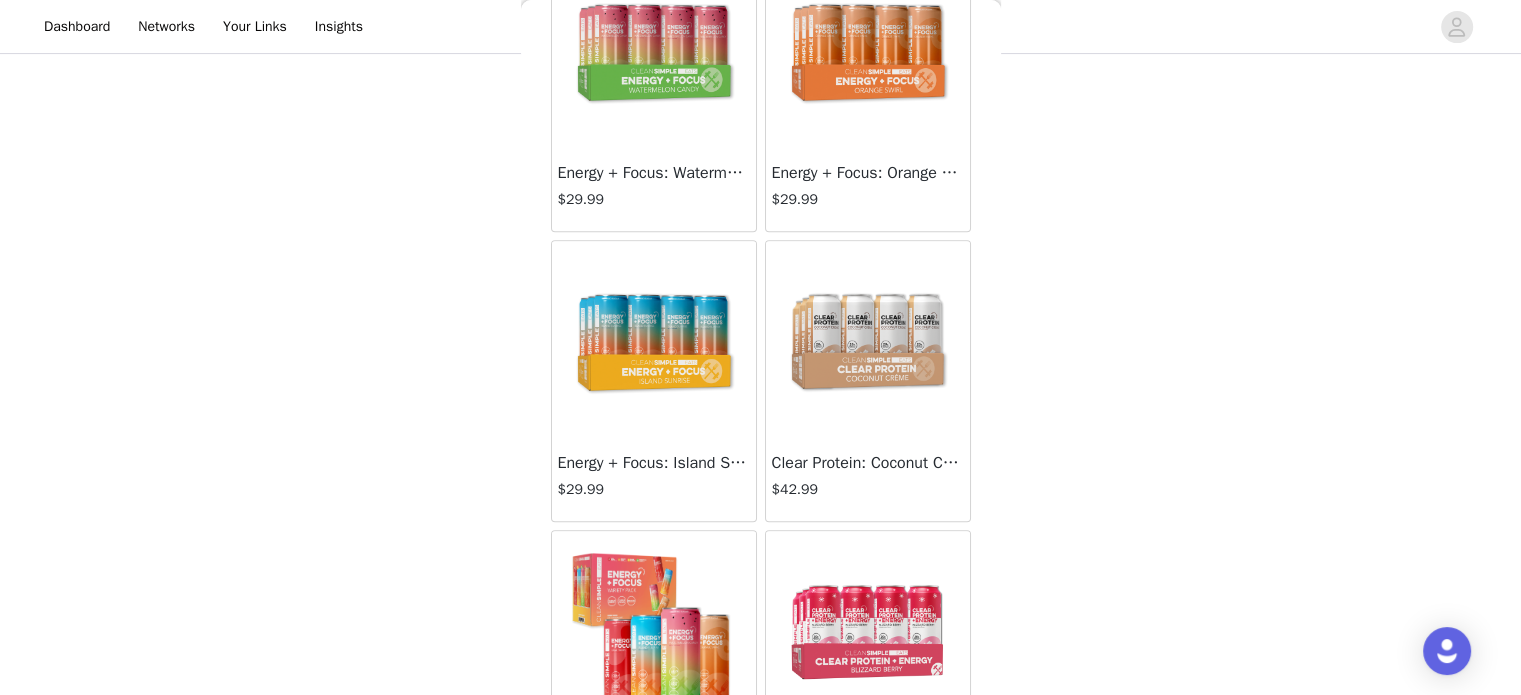 click at bounding box center [654, 341] 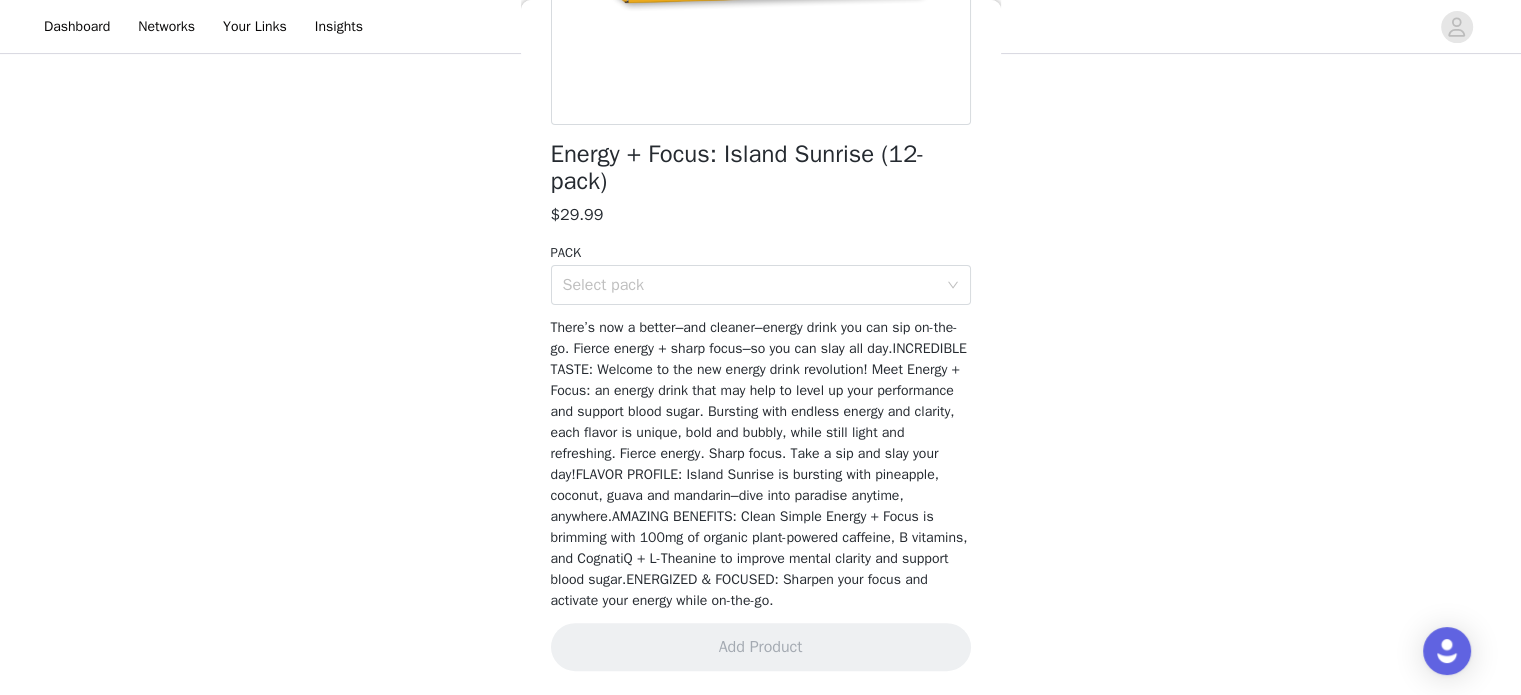 scroll, scrollTop: 445, scrollLeft: 0, axis: vertical 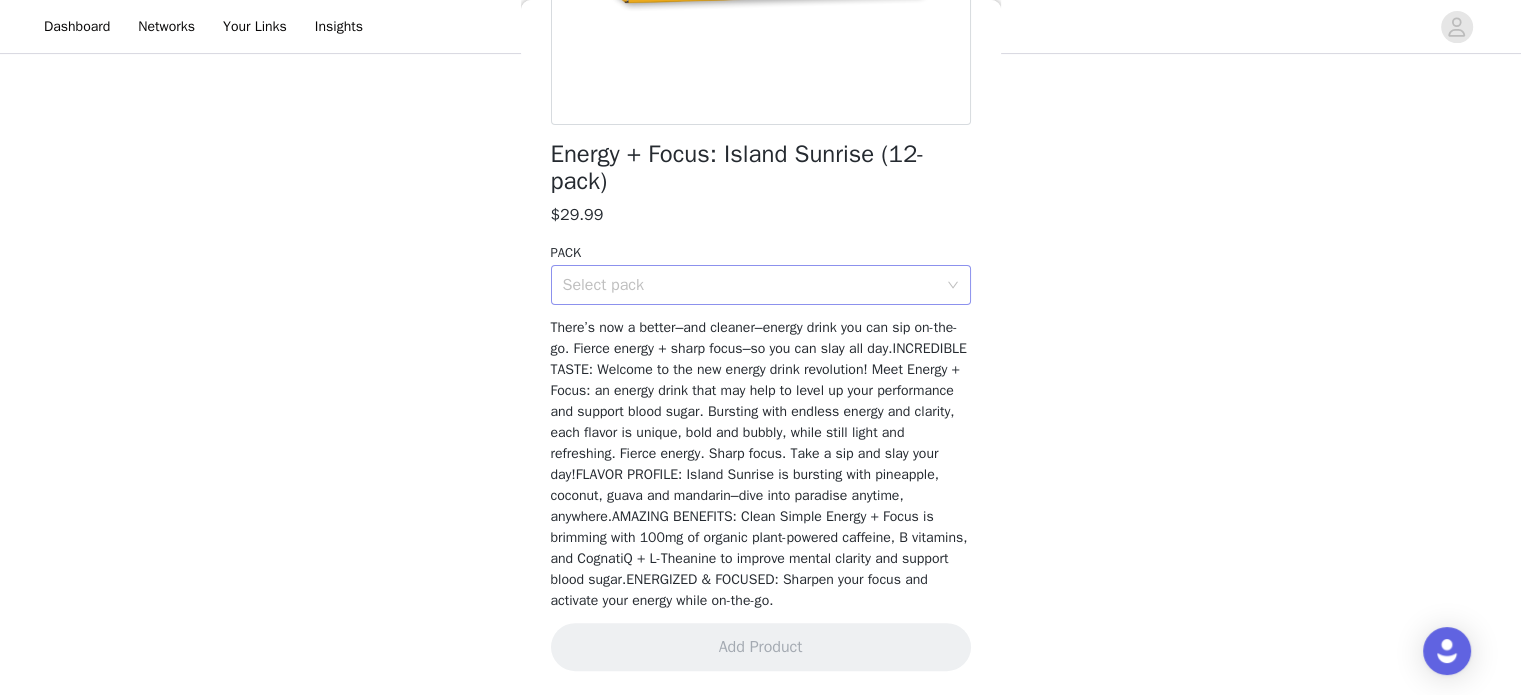 click on "Select pack" at bounding box center (754, 285) 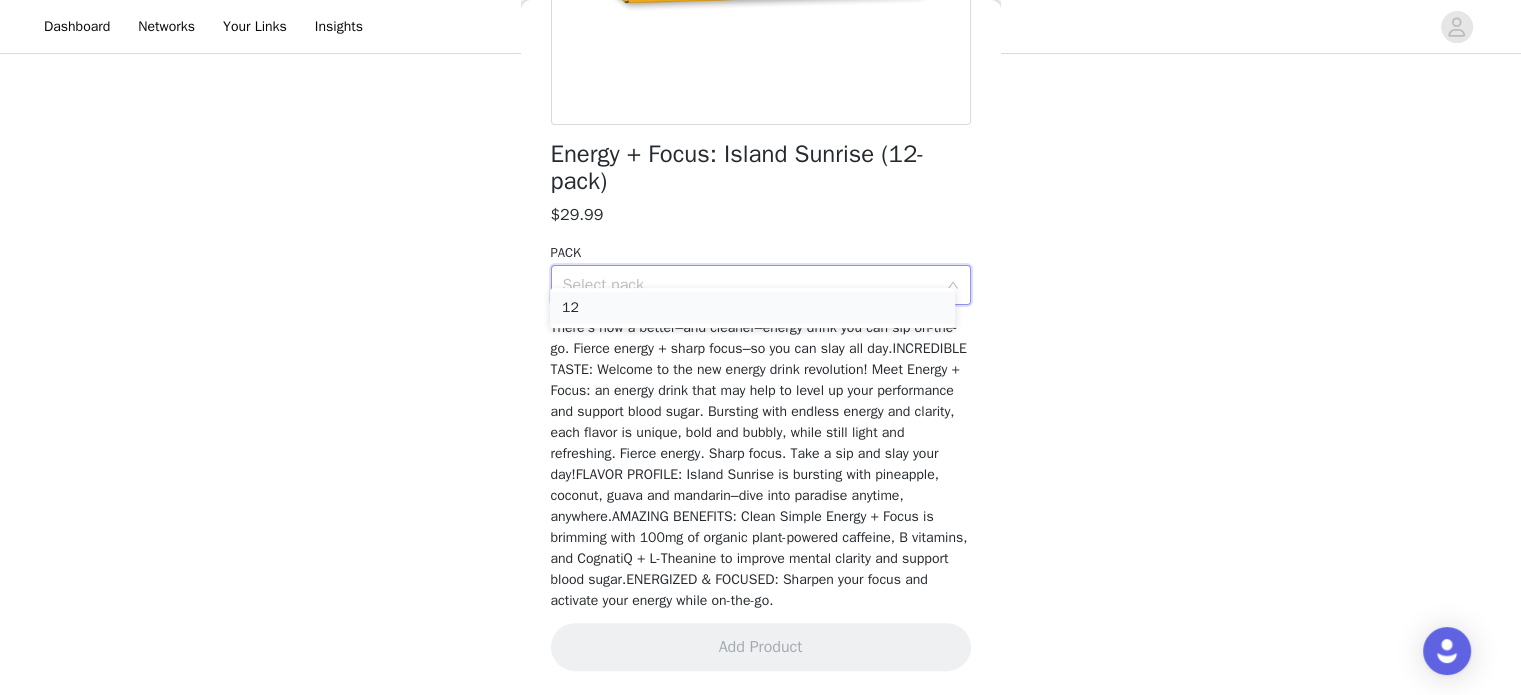 click on "12" at bounding box center (752, 308) 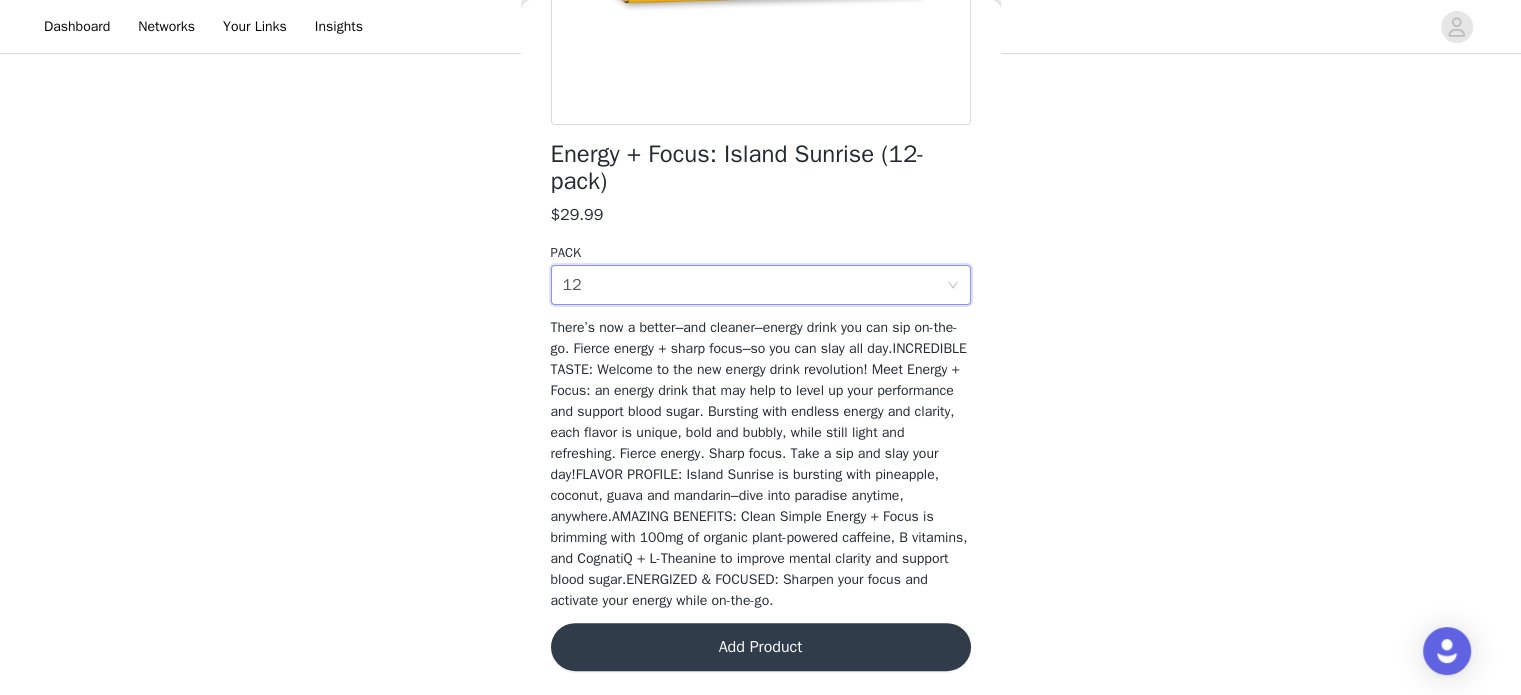click on "Add Product" at bounding box center (761, 647) 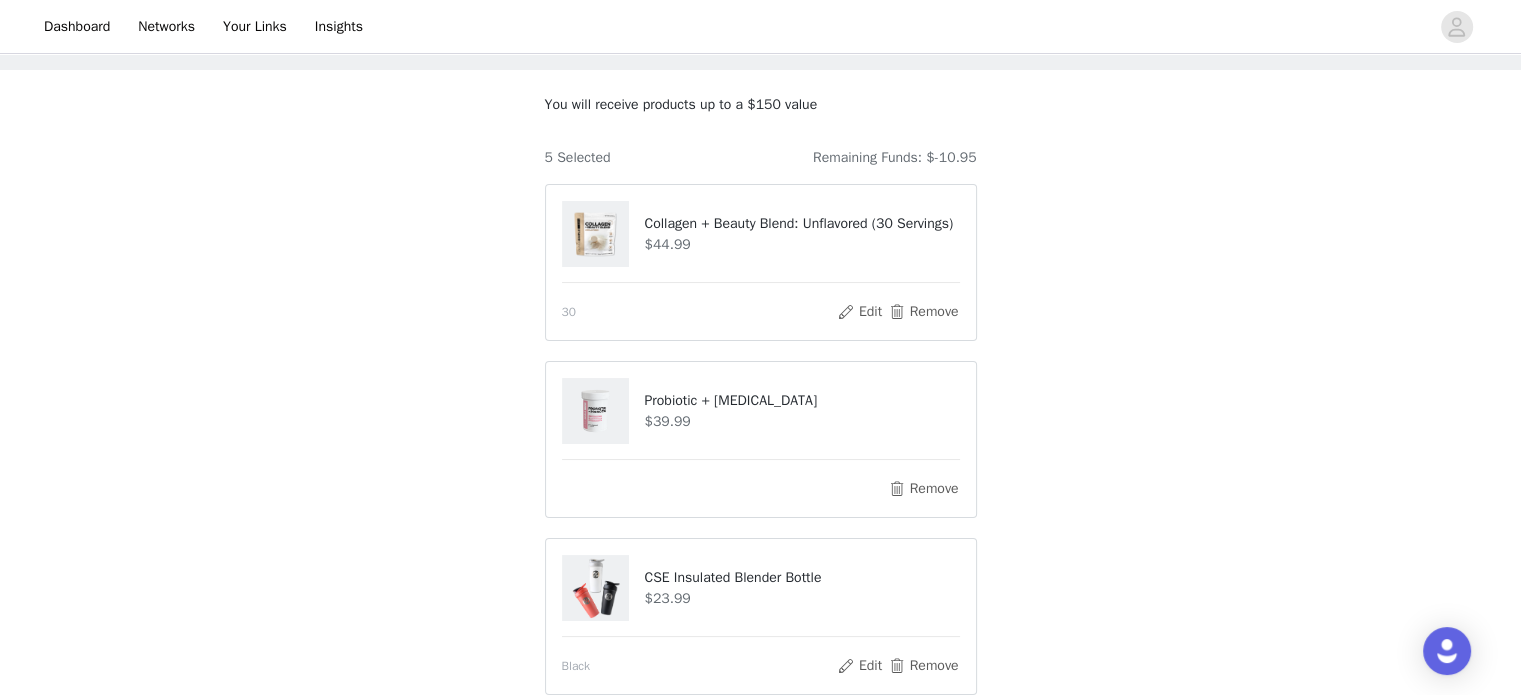 scroll, scrollTop: 200, scrollLeft: 0, axis: vertical 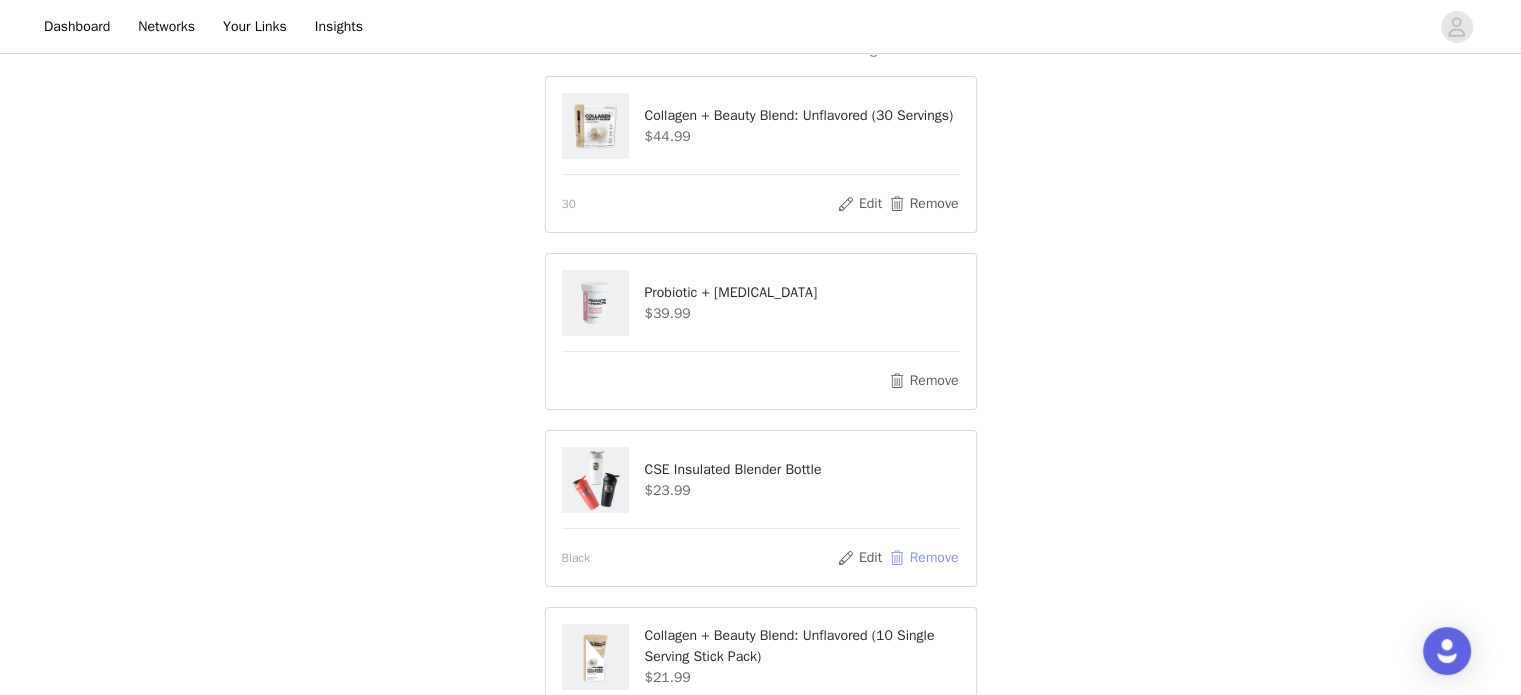 click on "Remove" at bounding box center (923, 558) 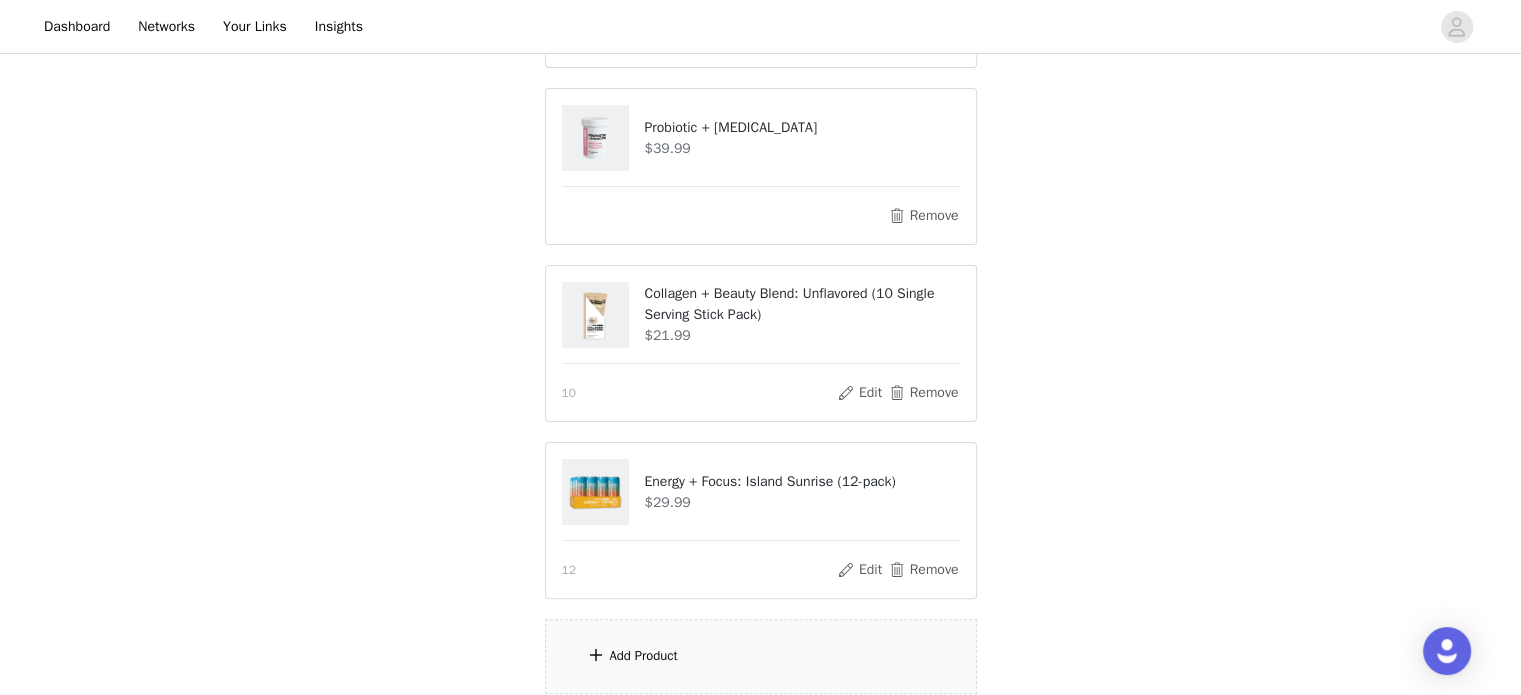 scroll, scrollTop: 400, scrollLeft: 0, axis: vertical 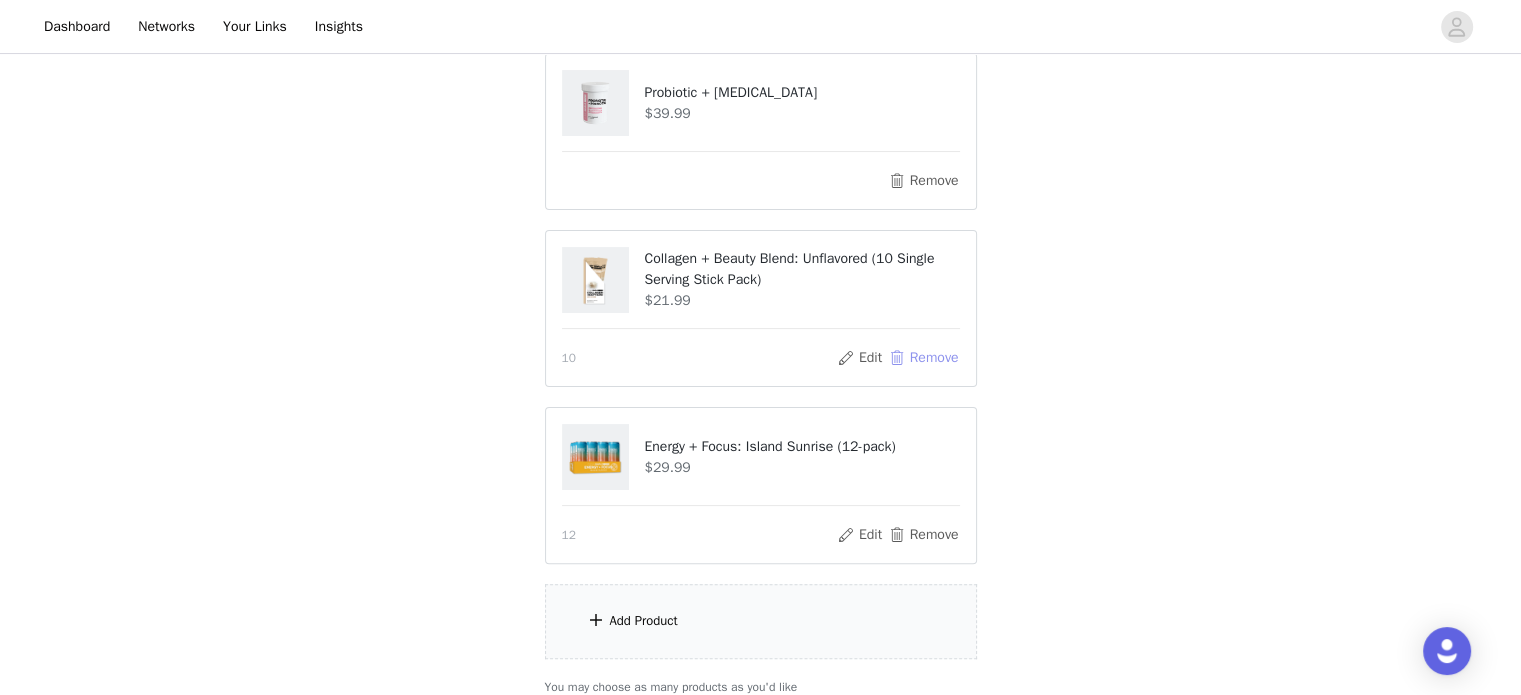 click on "Remove" at bounding box center (923, 358) 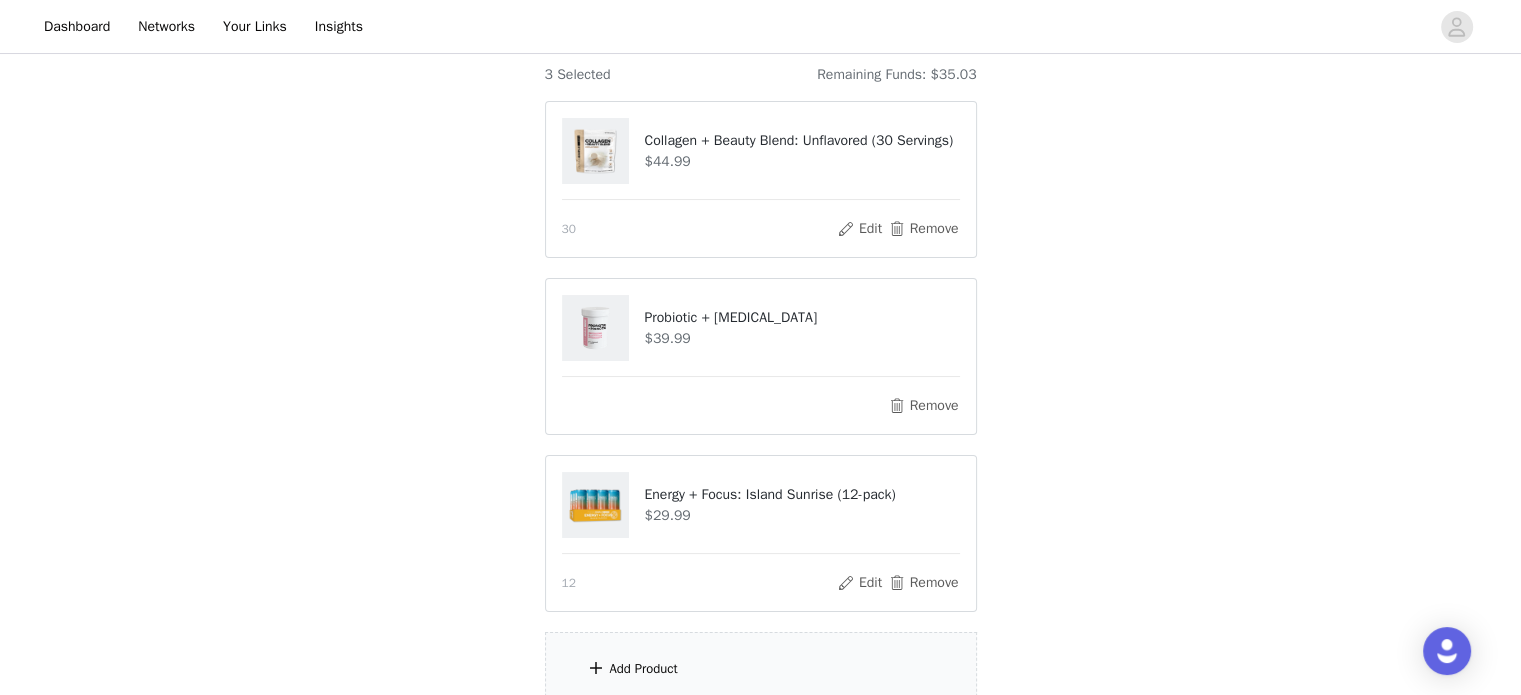 scroll, scrollTop: 390, scrollLeft: 0, axis: vertical 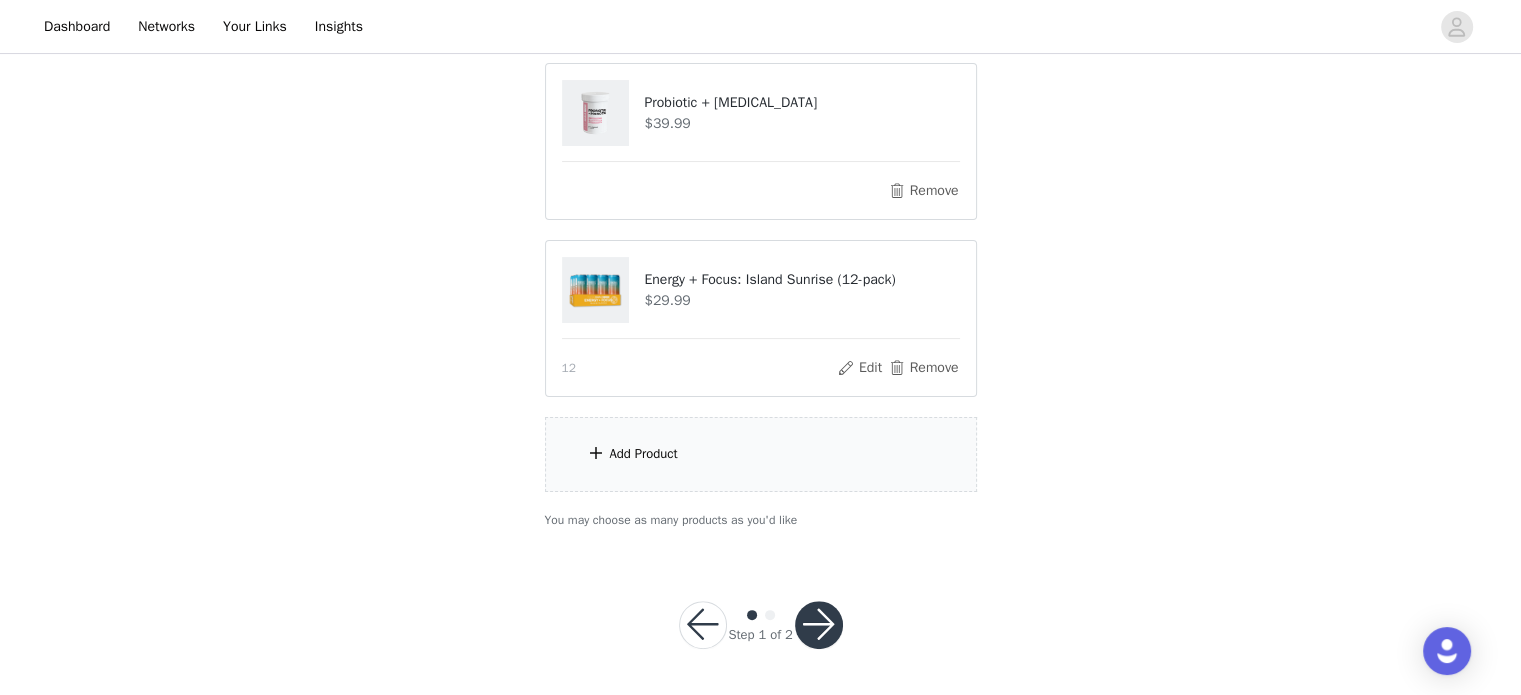 click on "Add Product" at bounding box center (644, 454) 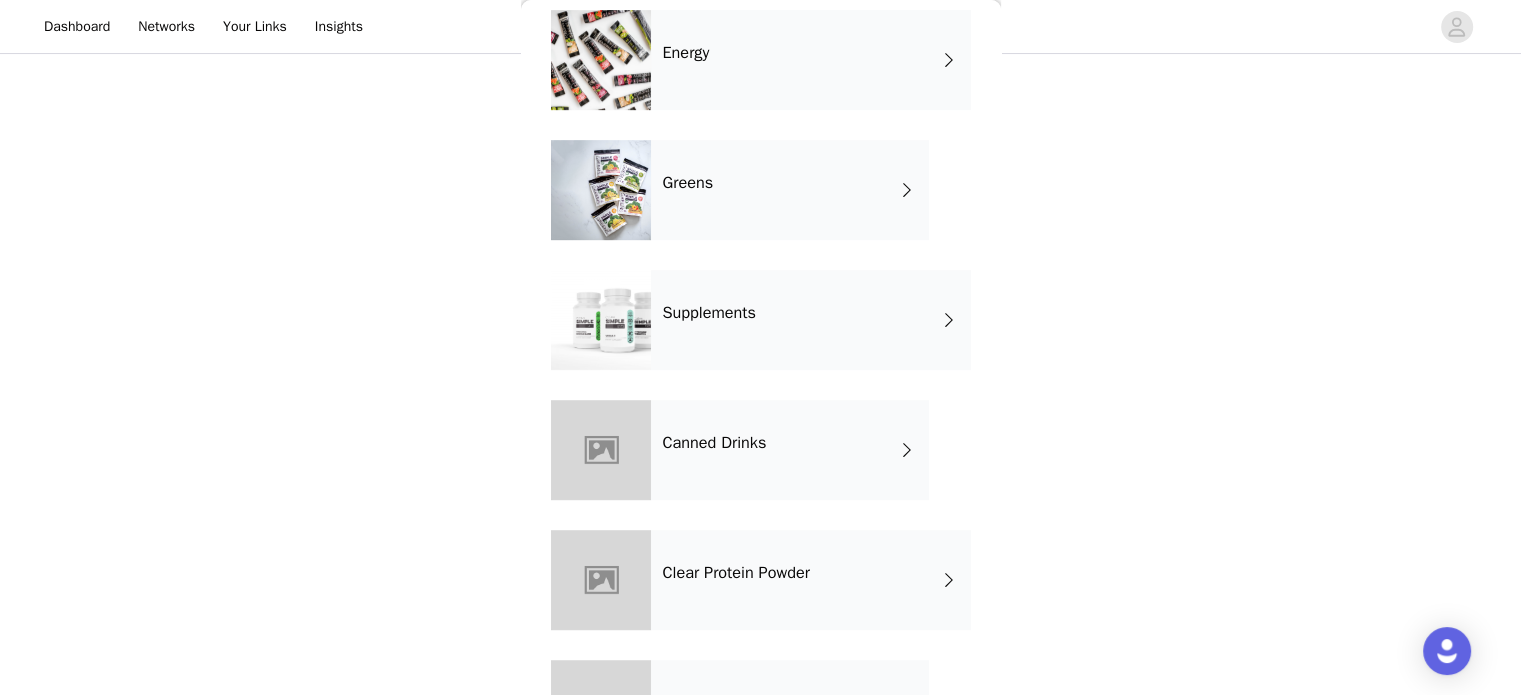 scroll, scrollTop: 1095, scrollLeft: 0, axis: vertical 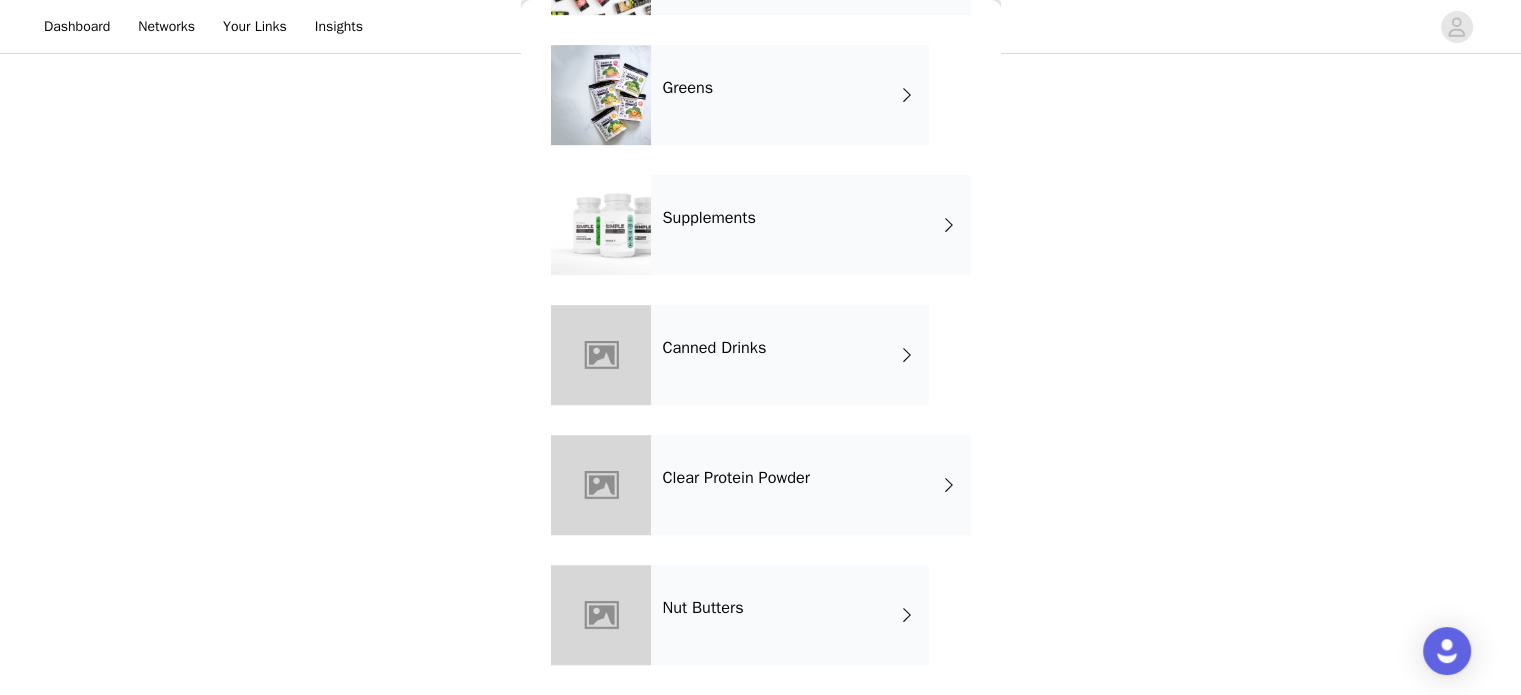 click on "Canned Drinks" at bounding box center [790, 355] 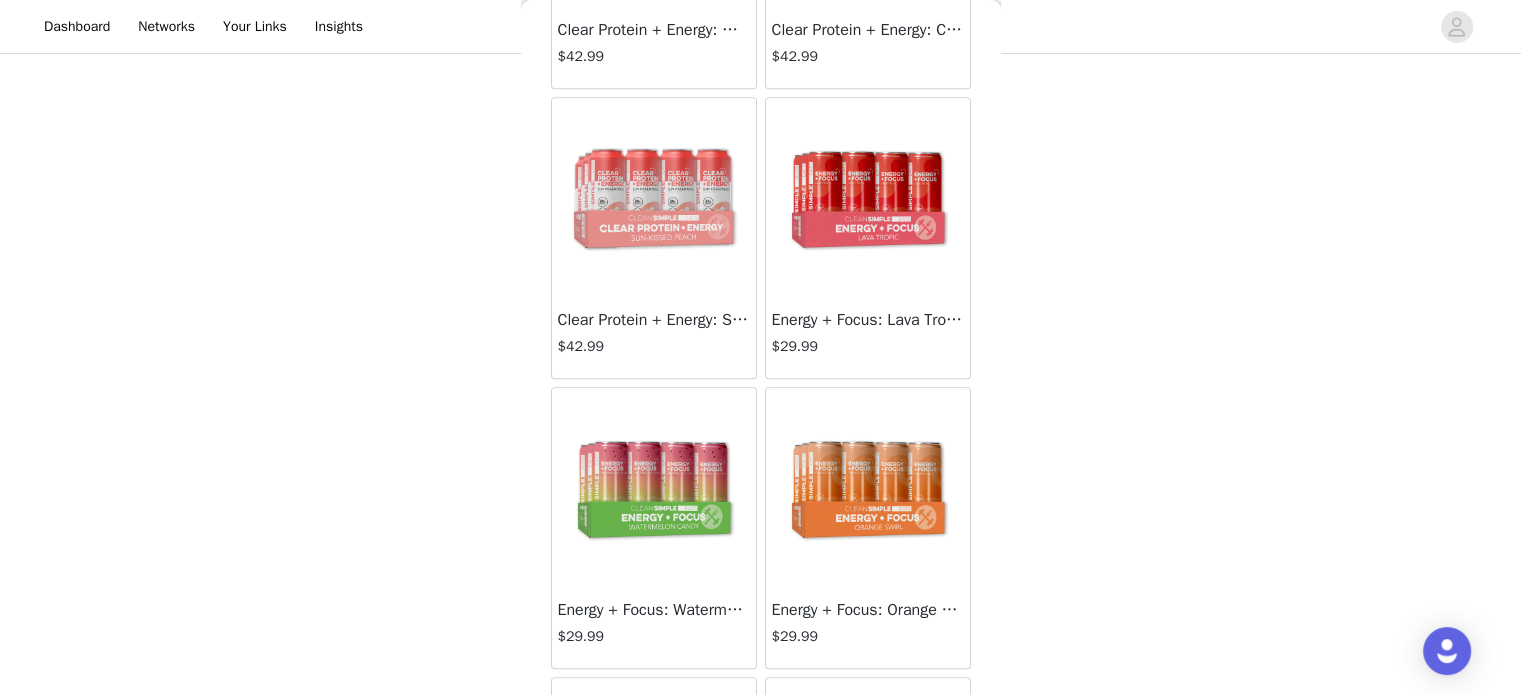 scroll, scrollTop: 1196, scrollLeft: 0, axis: vertical 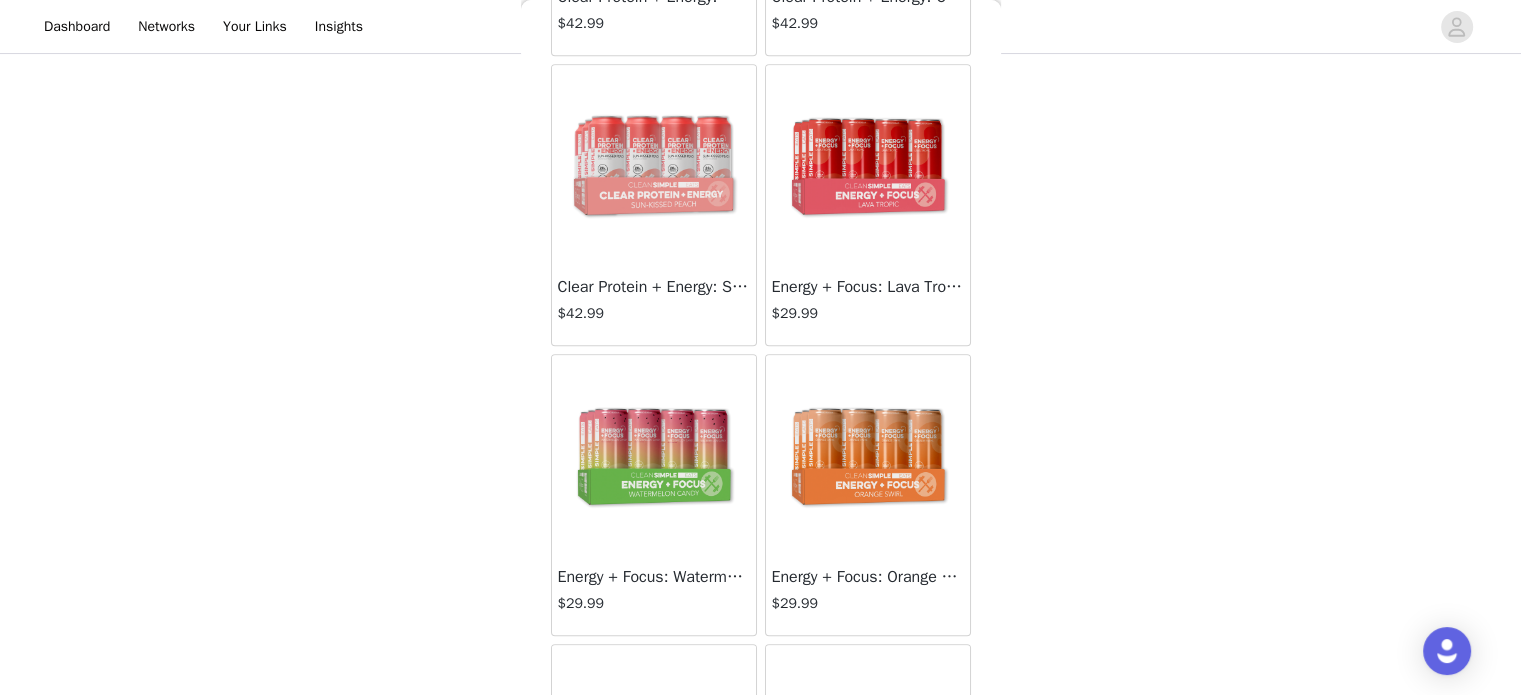 click at bounding box center [868, 165] 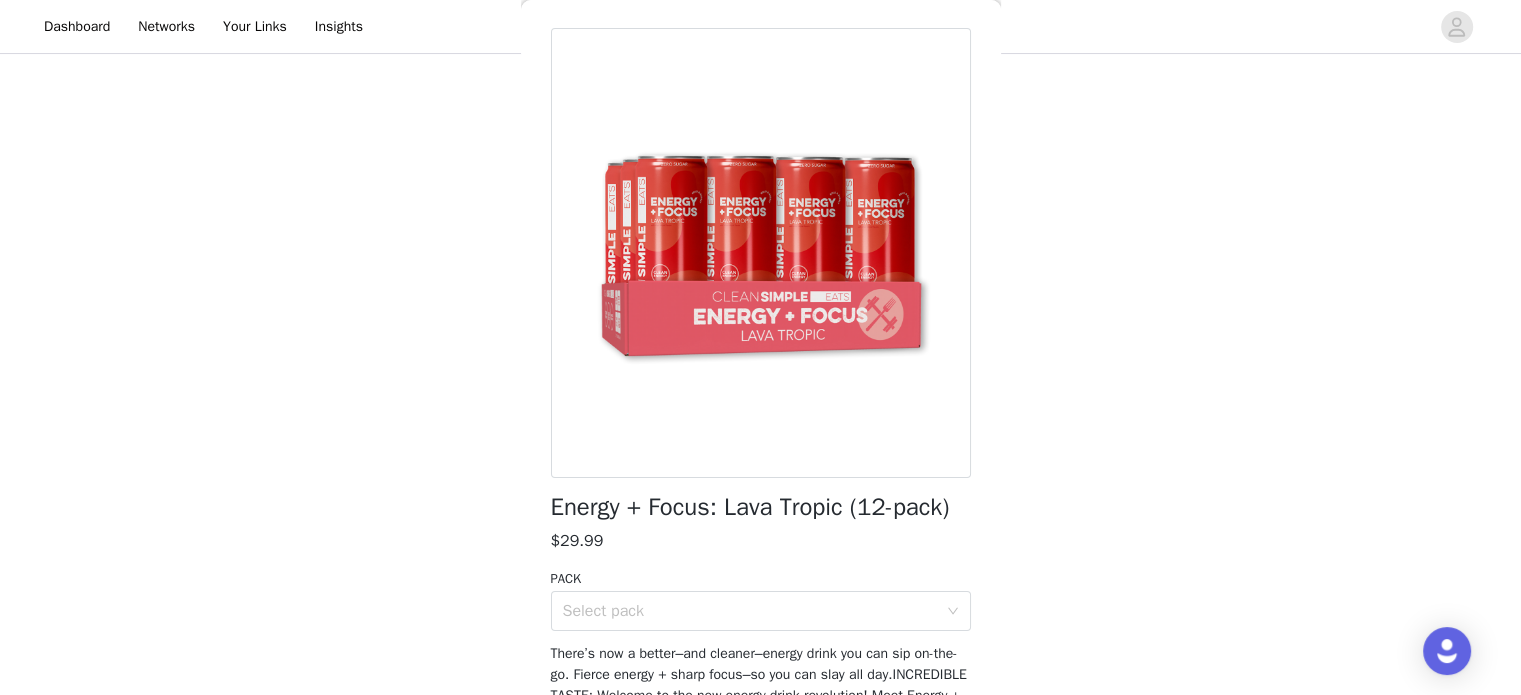 scroll, scrollTop: 445, scrollLeft: 0, axis: vertical 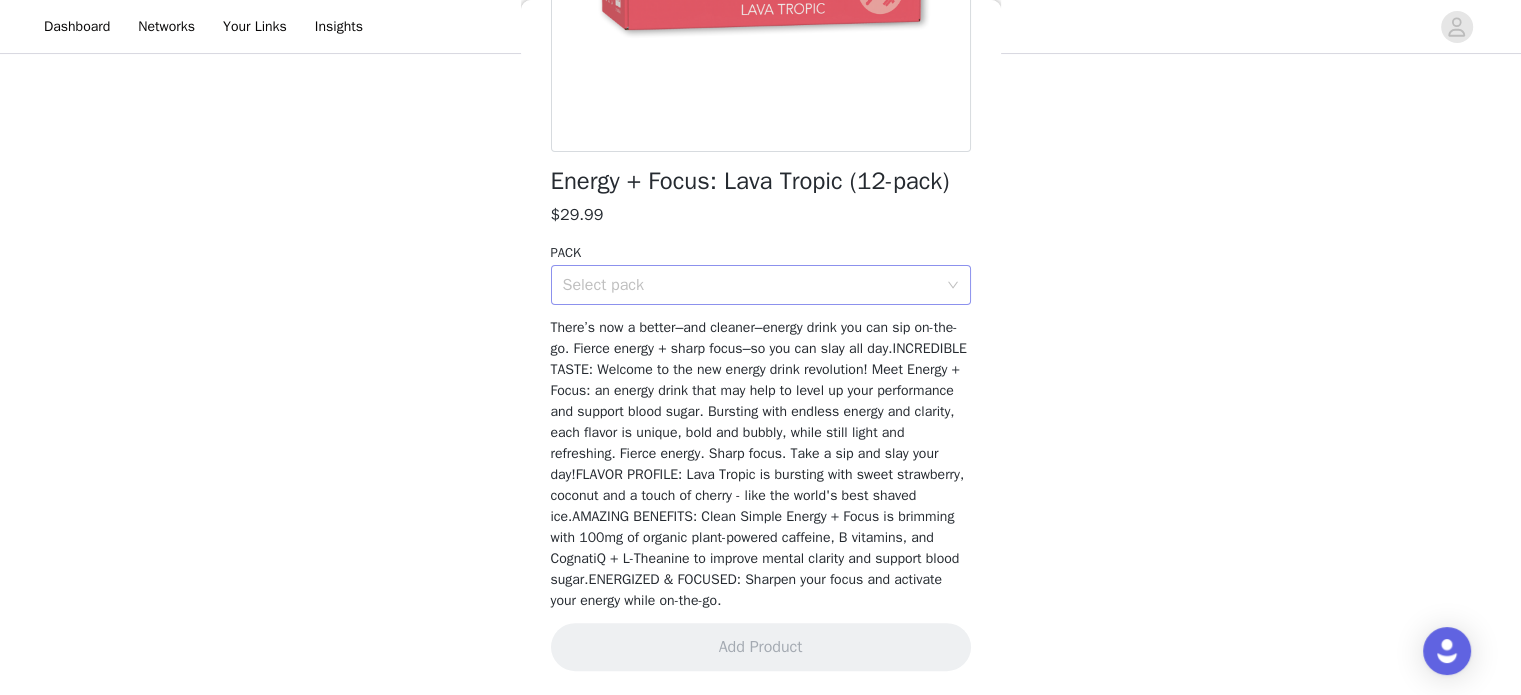 click on "Select pack" at bounding box center (750, 285) 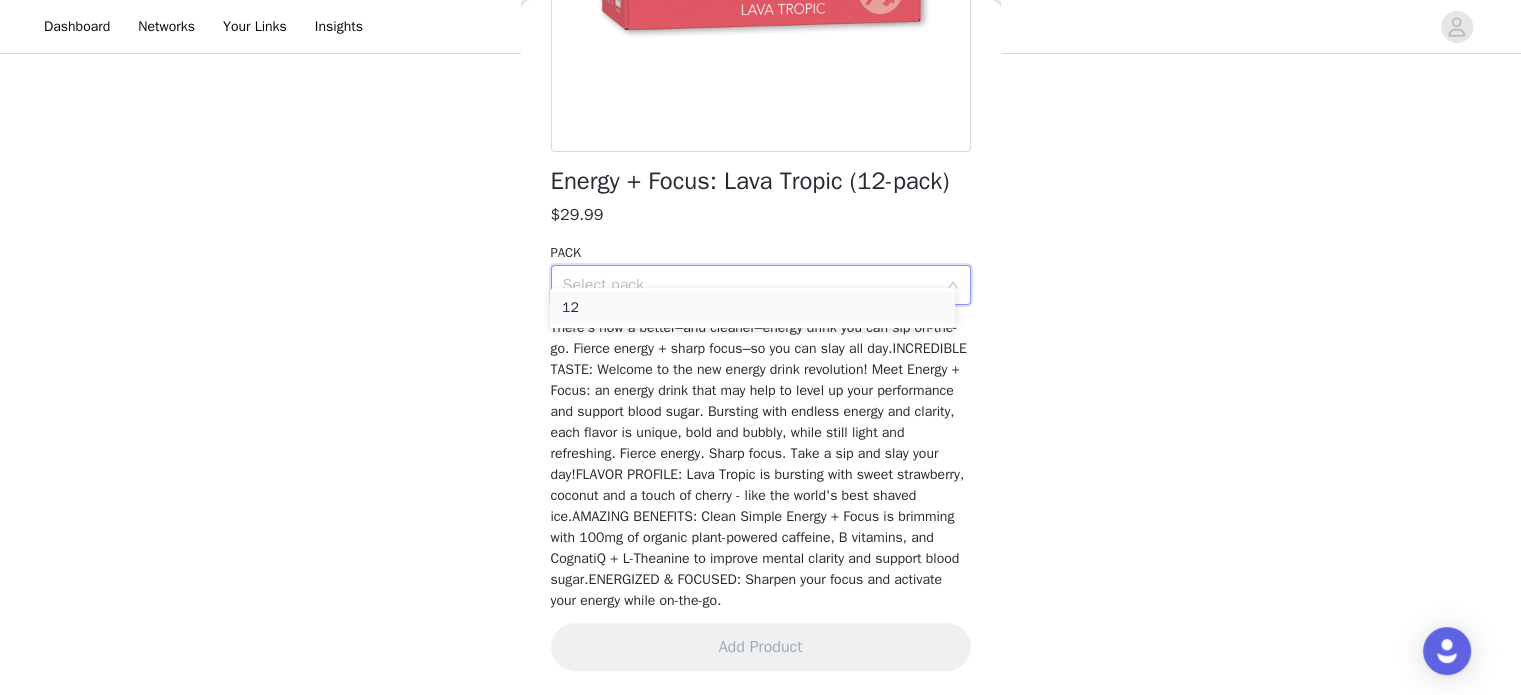 click on "12" at bounding box center (752, 308) 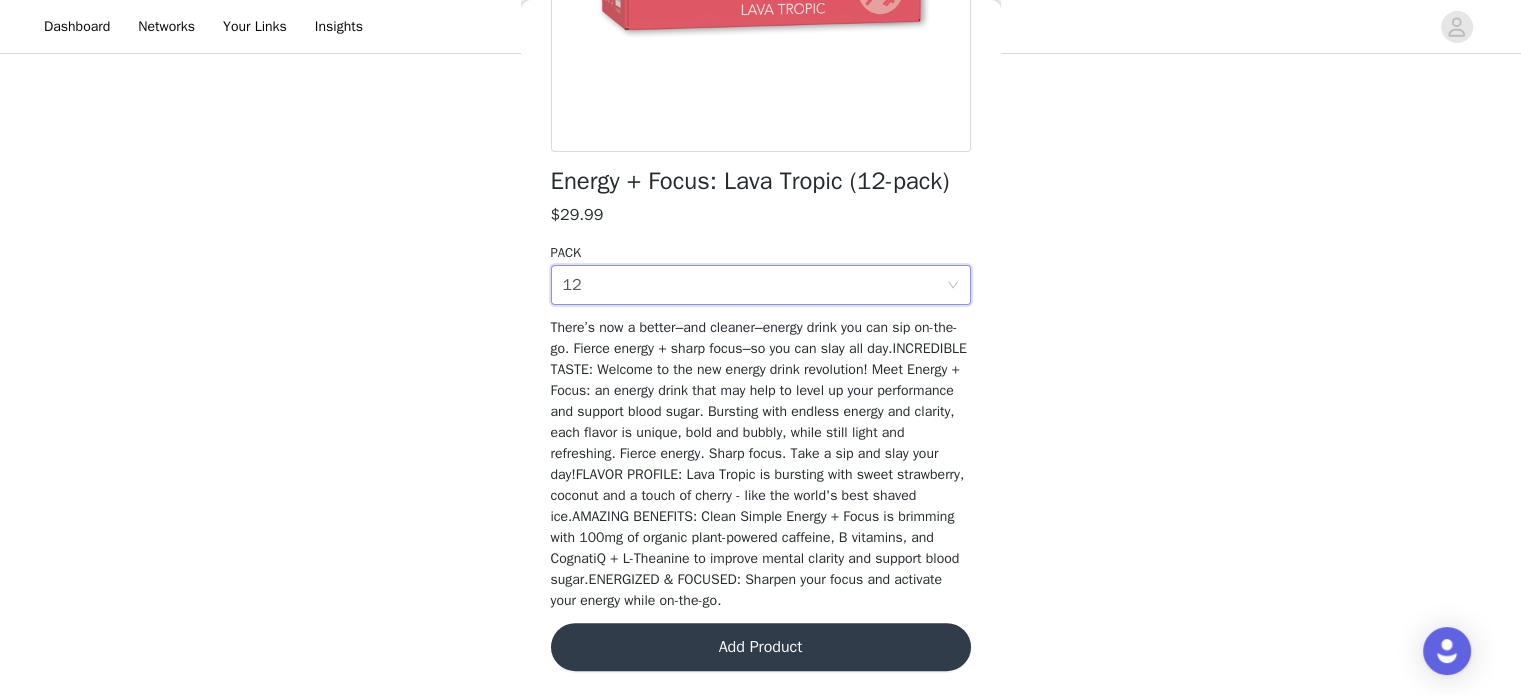 click on "Add Product" at bounding box center [761, 647] 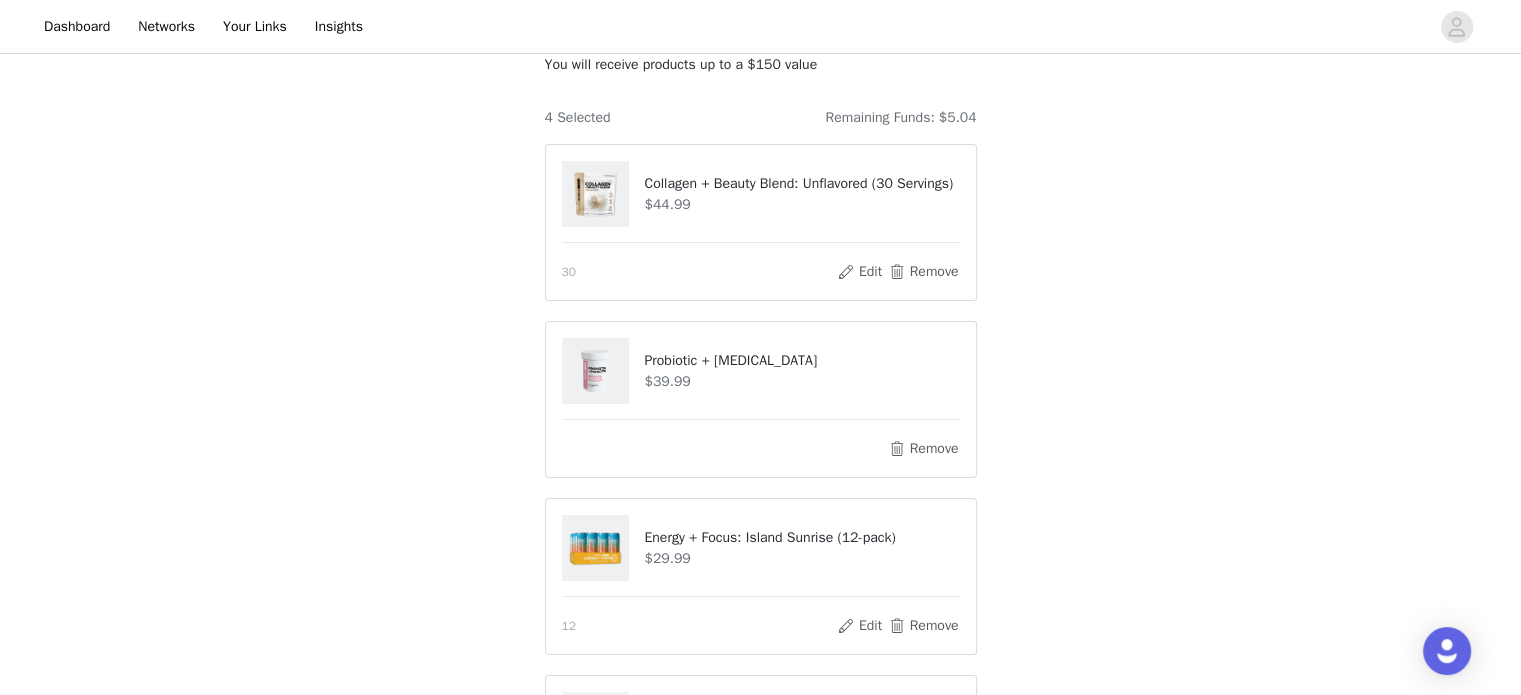 scroll, scrollTop: 100, scrollLeft: 0, axis: vertical 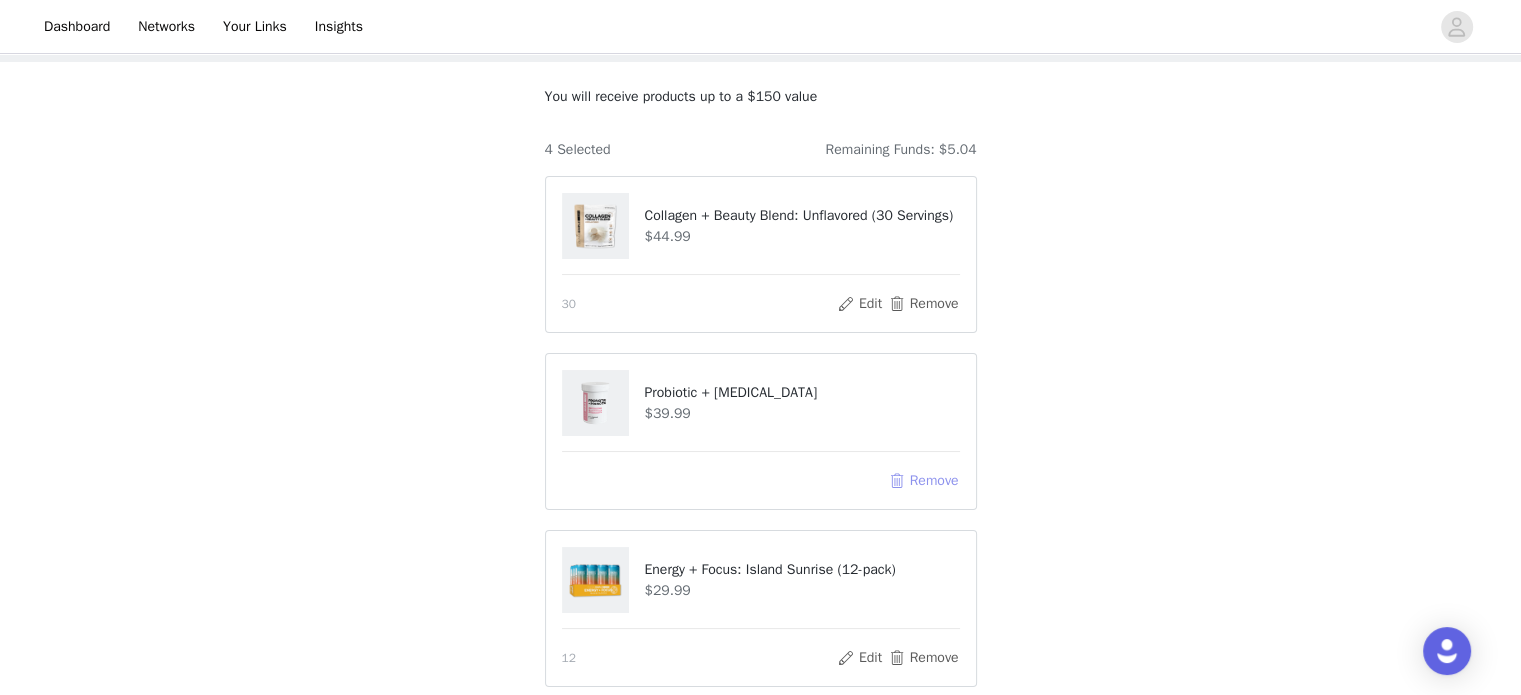 click on "Remove" at bounding box center [923, 481] 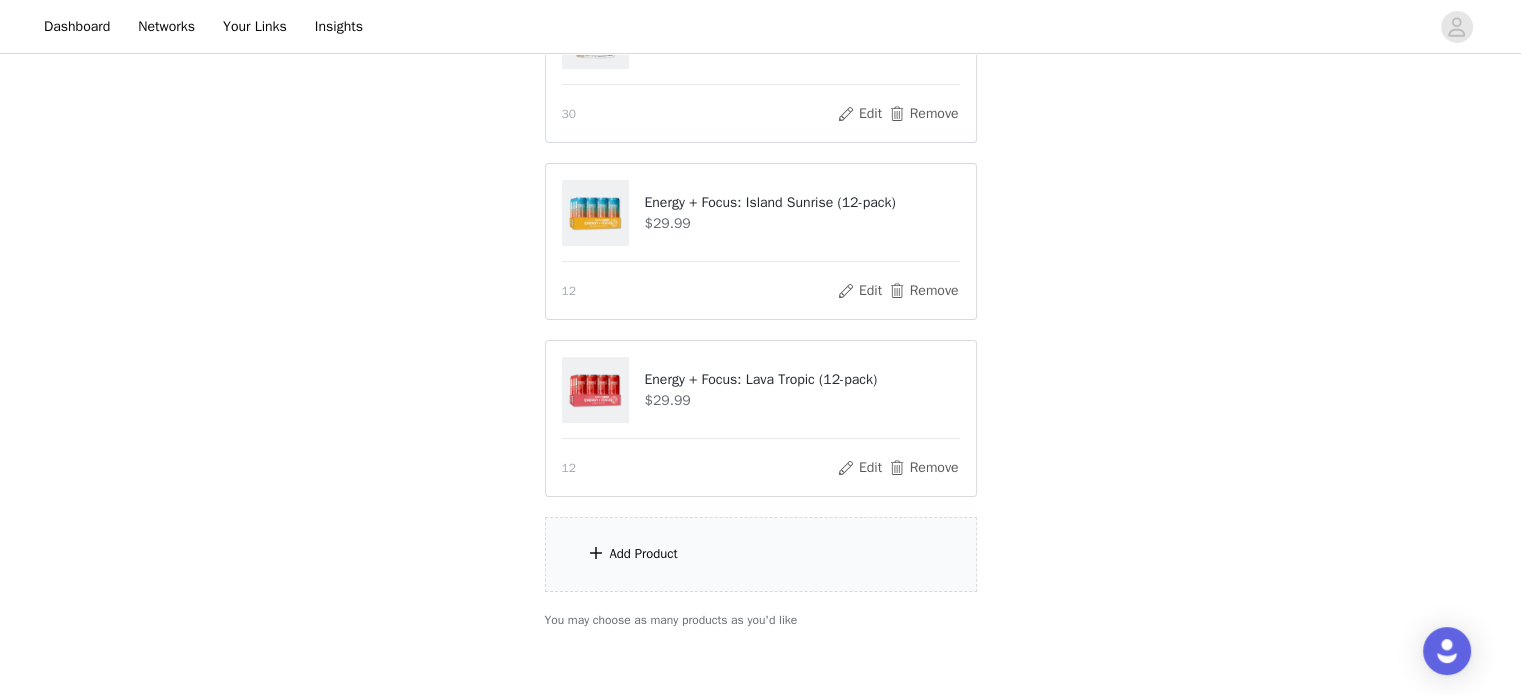 scroll, scrollTop: 390, scrollLeft: 0, axis: vertical 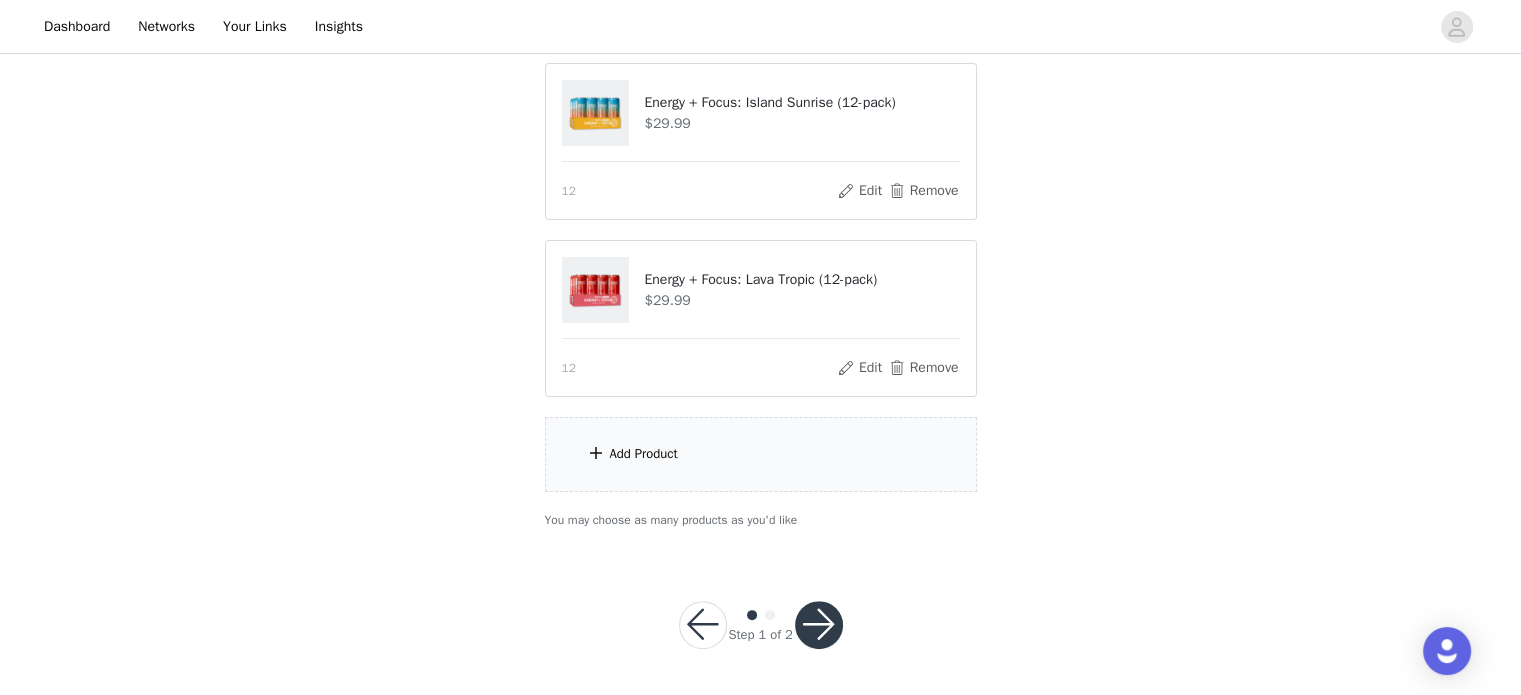 click on "Add Product" at bounding box center (644, 454) 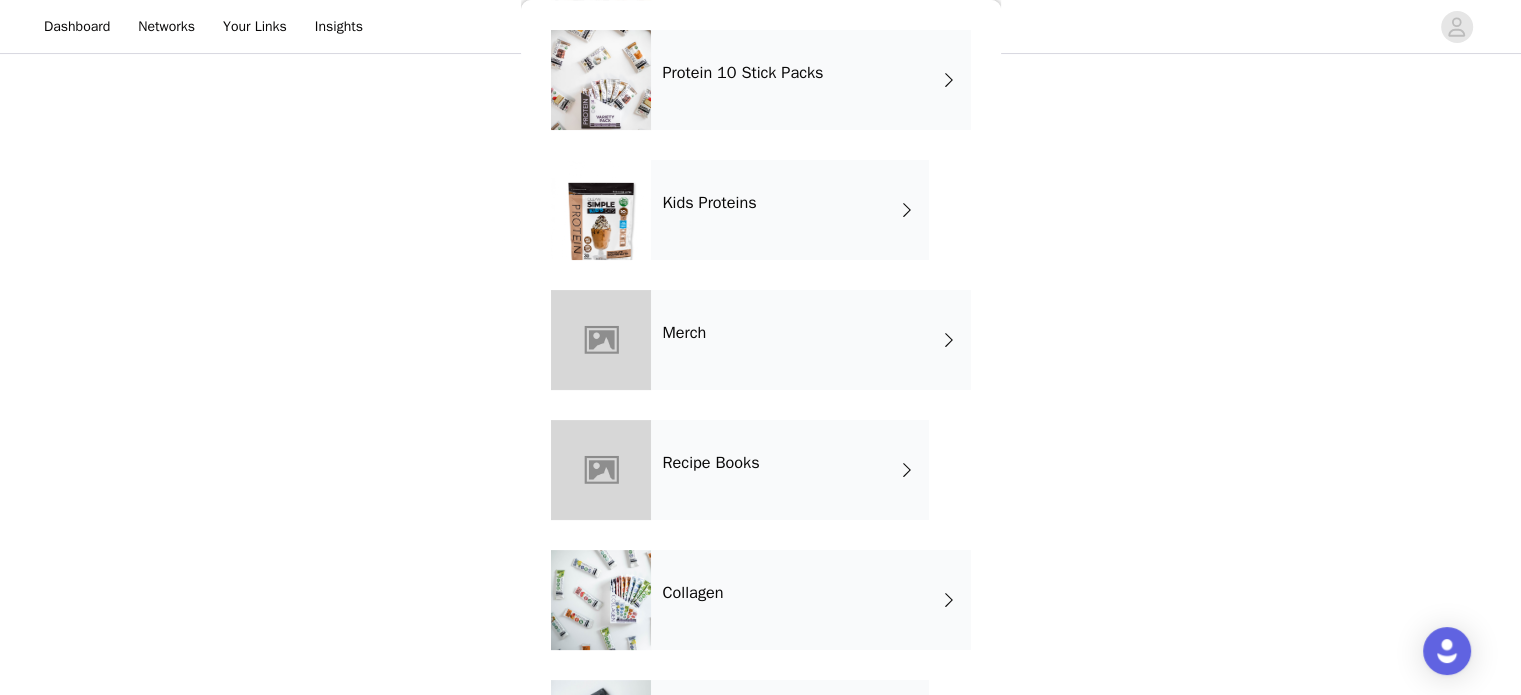 scroll, scrollTop: 400, scrollLeft: 0, axis: vertical 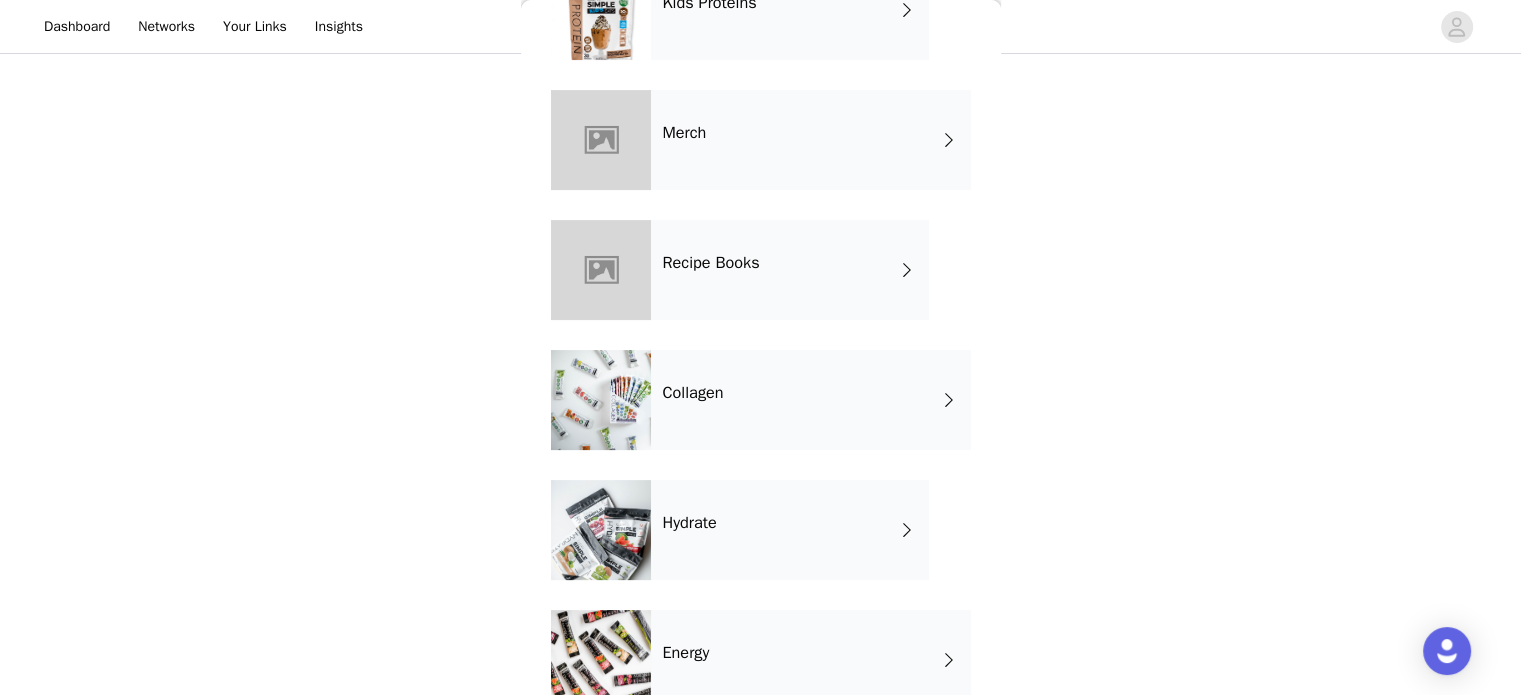 click on "Collagen" at bounding box center [811, 400] 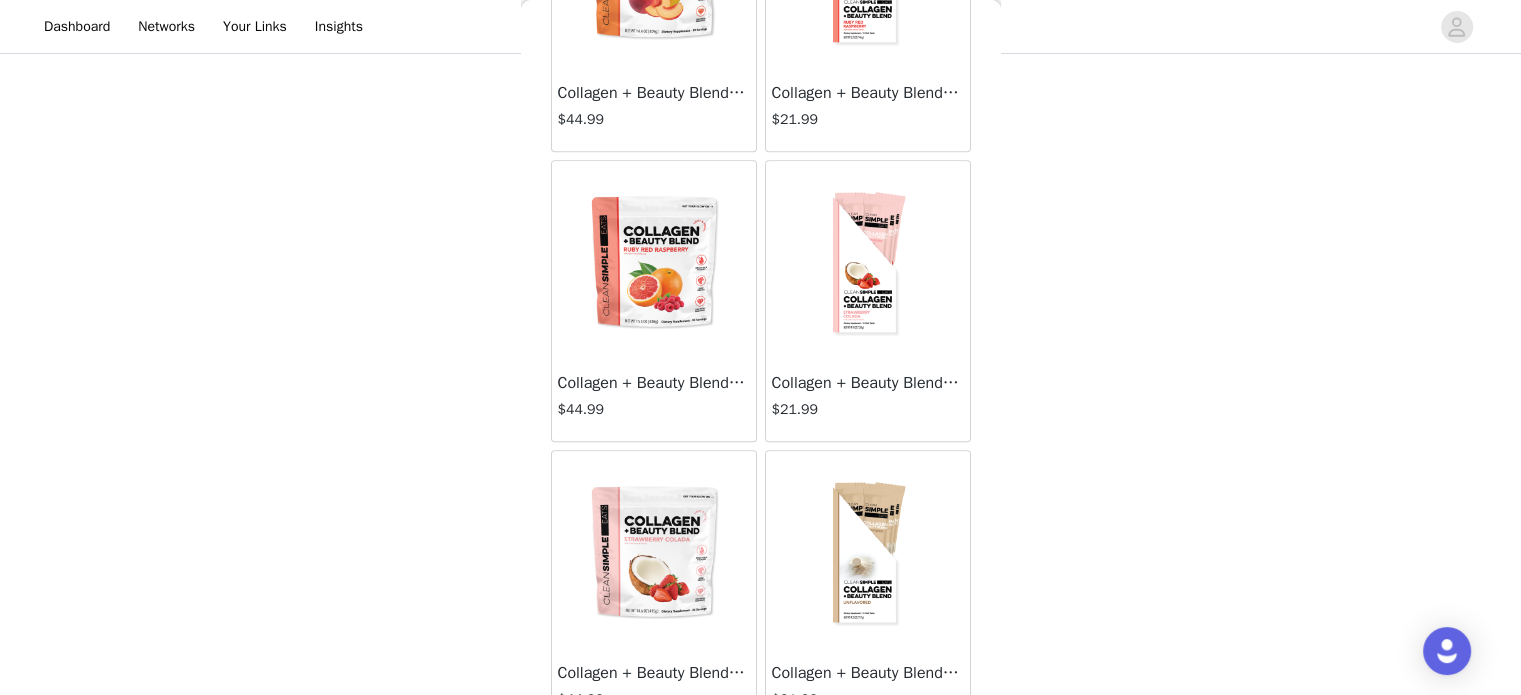 scroll, scrollTop: 1500, scrollLeft: 0, axis: vertical 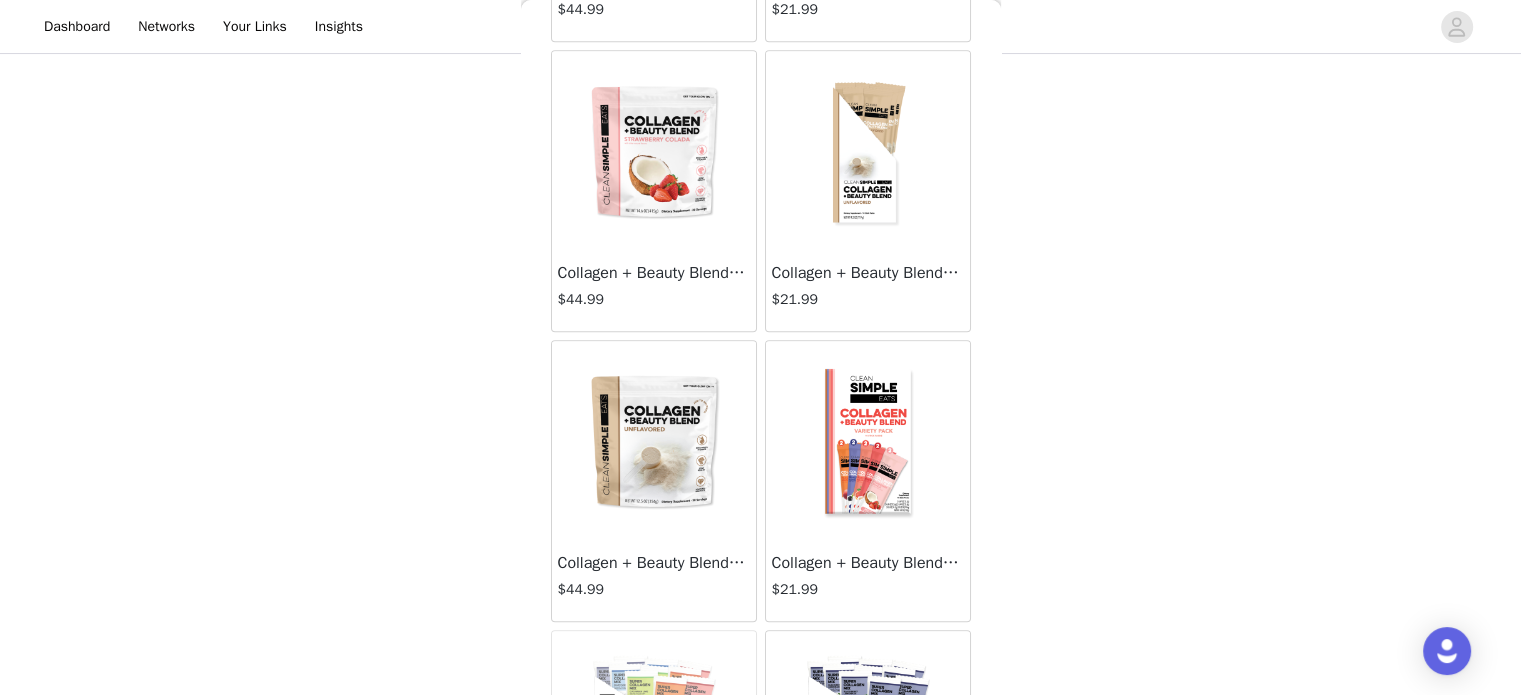 click at bounding box center [654, 441] 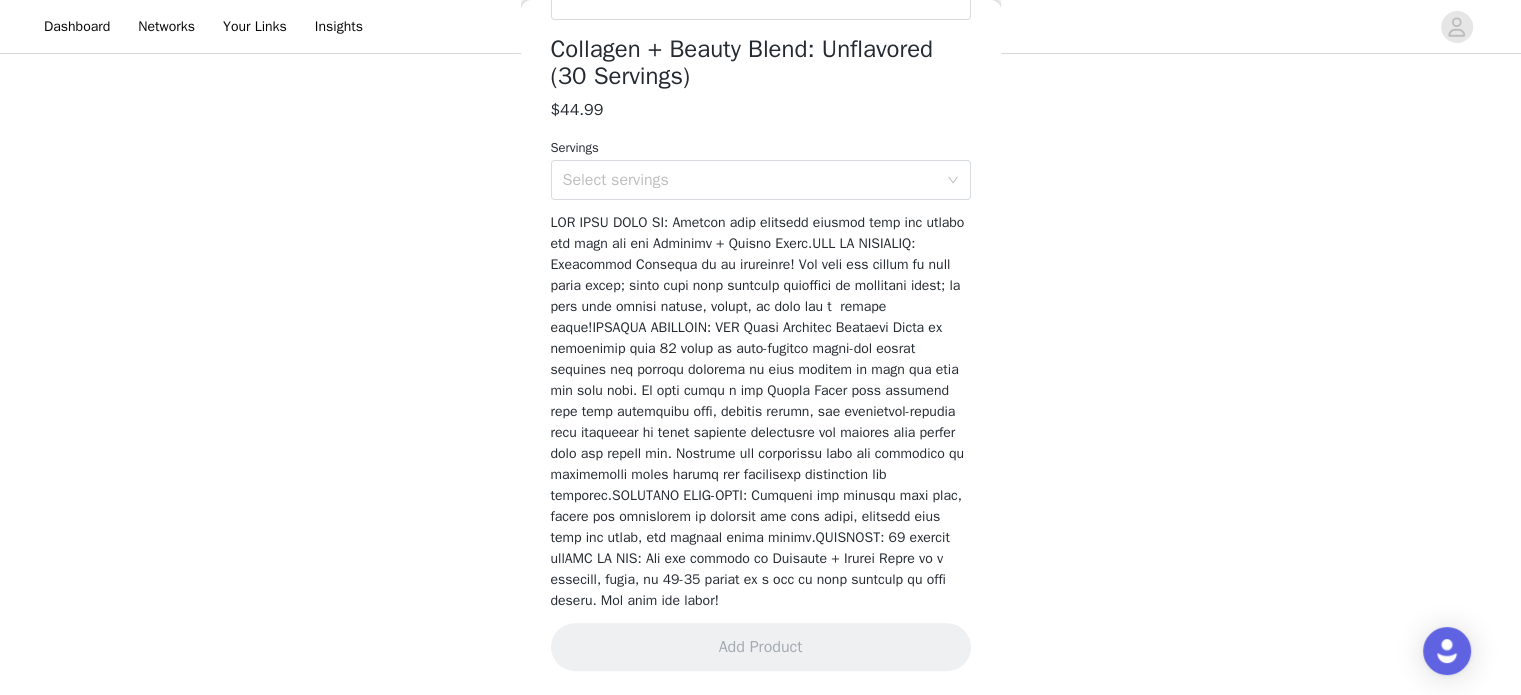 scroll, scrollTop: 550, scrollLeft: 0, axis: vertical 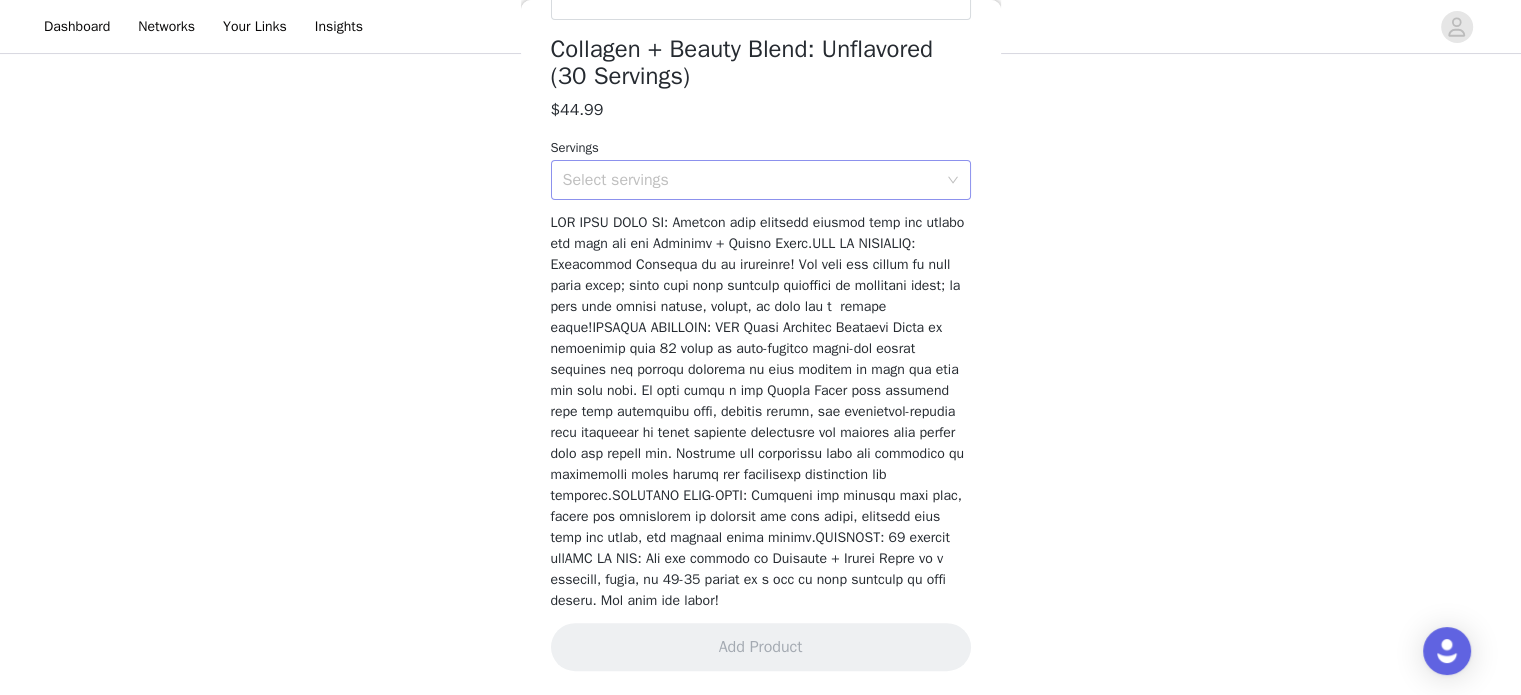 click on "Select servings" at bounding box center [754, 180] 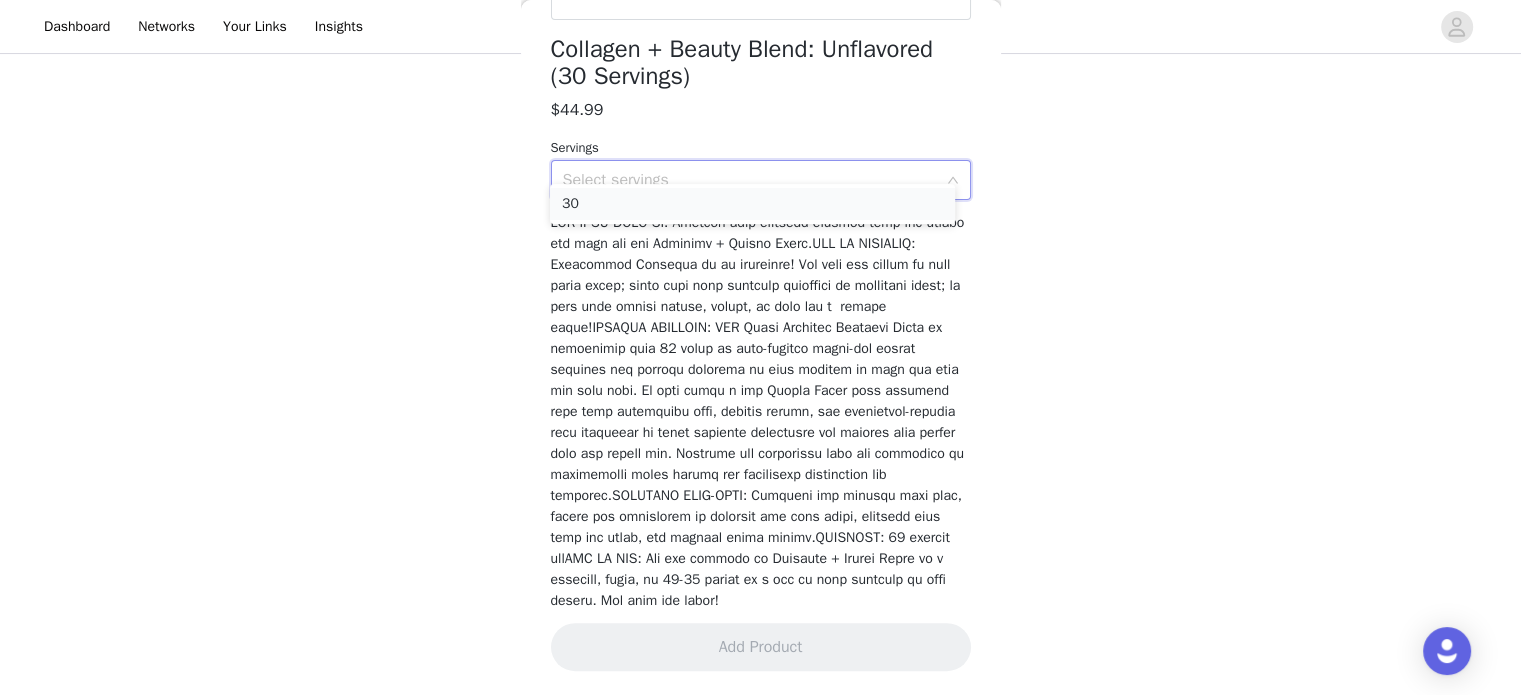 click on "30" at bounding box center [752, 204] 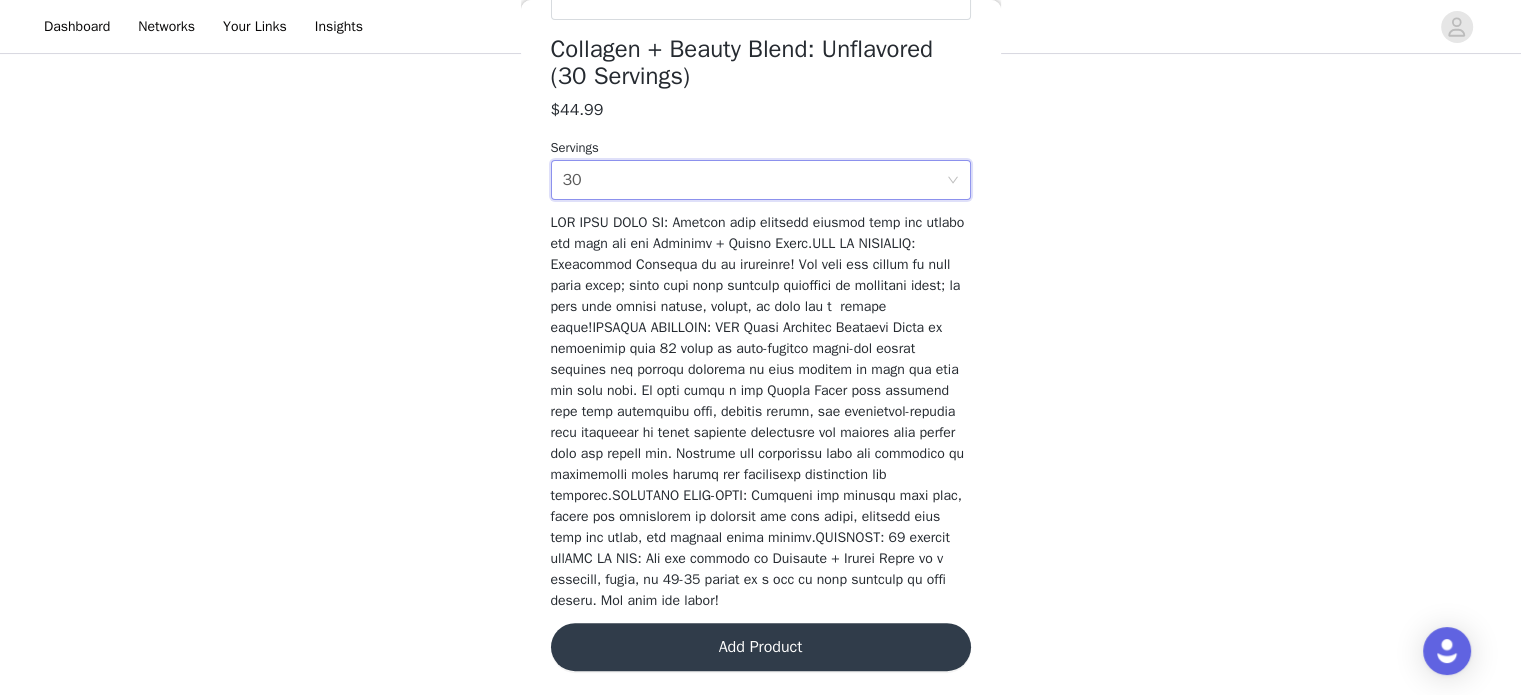 click on "Add Product" at bounding box center (761, 647) 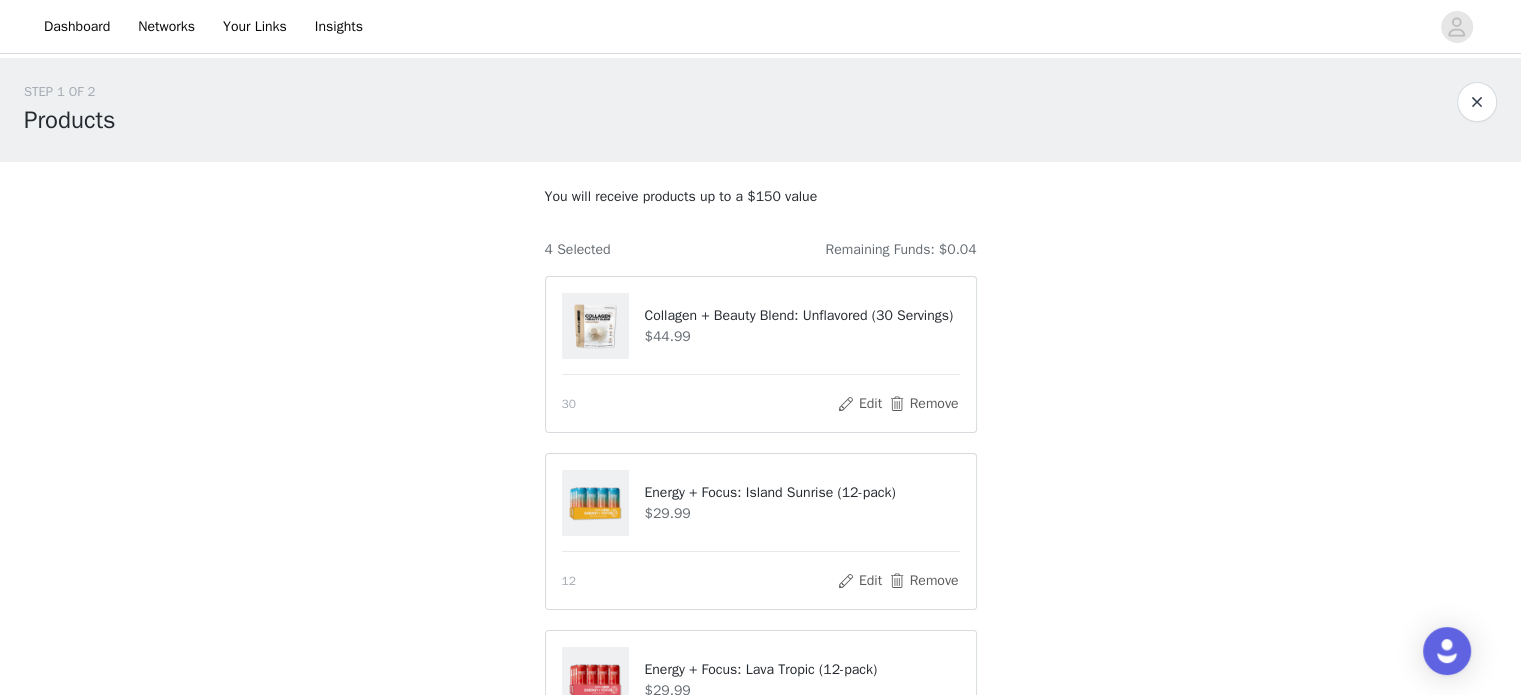 scroll, scrollTop: 567, scrollLeft: 0, axis: vertical 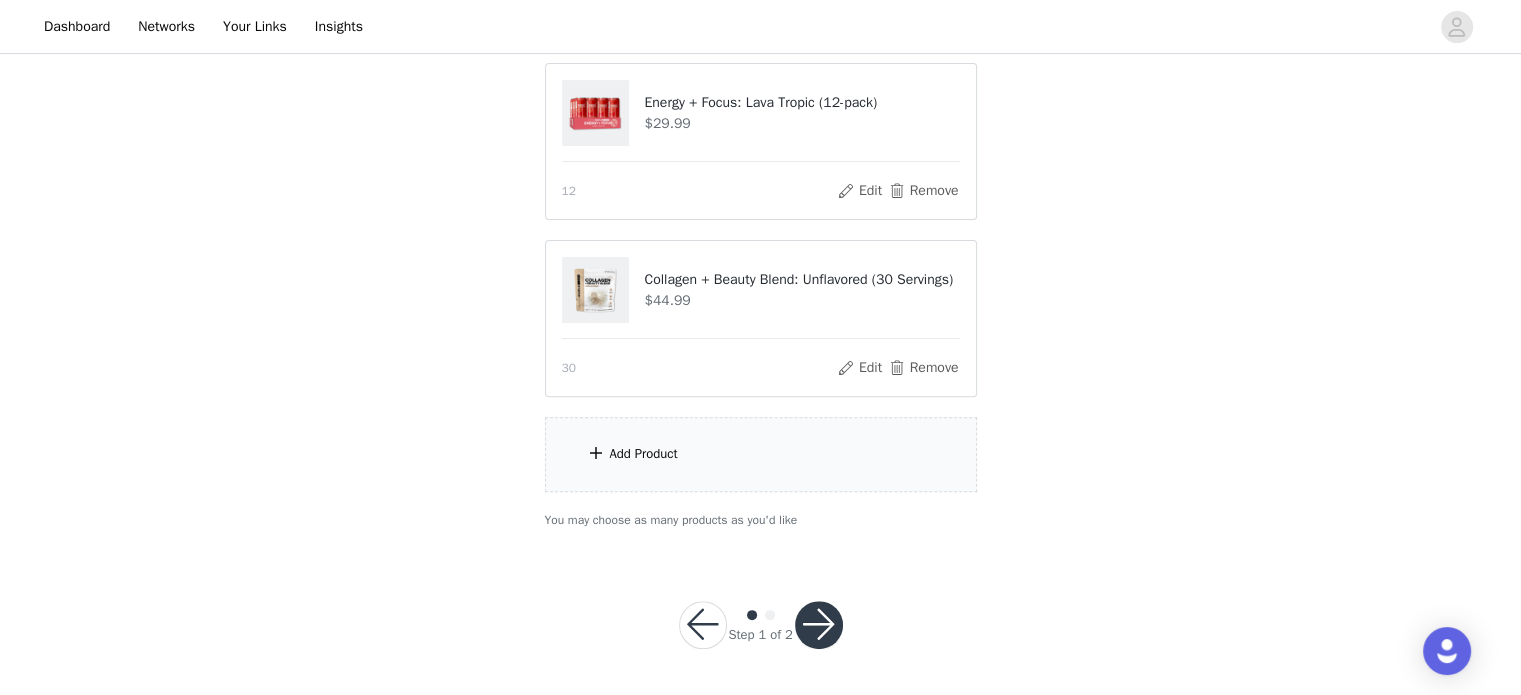 click at bounding box center (819, 625) 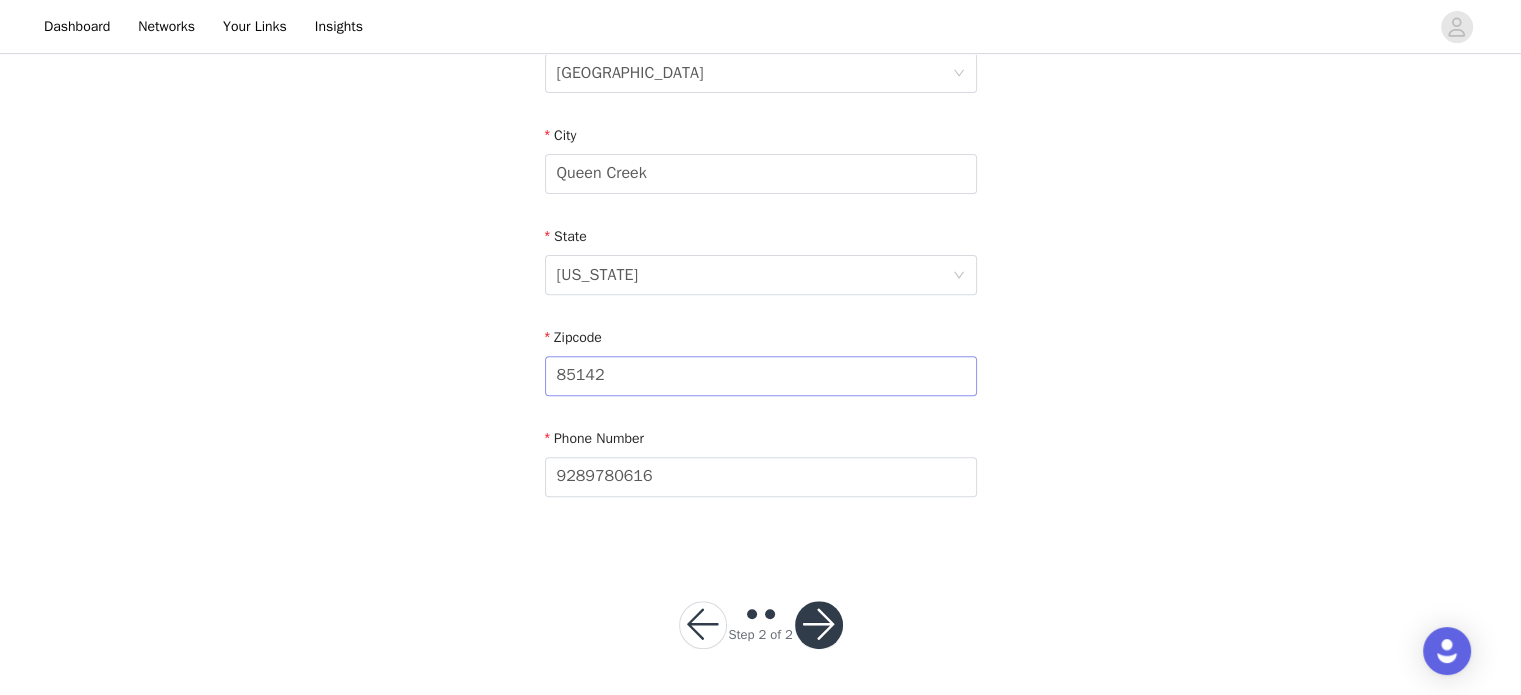 scroll, scrollTop: 668, scrollLeft: 0, axis: vertical 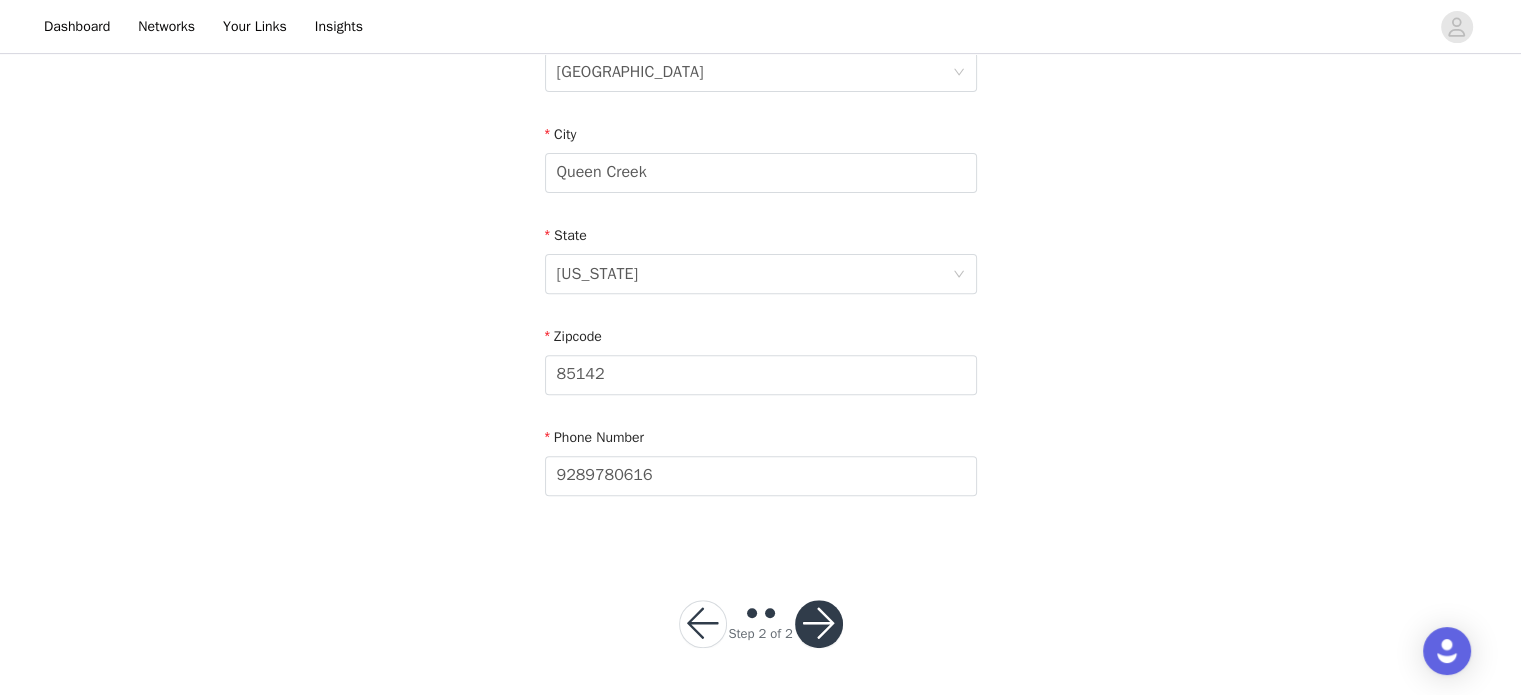 click at bounding box center (819, 624) 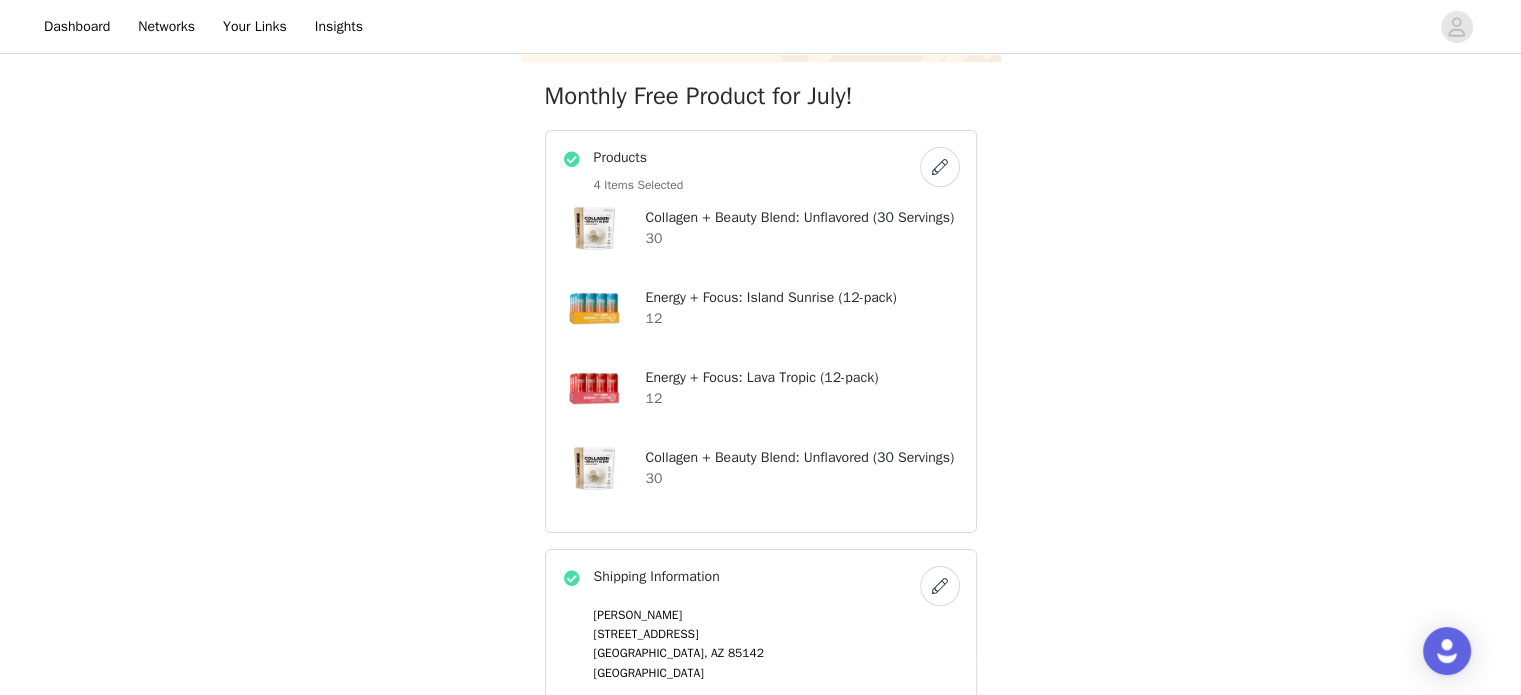 scroll, scrollTop: 528, scrollLeft: 0, axis: vertical 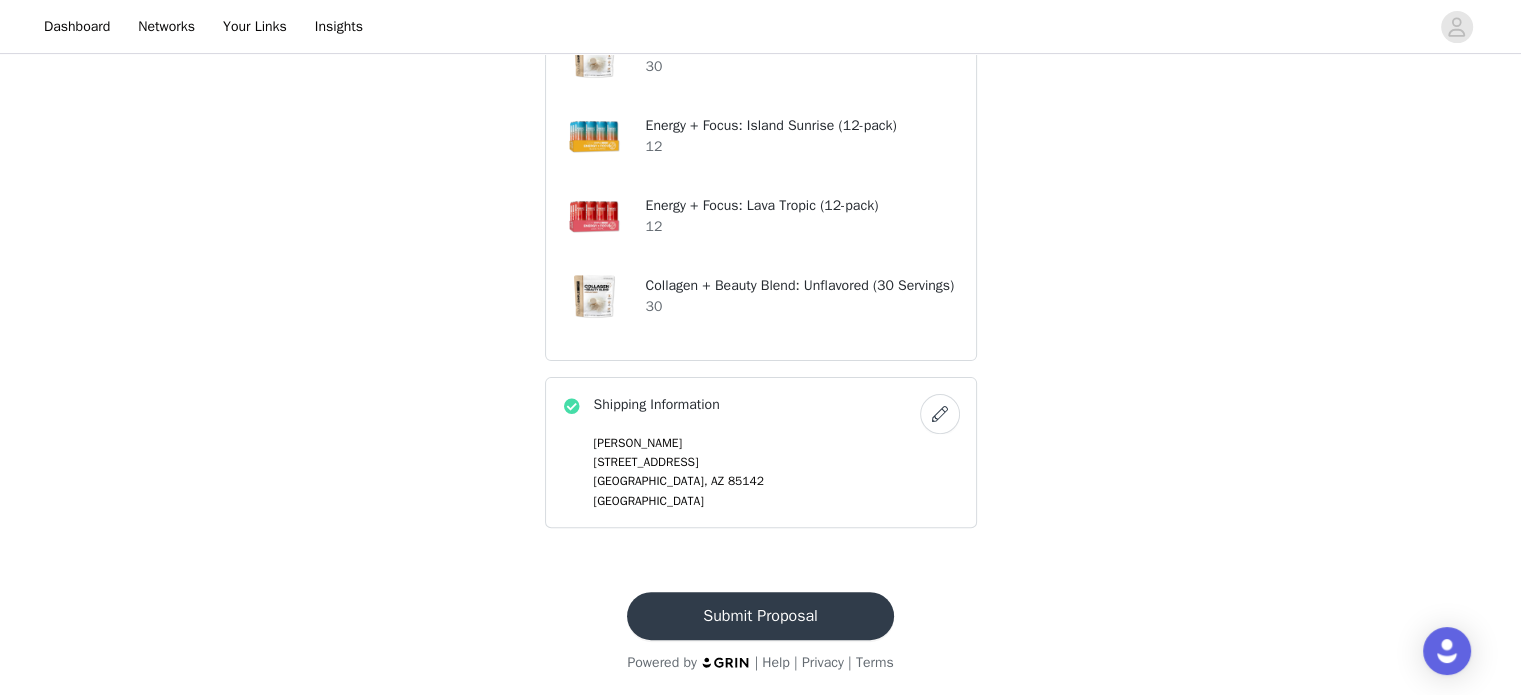 click on "Submit Proposal" at bounding box center (760, 616) 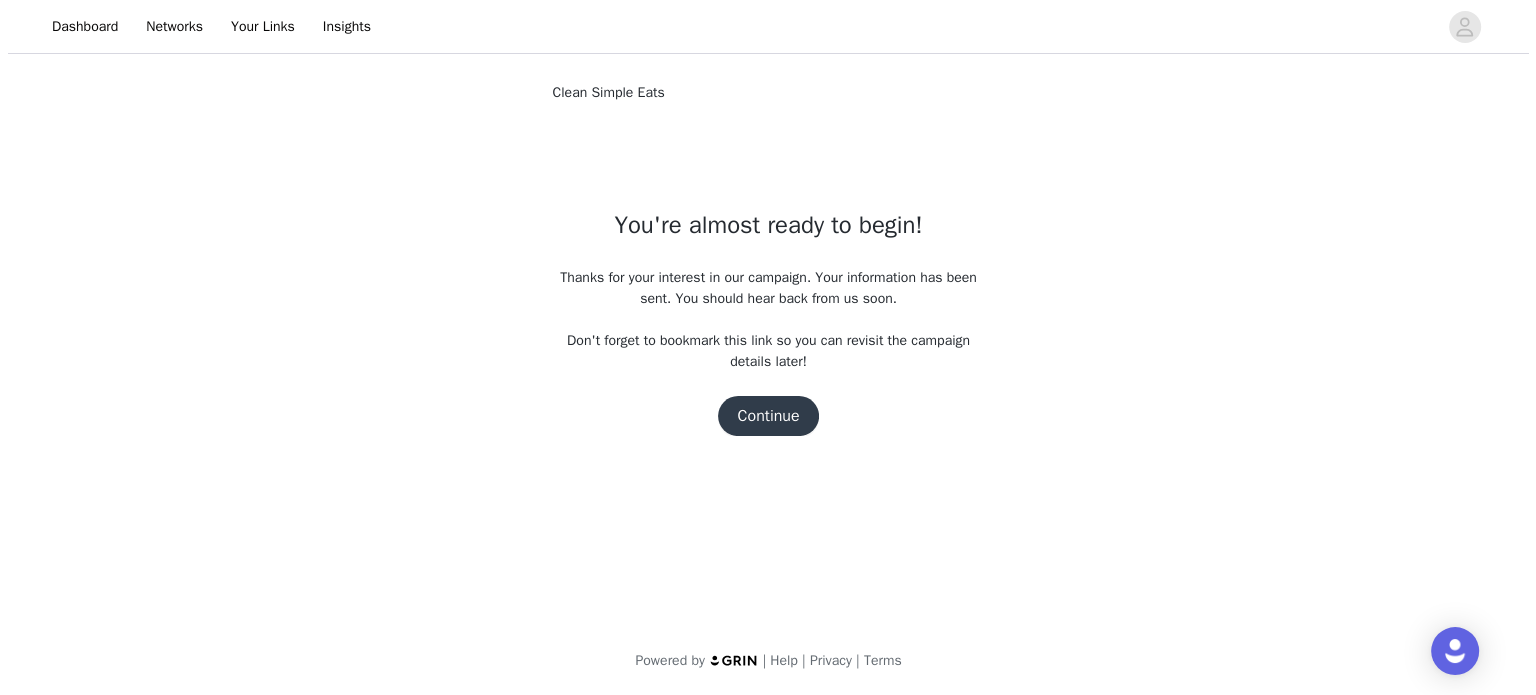 scroll, scrollTop: 0, scrollLeft: 0, axis: both 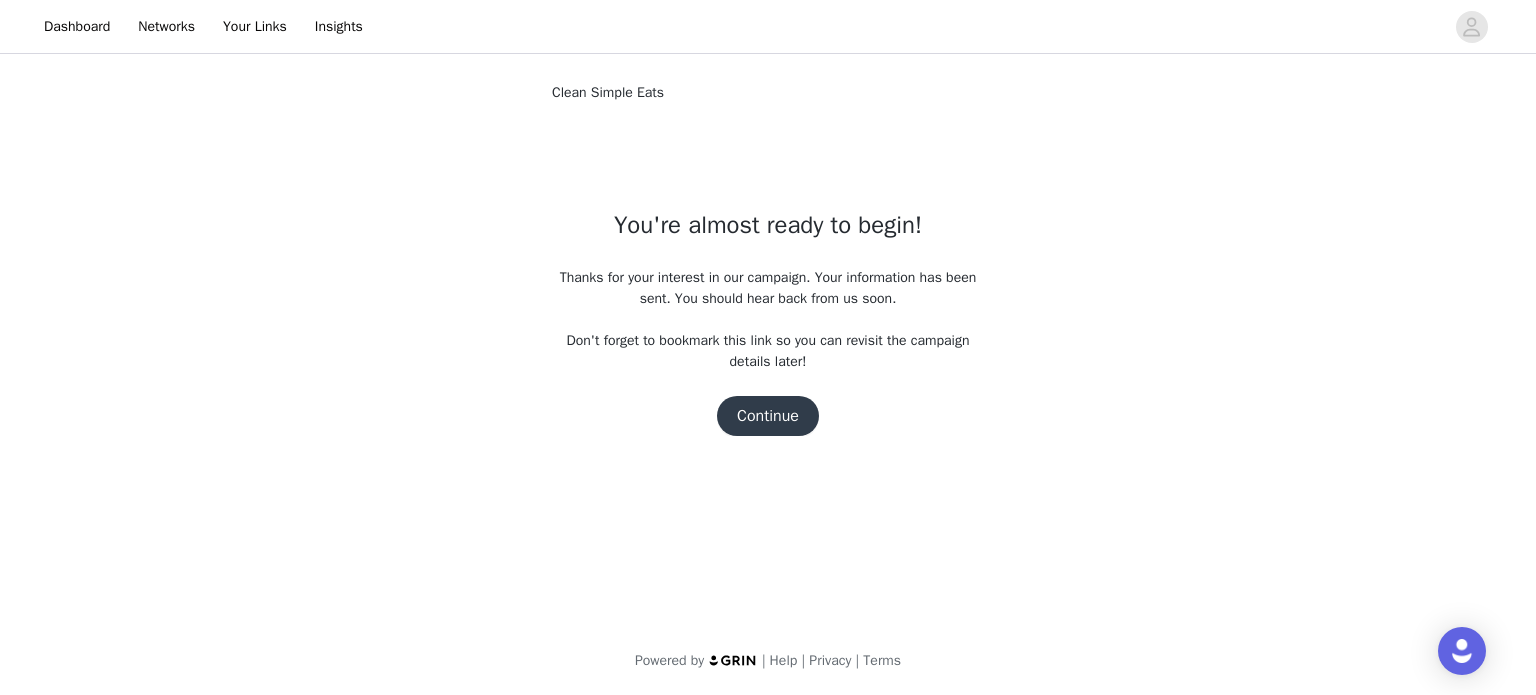 click on "Continue" at bounding box center (768, 416) 